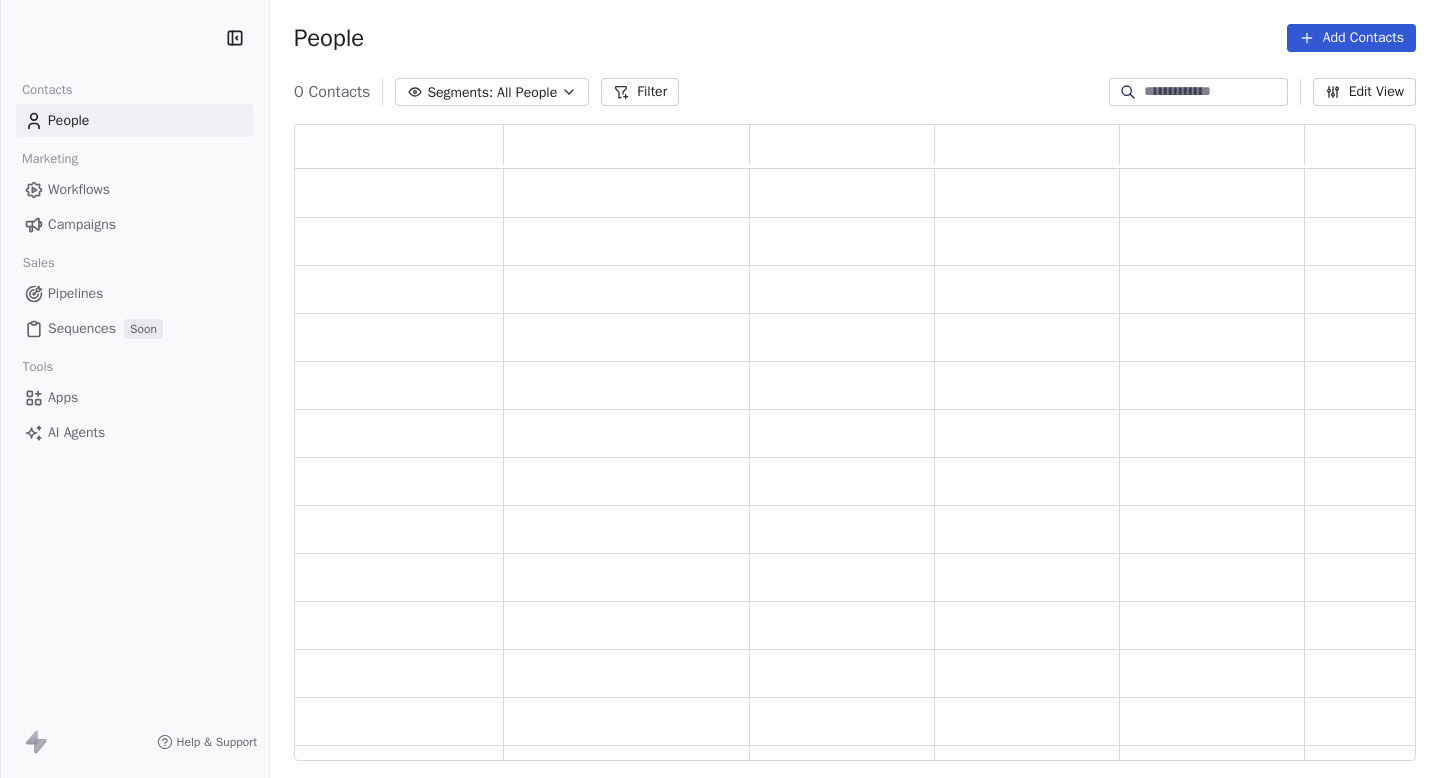 scroll, scrollTop: 0, scrollLeft: 0, axis: both 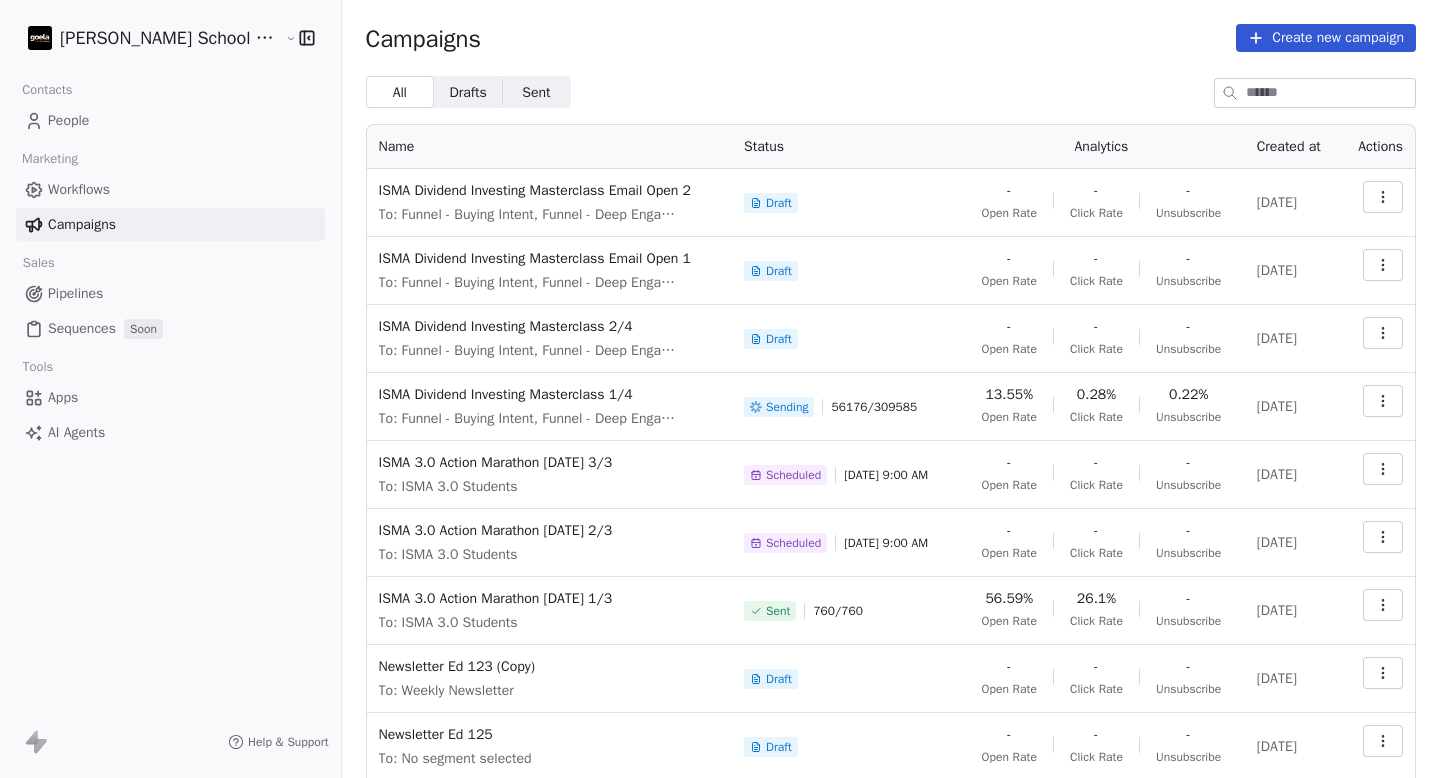 click 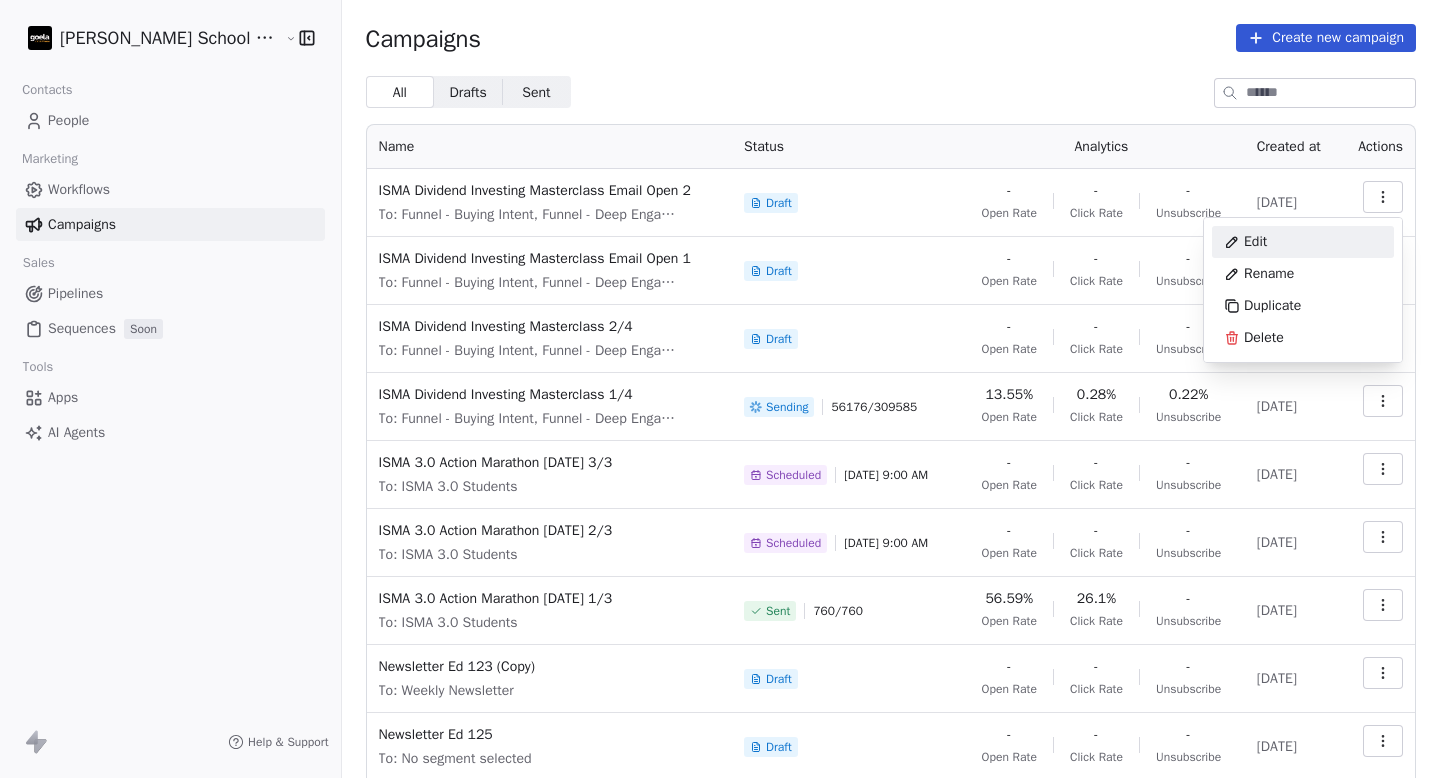click on "[PERSON_NAME] School of Finance LLP Contacts People Marketing Workflows Campaigns Sales Pipelines Sequences Soon Tools Apps AI Agents Help & Support Campaigns  Create new campaign All All Drafts Drafts Sent Sent Name Status Analytics Created at Actions ISMA Dividend Investing Masterclass Email Open 2 To: Funnel - Buying Intent, Funnel - Deep Engage, Funnel - Activate Draft - Open Rate - Click Rate - Unsubscribe [DATE] ISMA Dividend Investing Masterclass Email Open 1 To: Funnel - Buying Intent, Funnel - Deep Engage, Funnel - Activate Draft - Open Rate - Click Rate - Unsubscribe [DATE] ISMA Dividend Investing Masterclass 2/4 To: Funnel - Buying Intent, Funnel - Deep Engage, Funnel - Activate Draft - Open Rate - Click Rate - Unsubscribe [DATE] ISMA Dividend Investing Masterclass 1/4 To: Funnel - Buying Intent, Funnel - Deep Engage, Funnel - Activate Sending 56176 / 309585 13.55% Open Rate 0.28% Click Rate 0.22% Unsubscribe [DATE] ISMA 3.0 Action Marathon [DATE] 3/3 To: ISMA 3.0 Students - - - -" at bounding box center [720, 389] 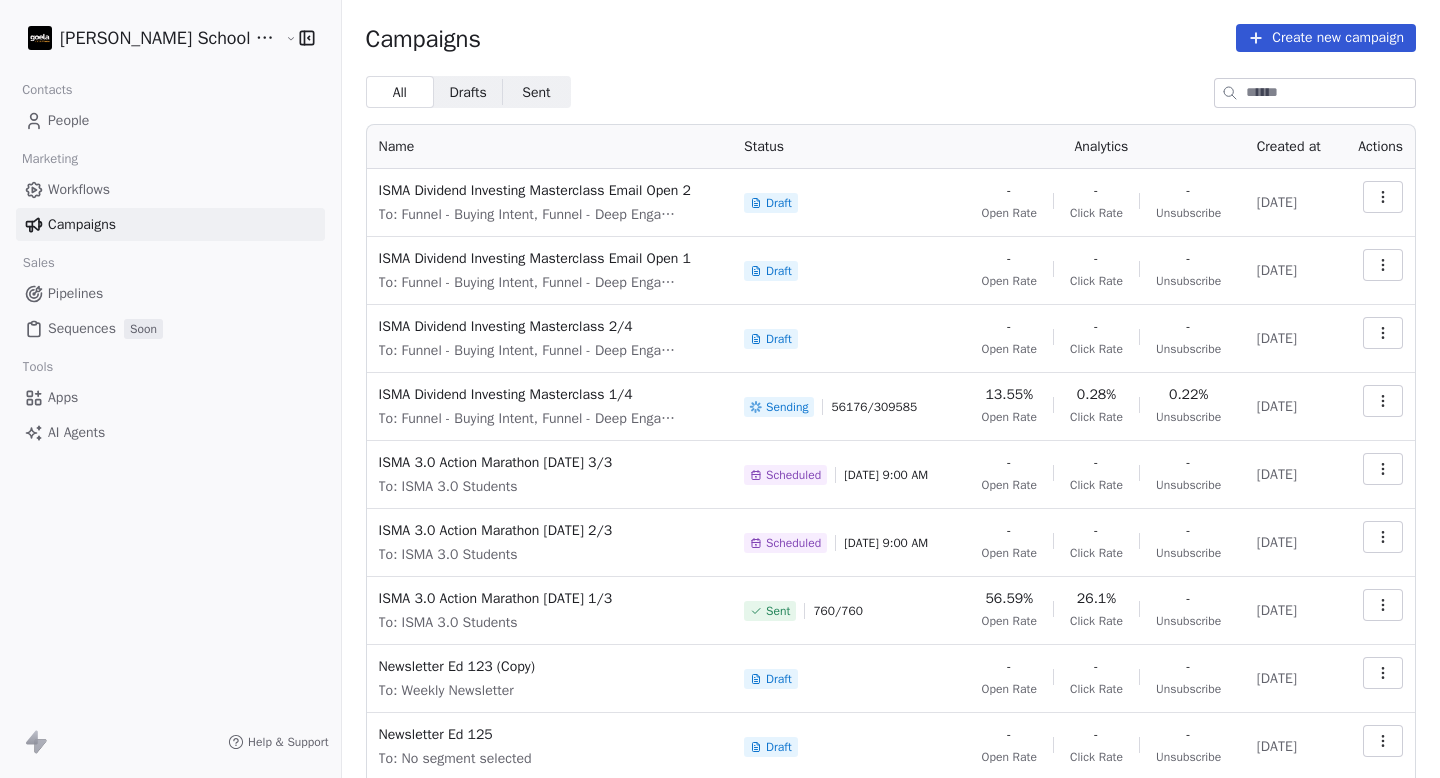 click at bounding box center (1377, 407) 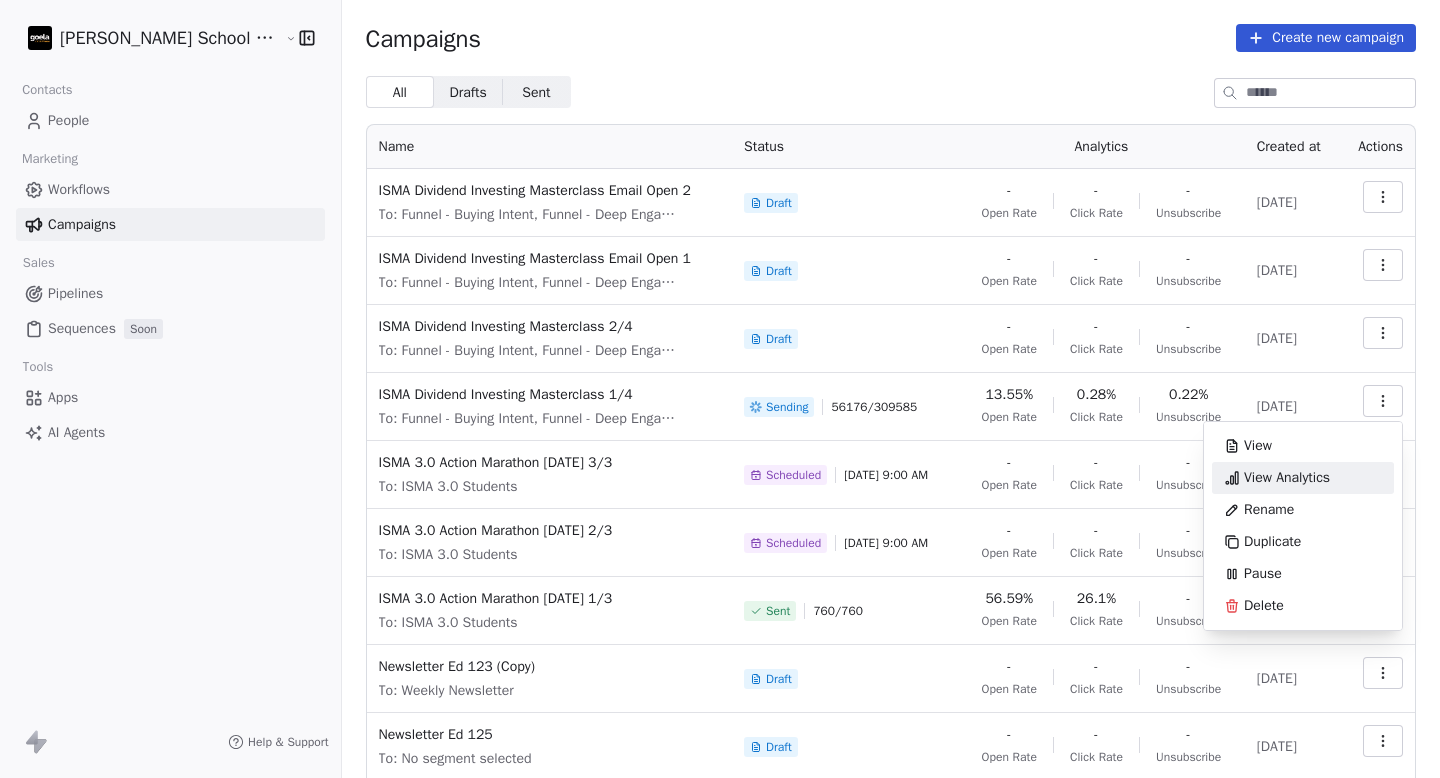click 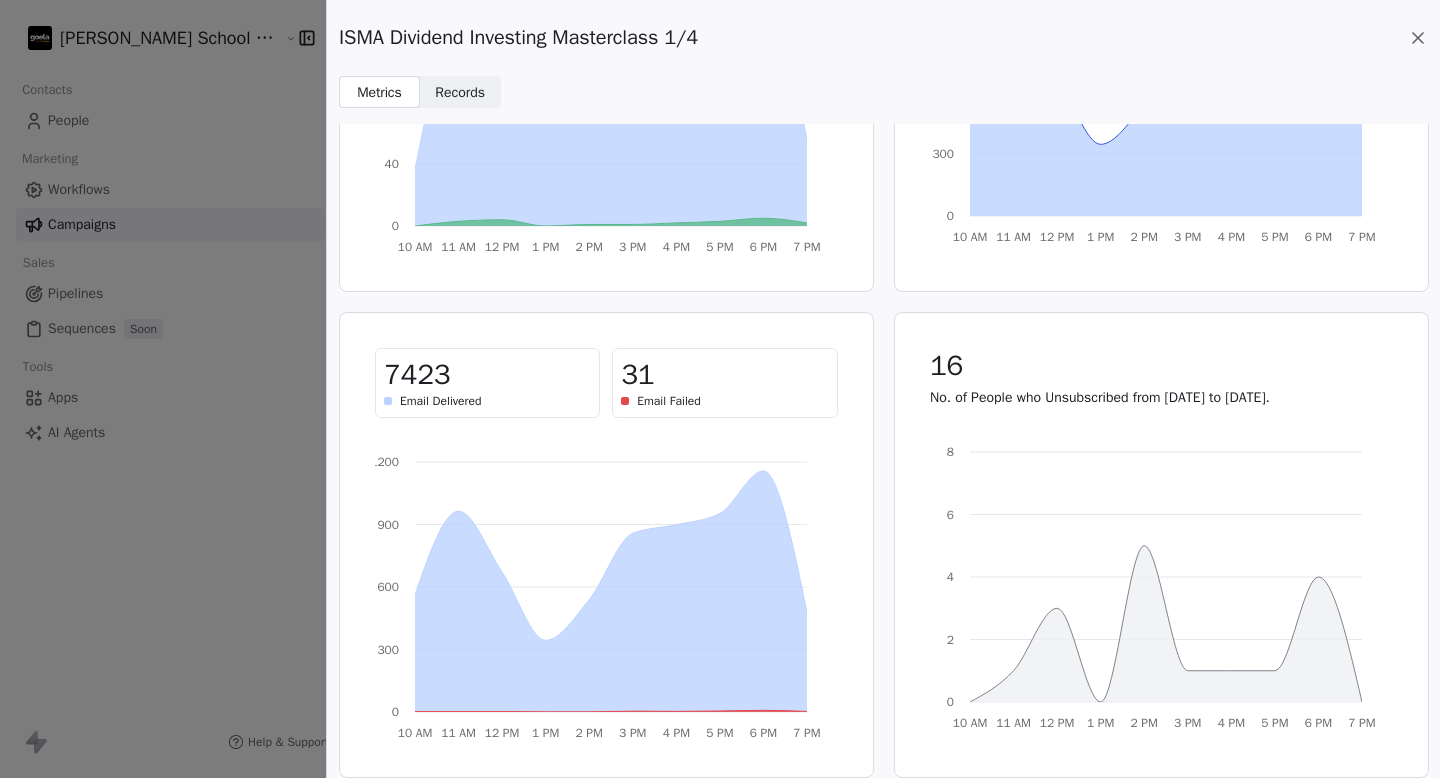 scroll, scrollTop: 0, scrollLeft: 0, axis: both 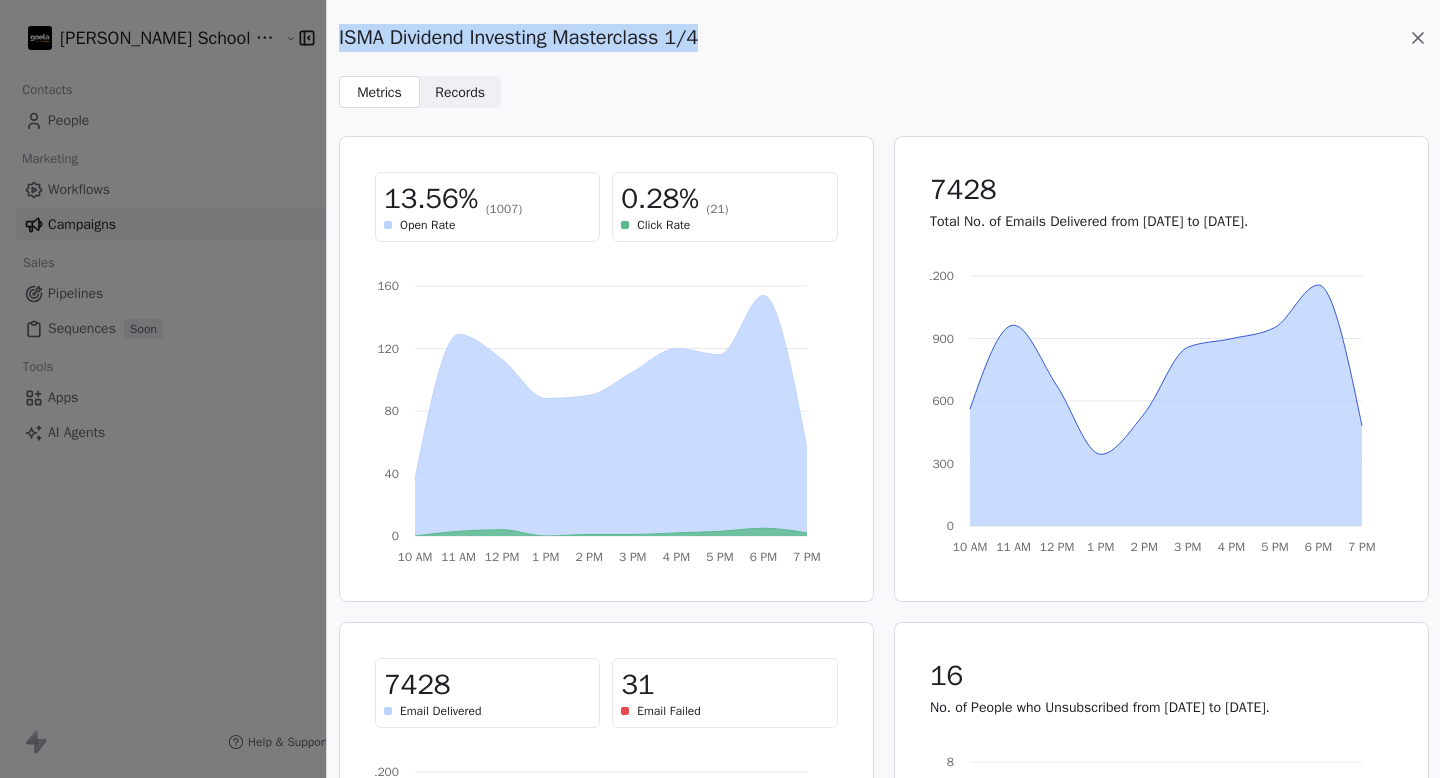 drag, startPoint x: 709, startPoint y: 31, endPoint x: 326, endPoint y: 37, distance: 383.047 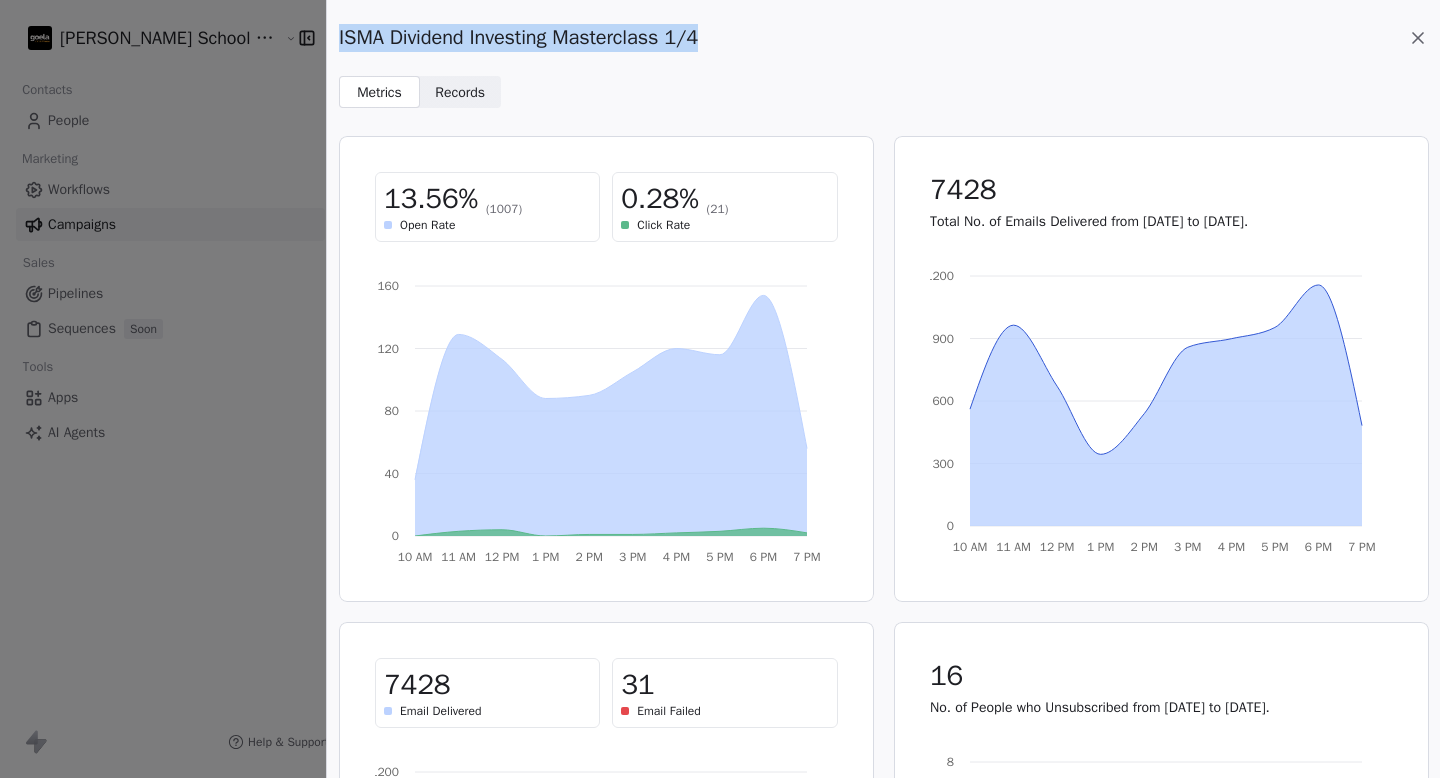 copy on "ISMA Dividend Investing Masterclass 1/4" 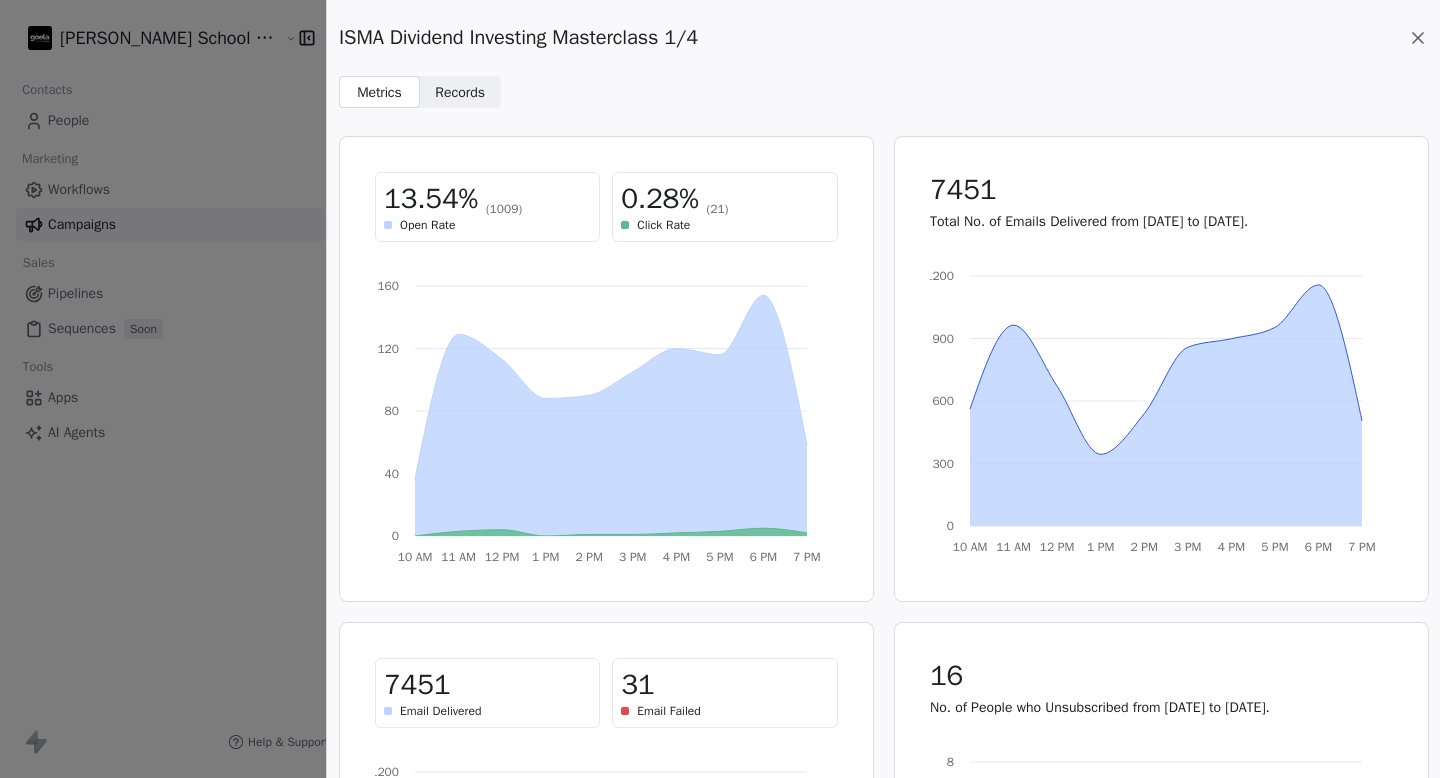 click 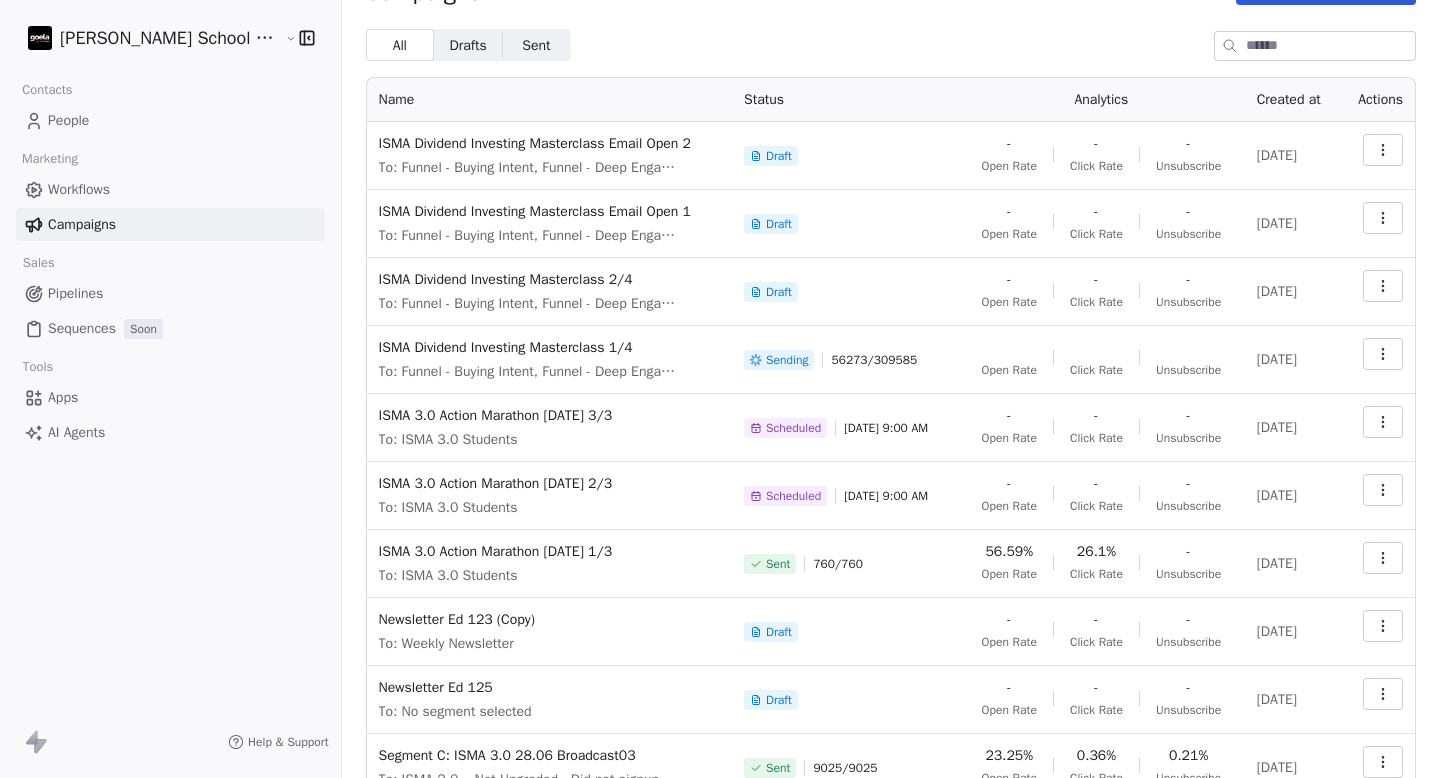 scroll, scrollTop: 51, scrollLeft: 0, axis: vertical 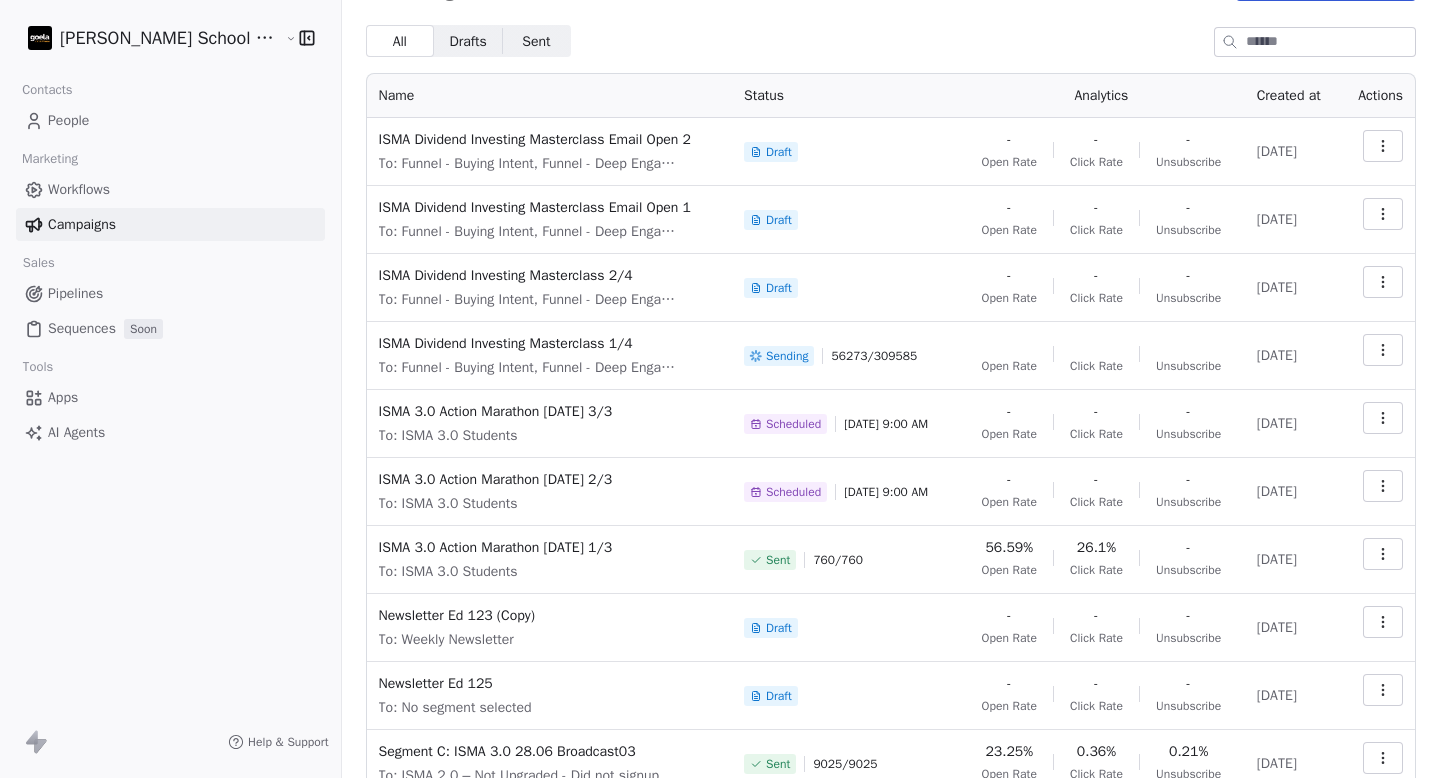 click 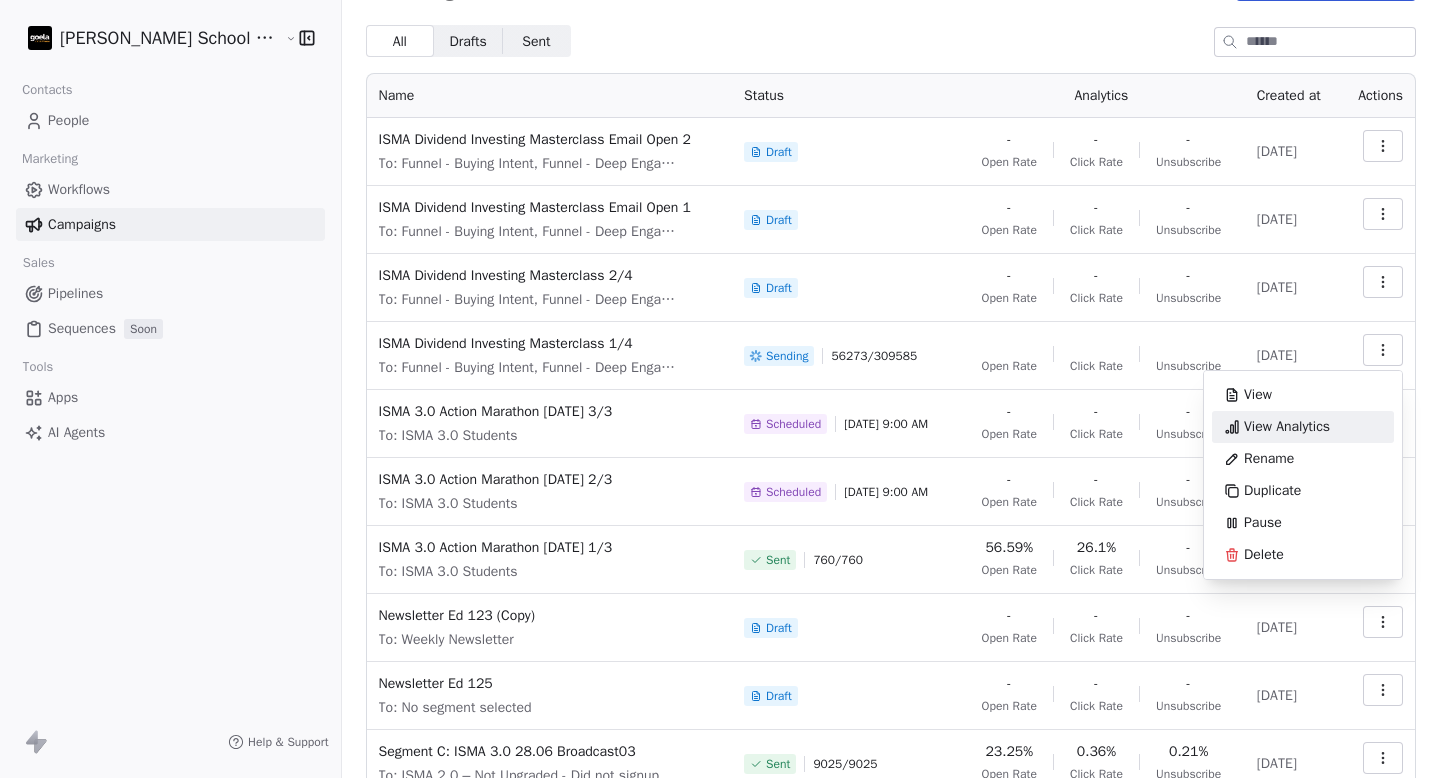 click on "View Analytics" at bounding box center (1287, 427) 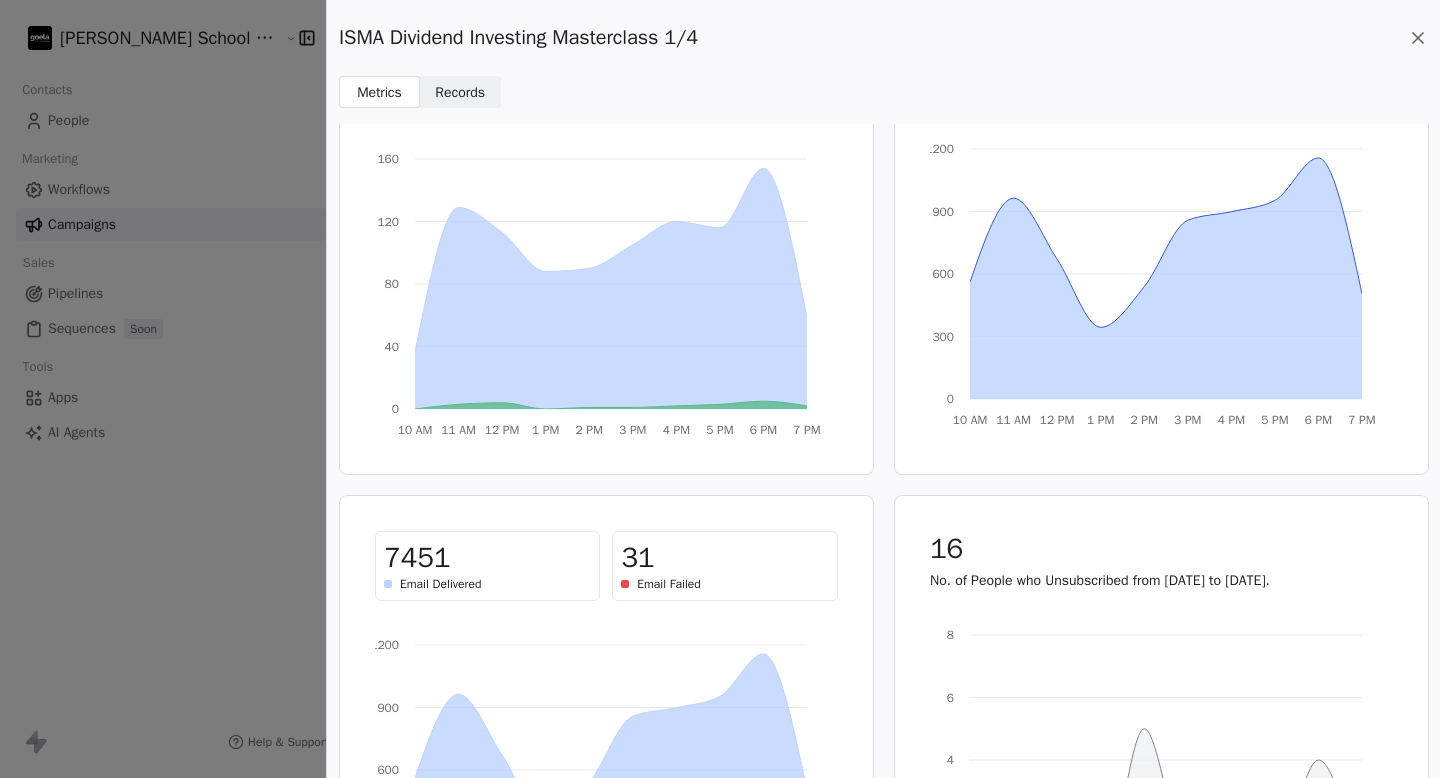 scroll, scrollTop: 0, scrollLeft: 0, axis: both 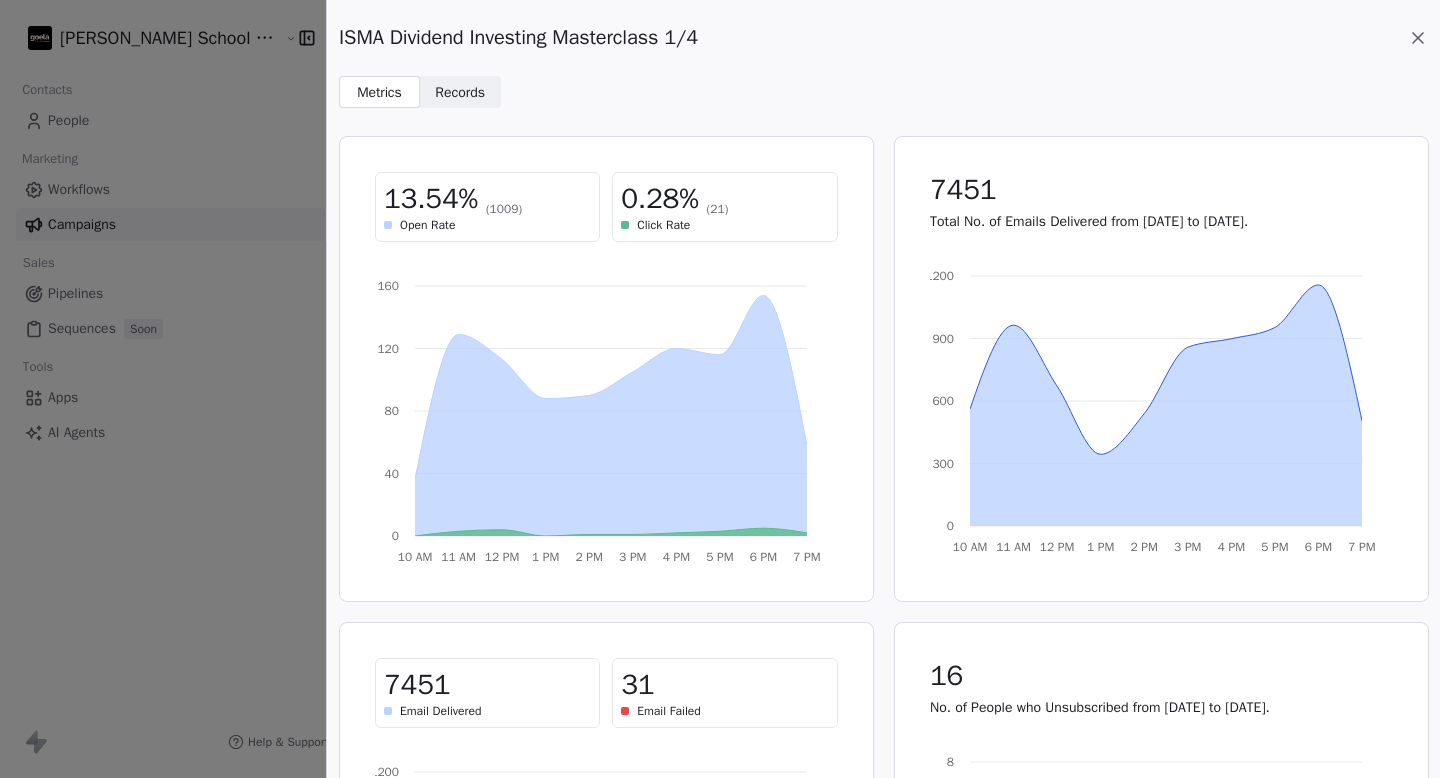 click 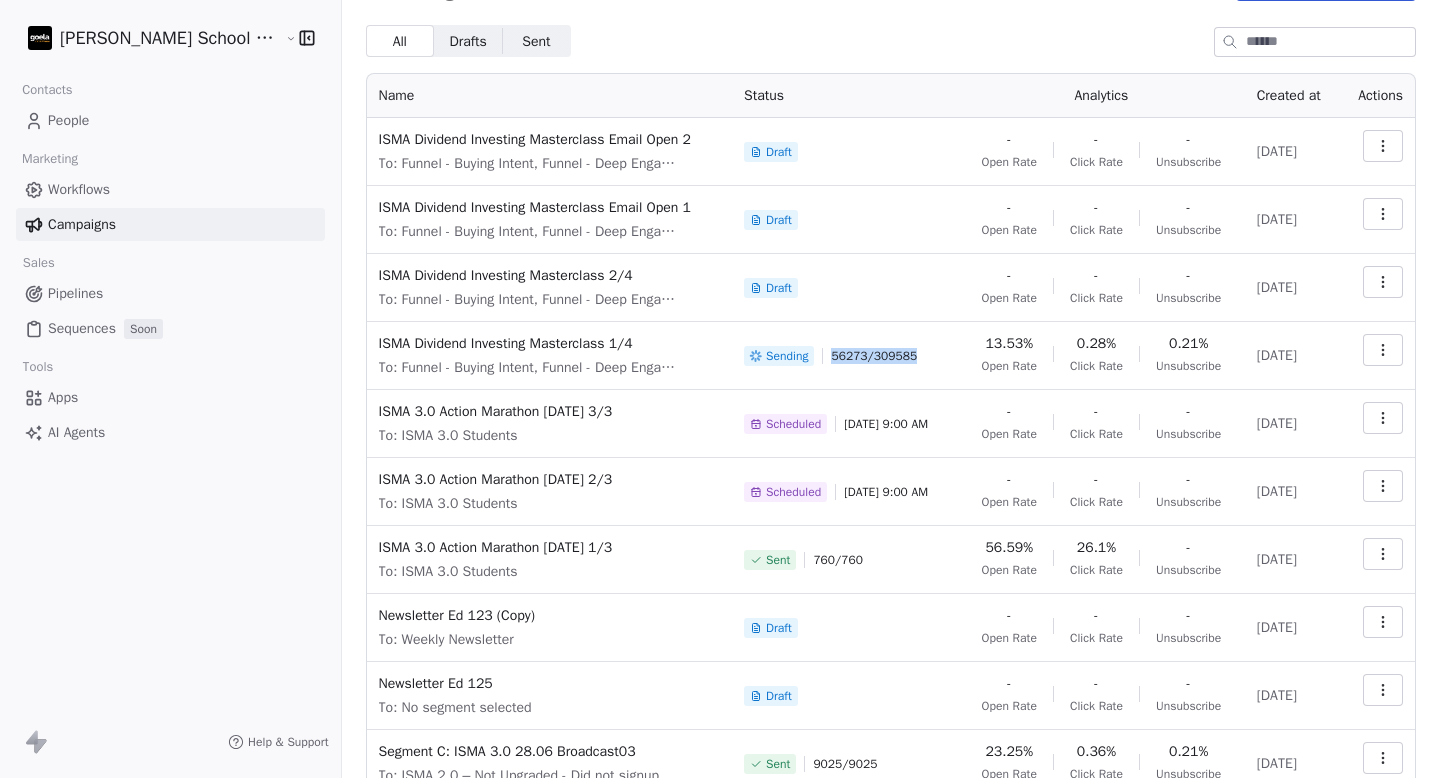drag, startPoint x: 791, startPoint y: 354, endPoint x: 876, endPoint y: 354, distance: 85 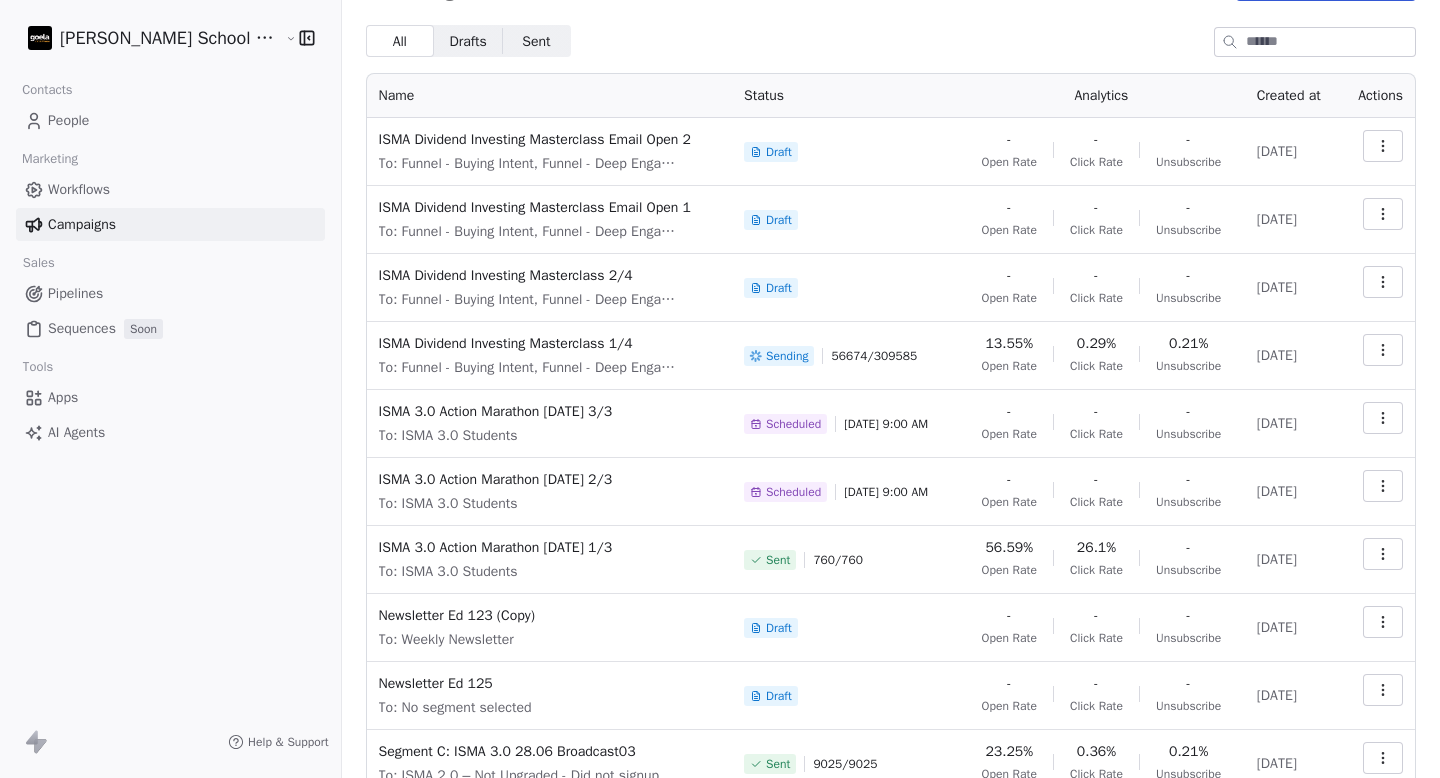 click on "People" at bounding box center (170, 120) 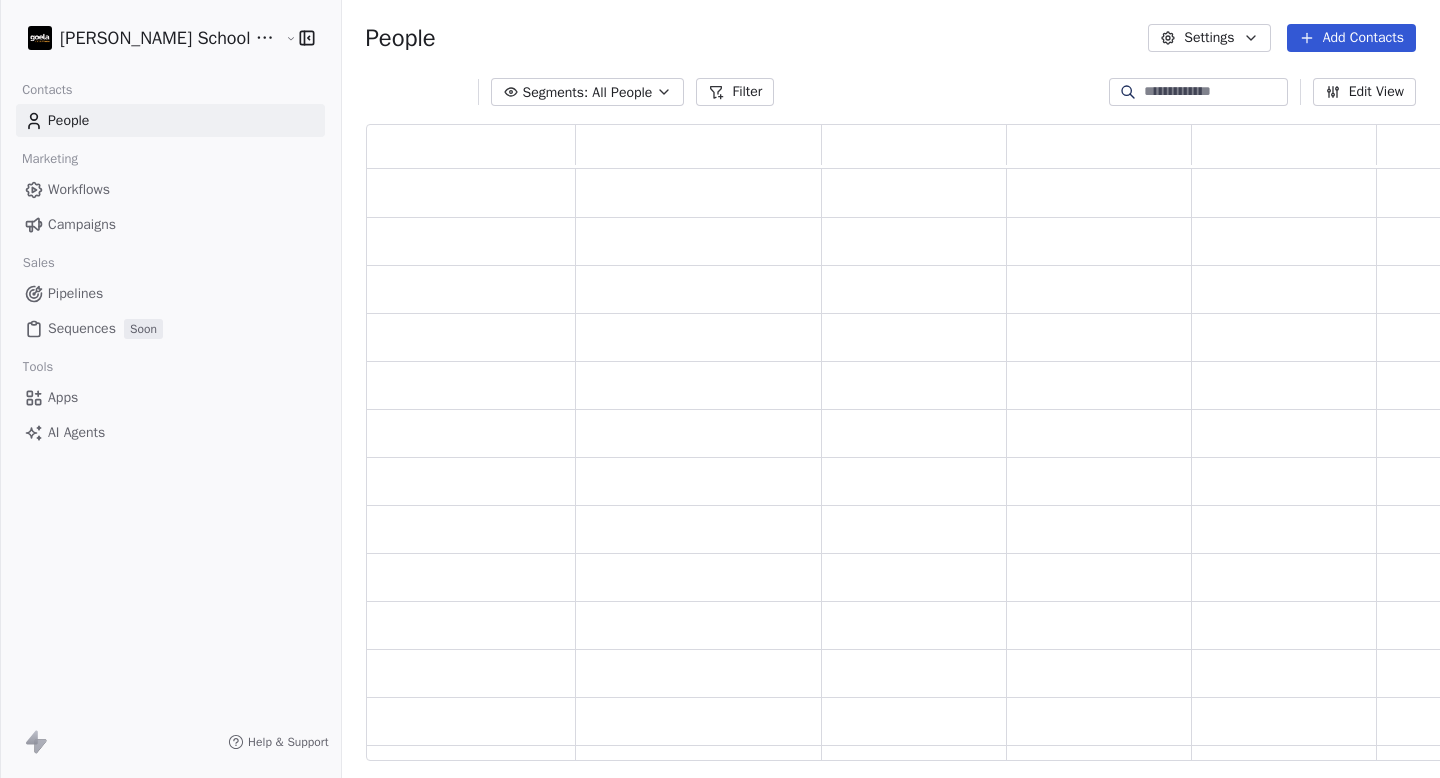scroll, scrollTop: 0, scrollLeft: 0, axis: both 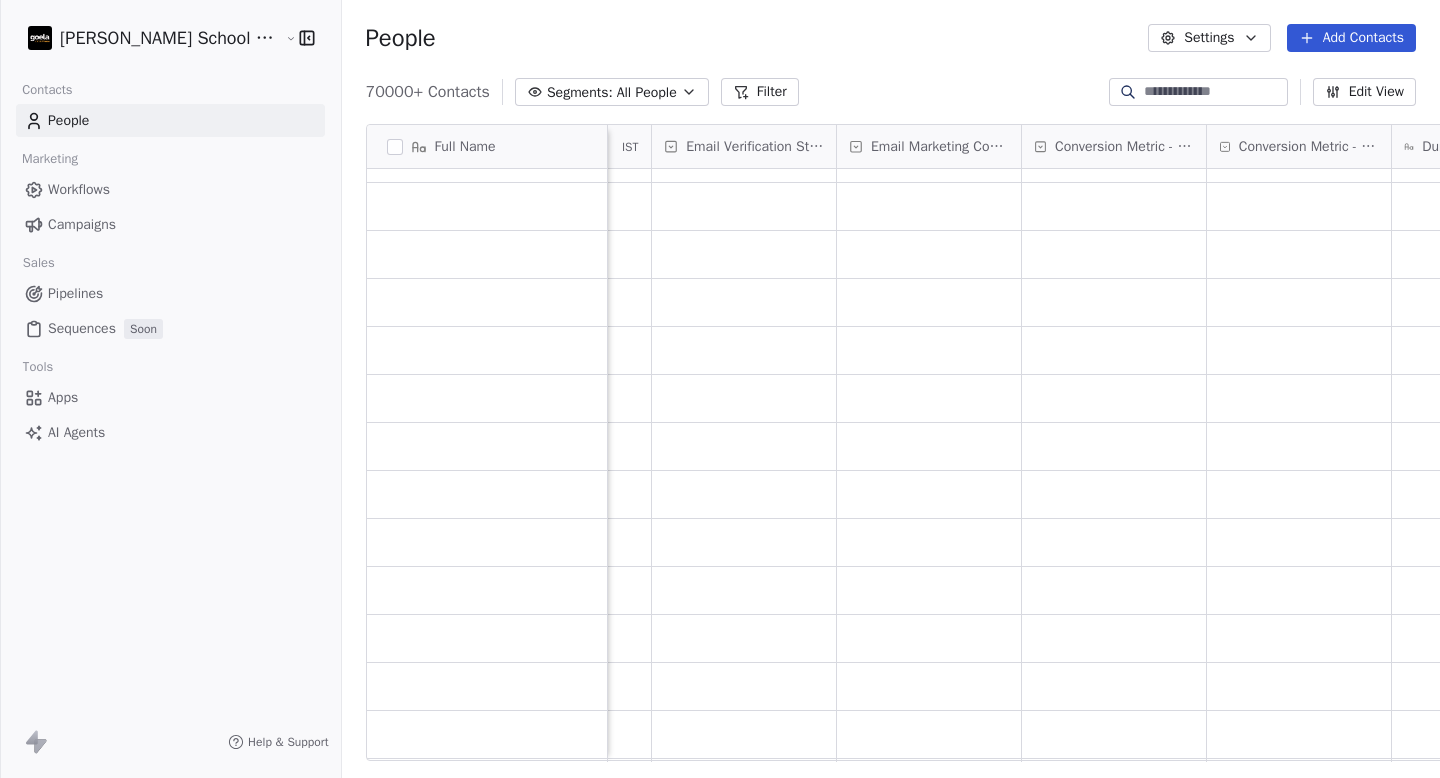 click on "Workflows" at bounding box center [79, 189] 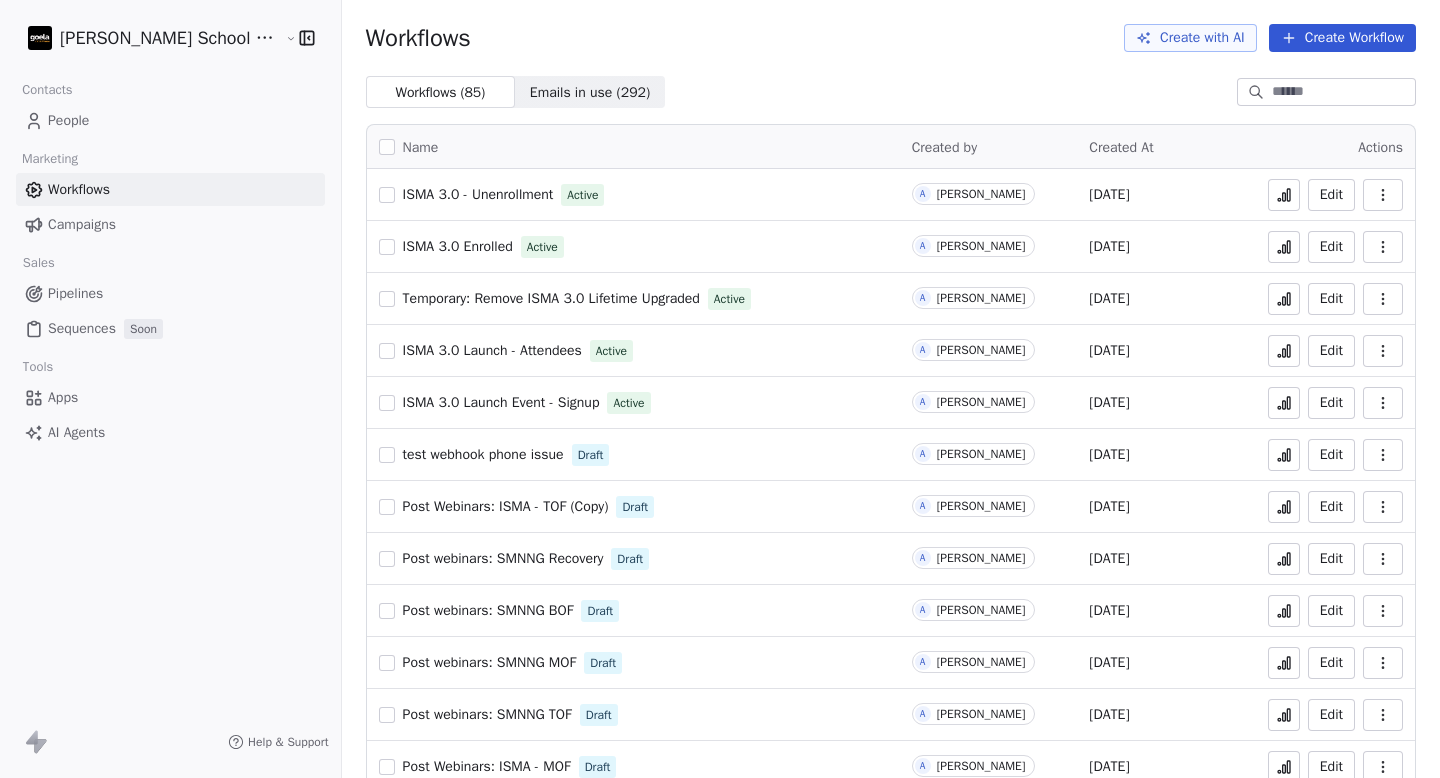 click on "Campaigns" at bounding box center (170, 224) 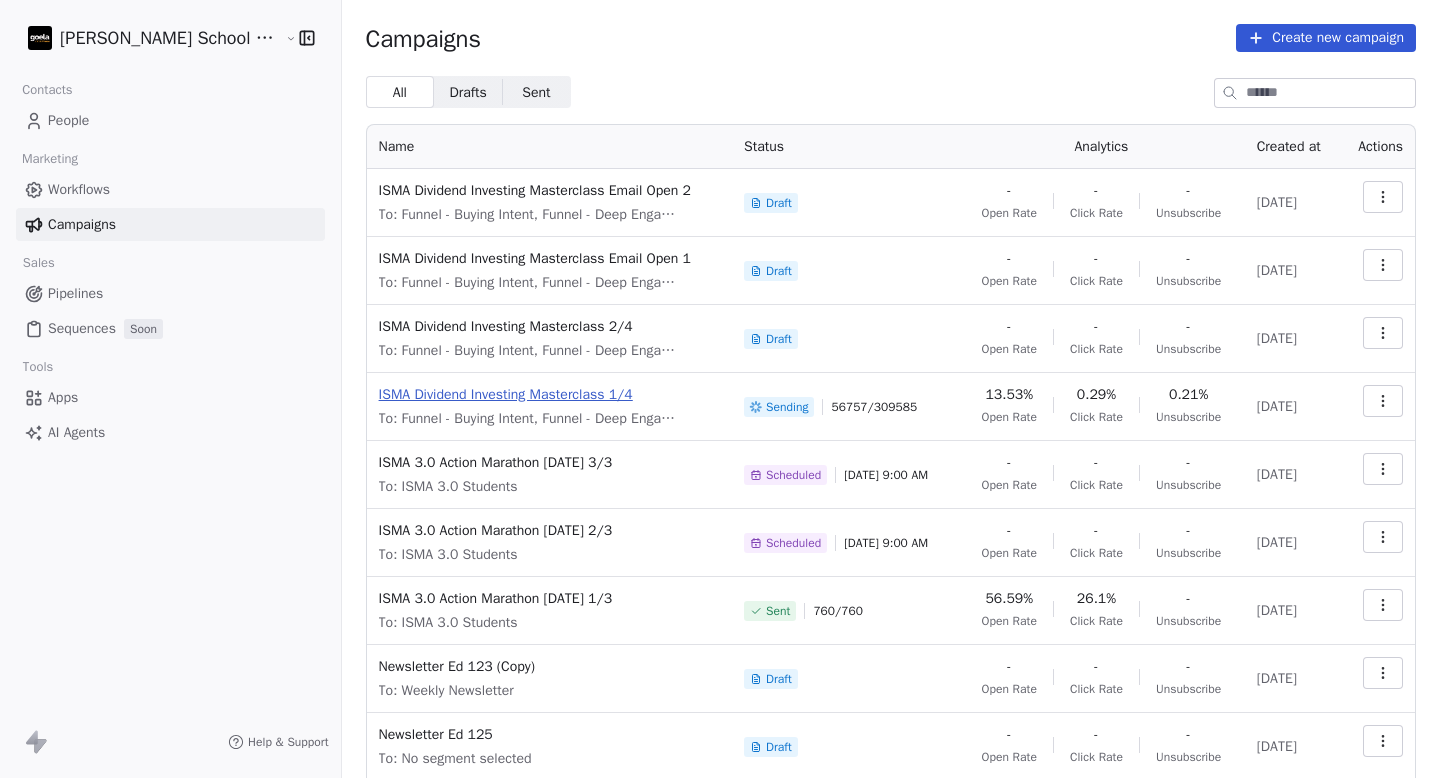 click on "ISMA Dividend Investing Masterclass 1/4" at bounding box center [549, 395] 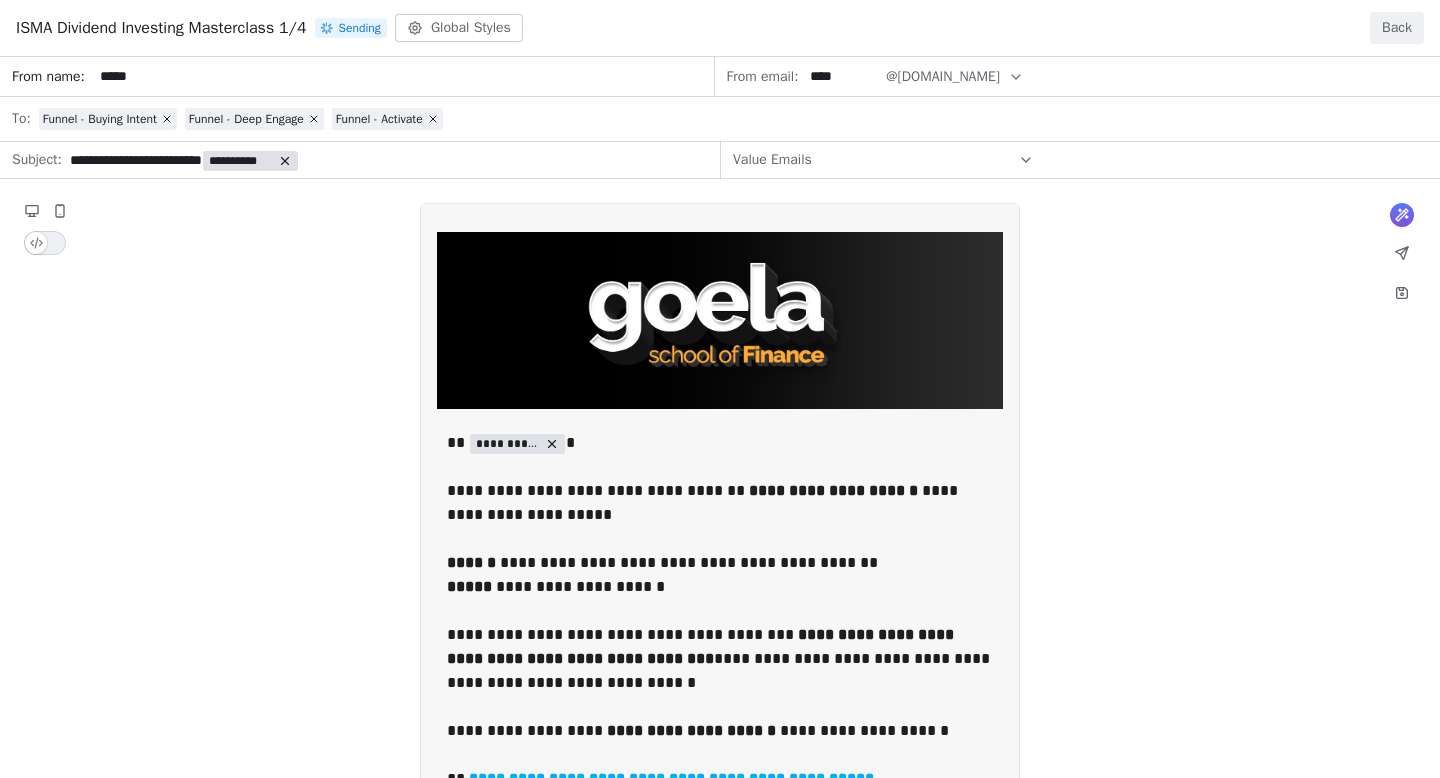 click on "Back" at bounding box center [1397, 28] 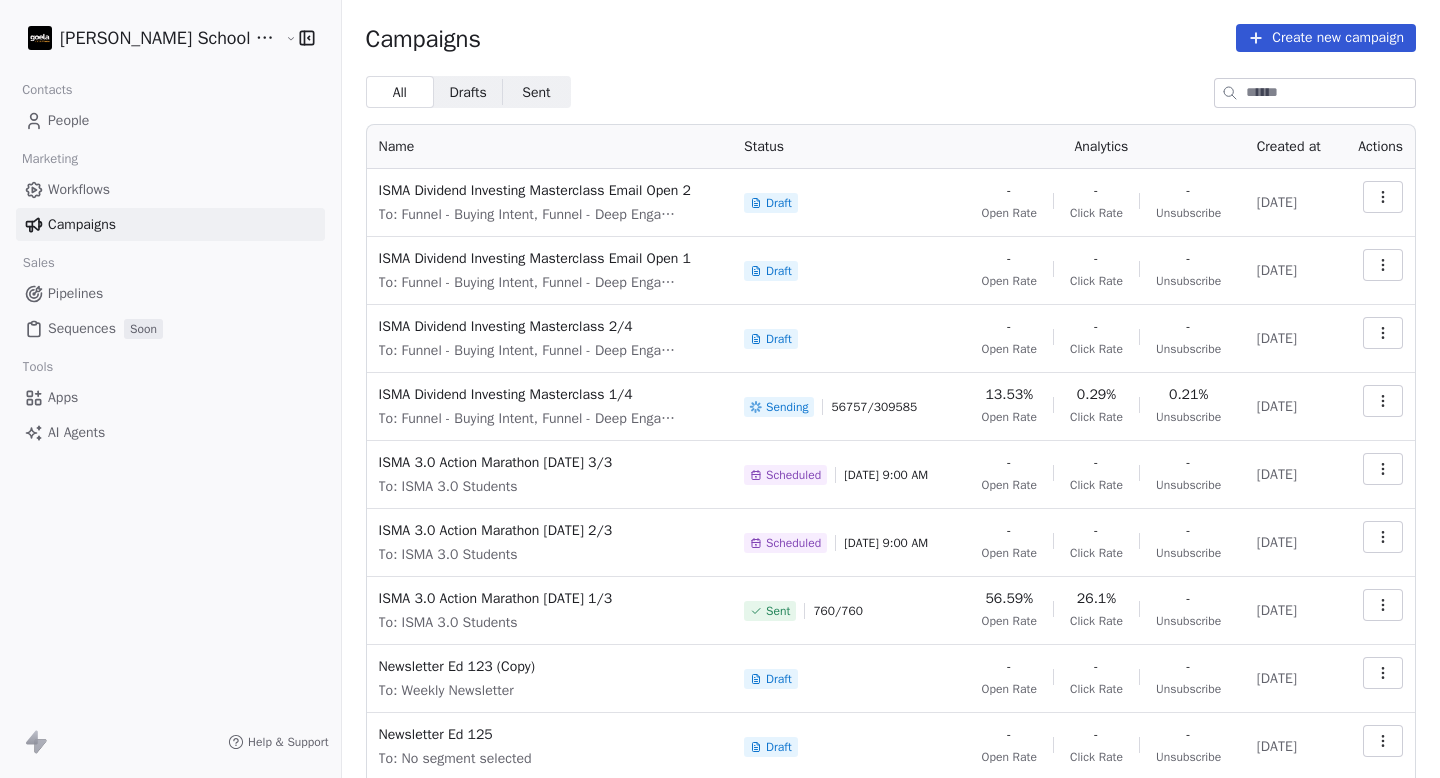 click on "People" at bounding box center (170, 120) 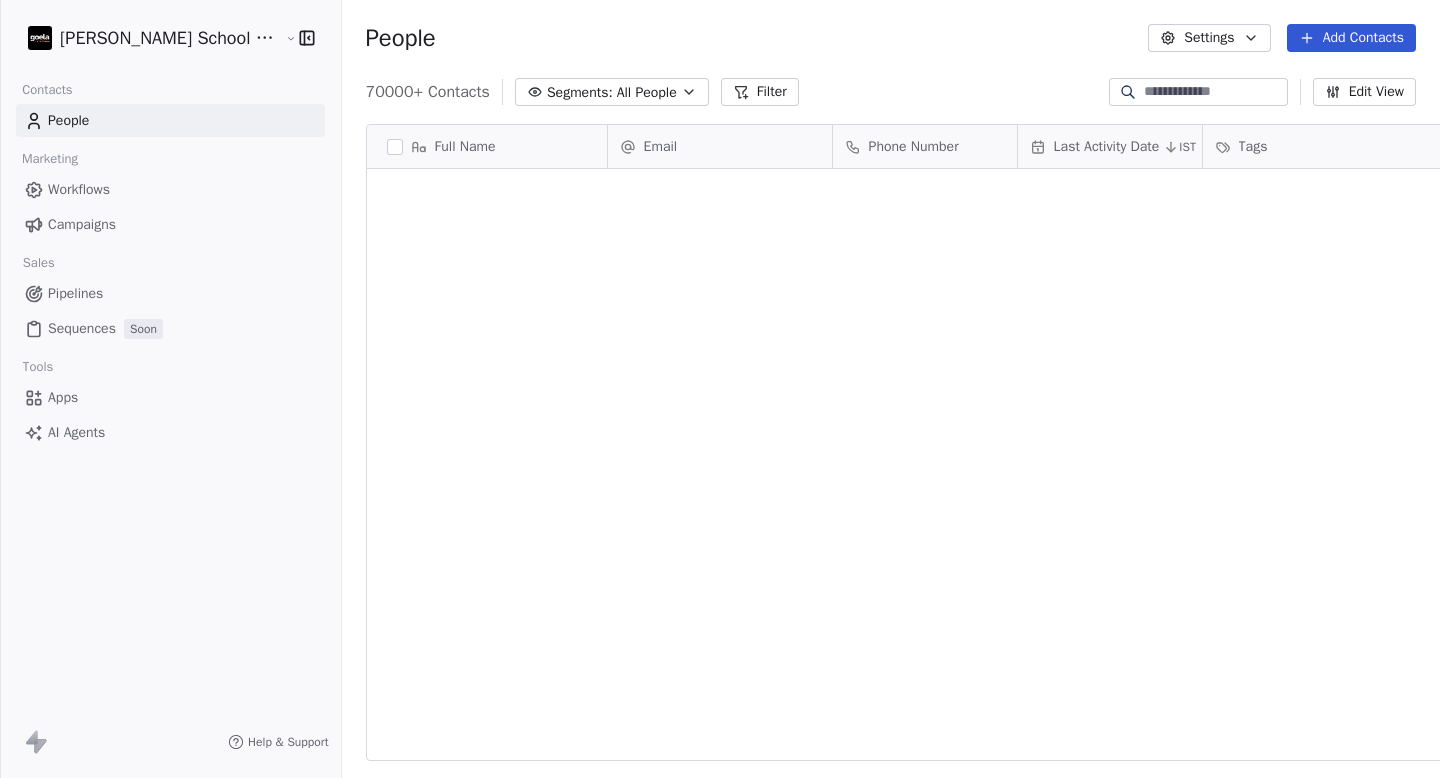 scroll, scrollTop: 3382, scrollLeft: 0, axis: vertical 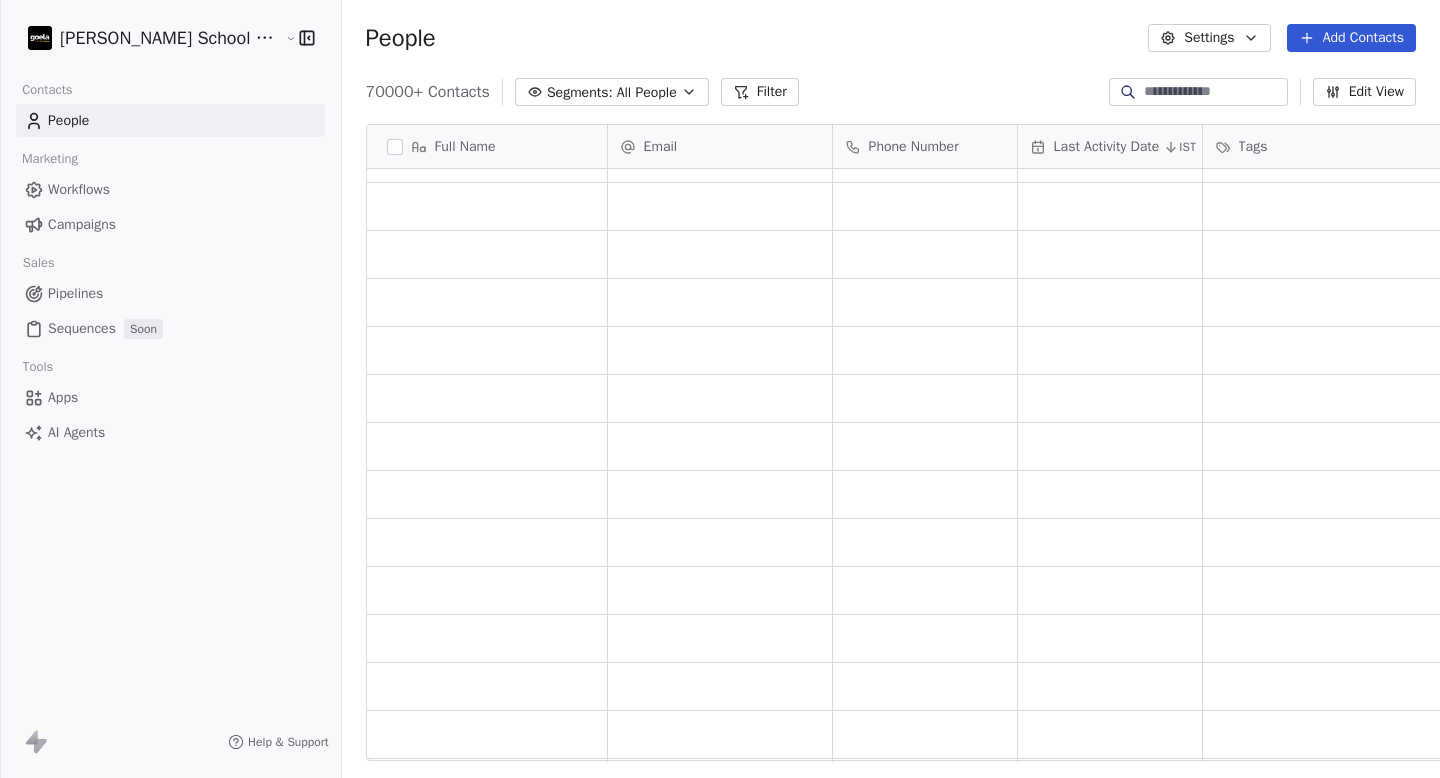 click on "All People" at bounding box center (647, 92) 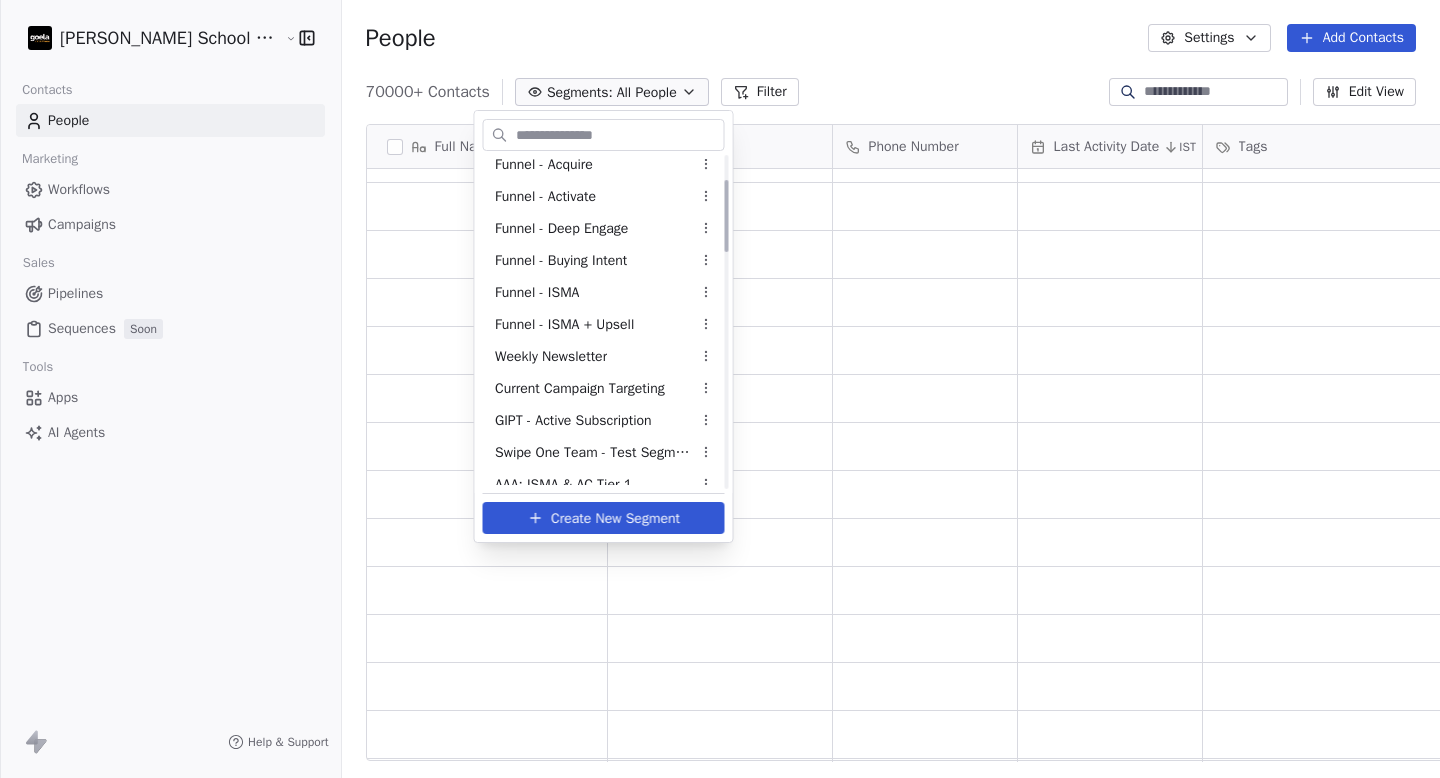 scroll, scrollTop: 0, scrollLeft: 0, axis: both 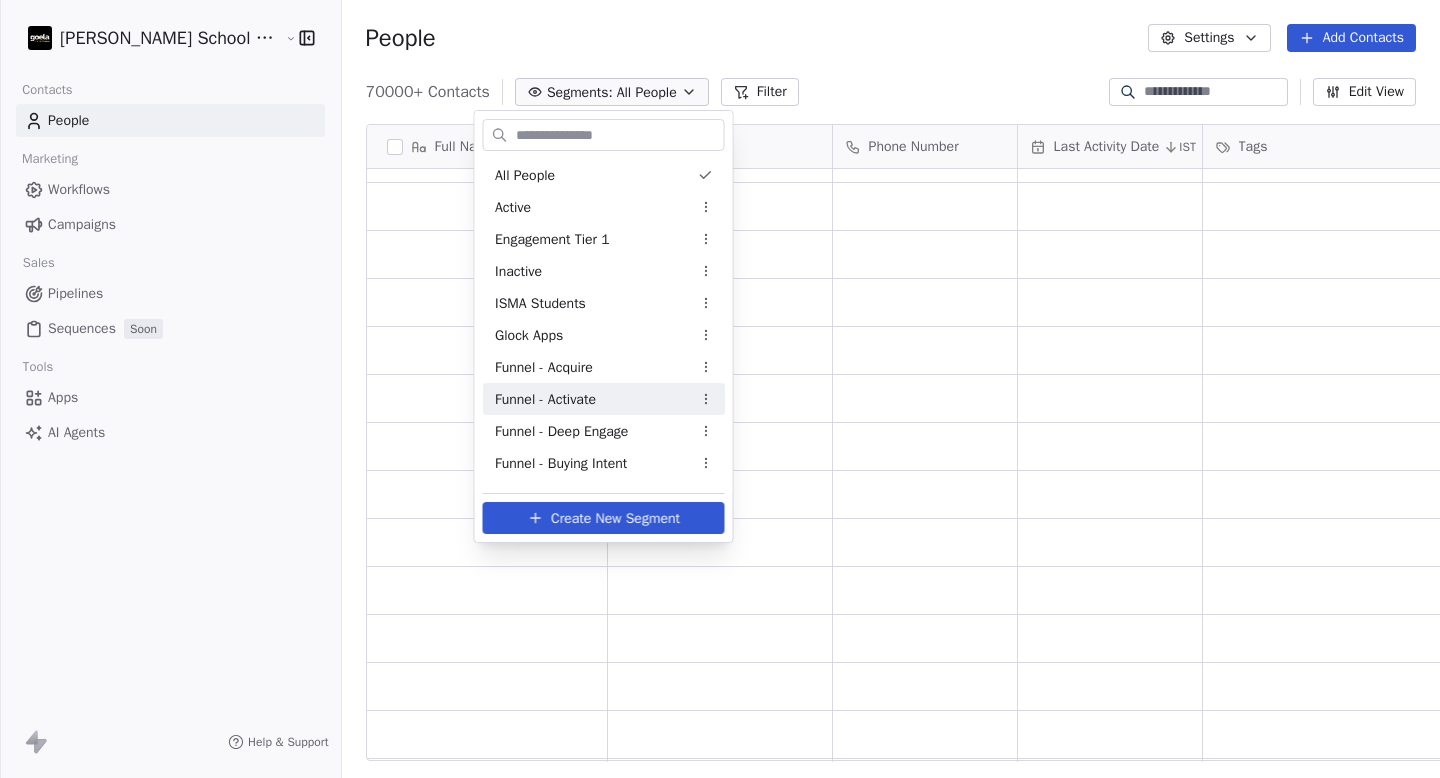 click on "Funnel - Activate" at bounding box center [604, 399] 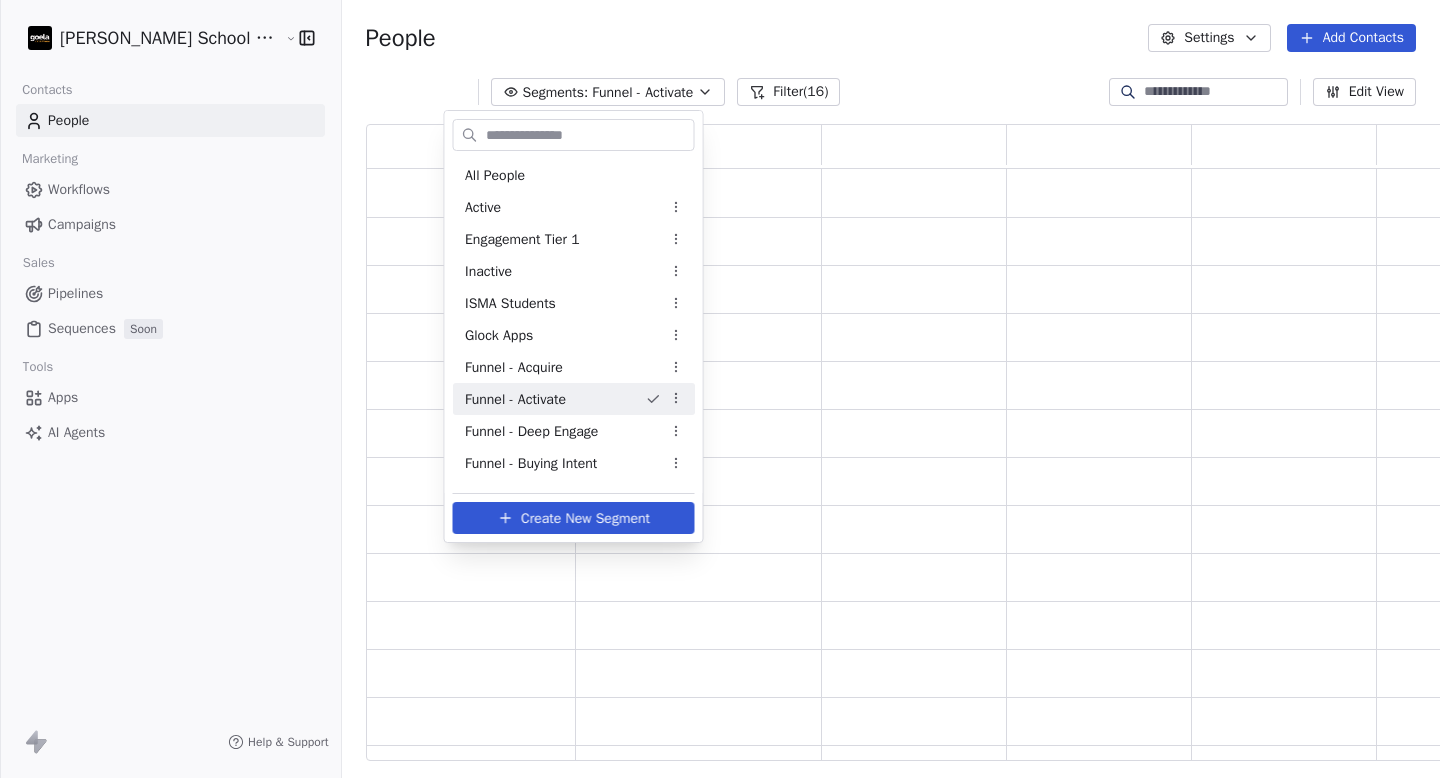 scroll, scrollTop: 1, scrollLeft: 1, axis: both 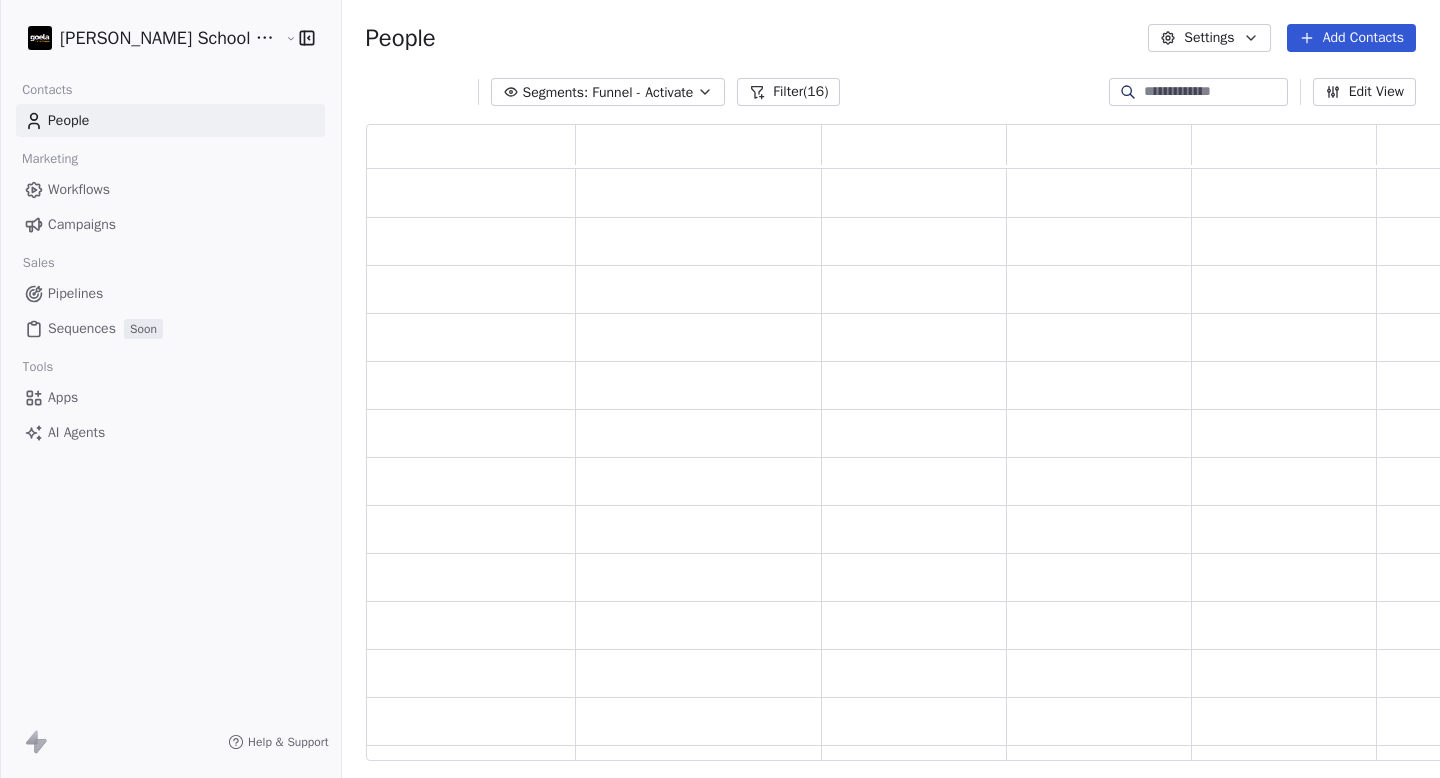 click on "Filter  (16)" at bounding box center [788, 92] 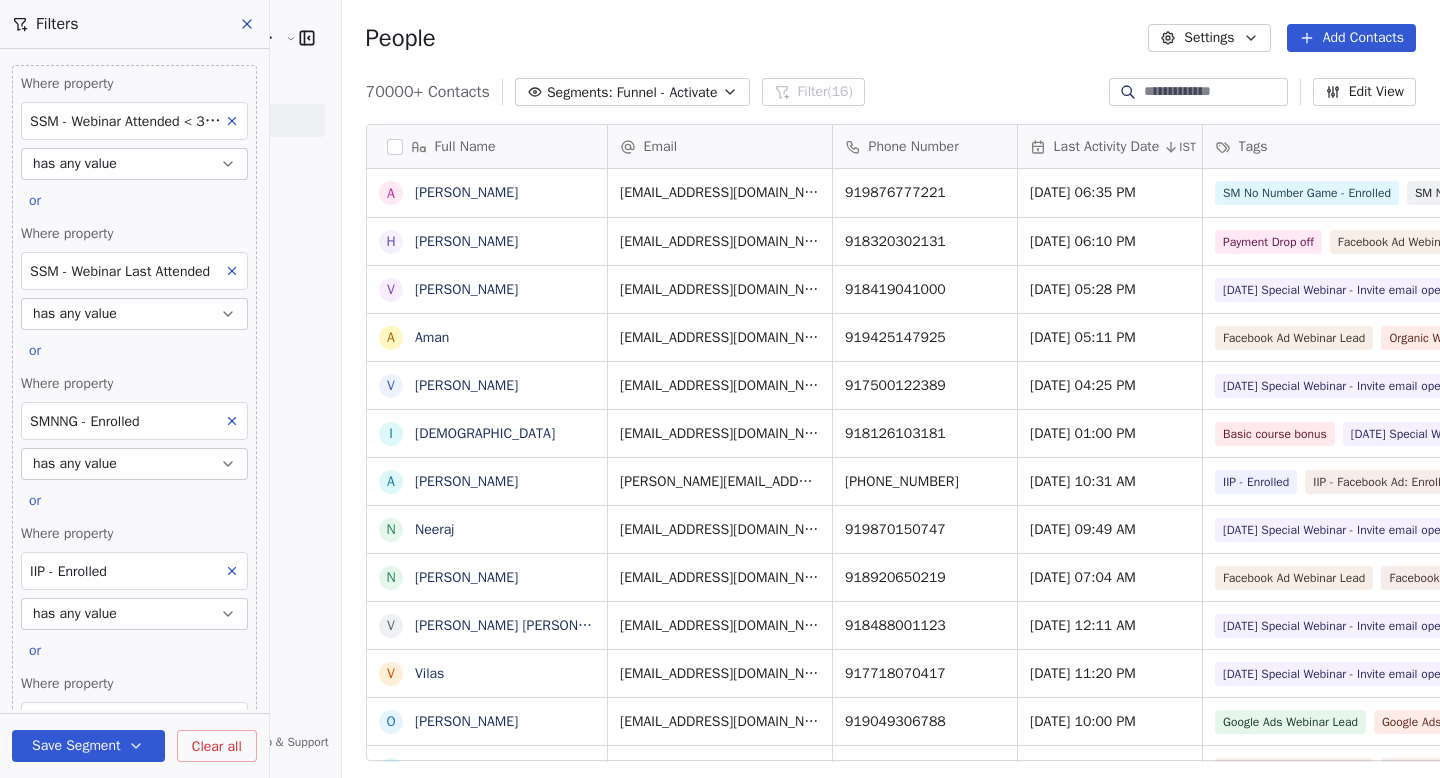 scroll, scrollTop: 1, scrollLeft: 1, axis: both 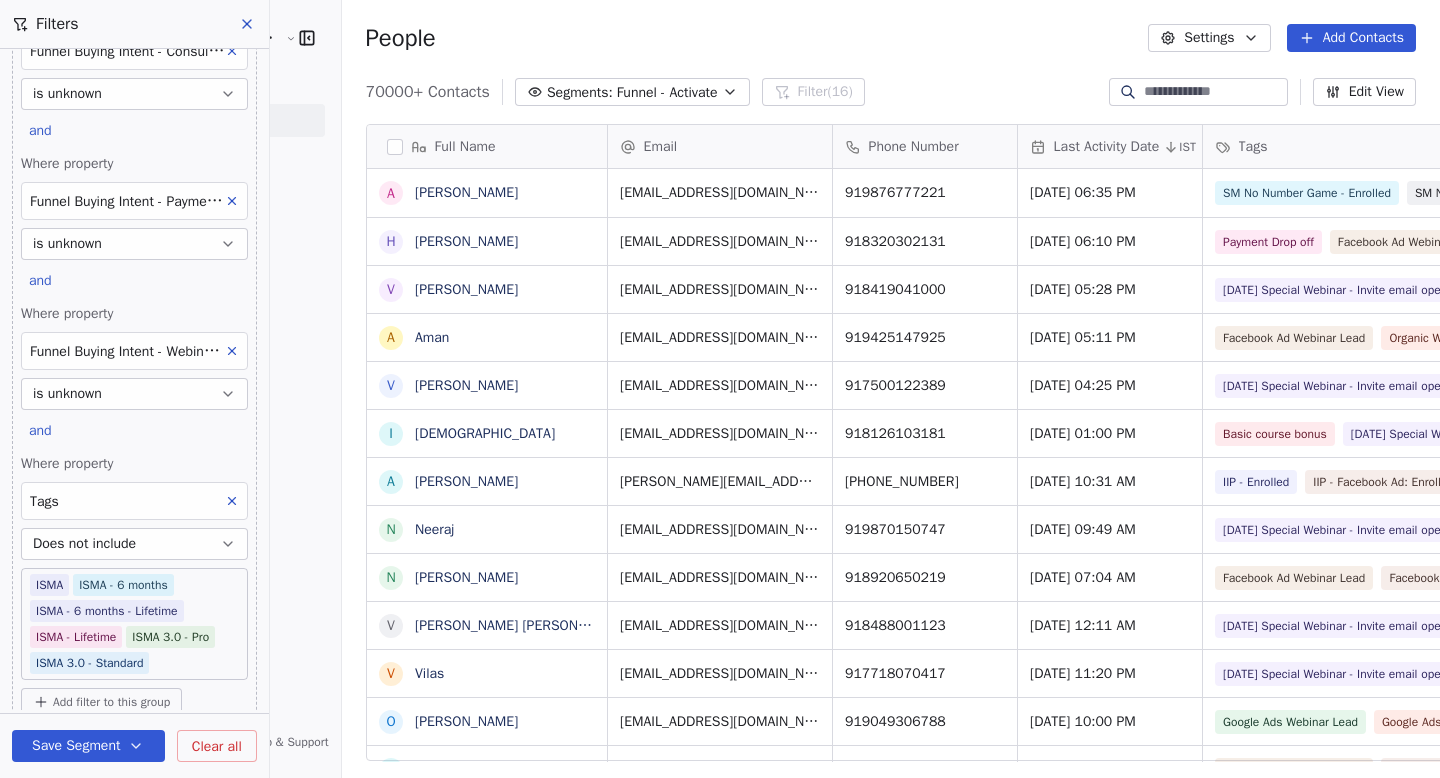 click on "People Settings  Add Contacts" at bounding box center (891, 38) 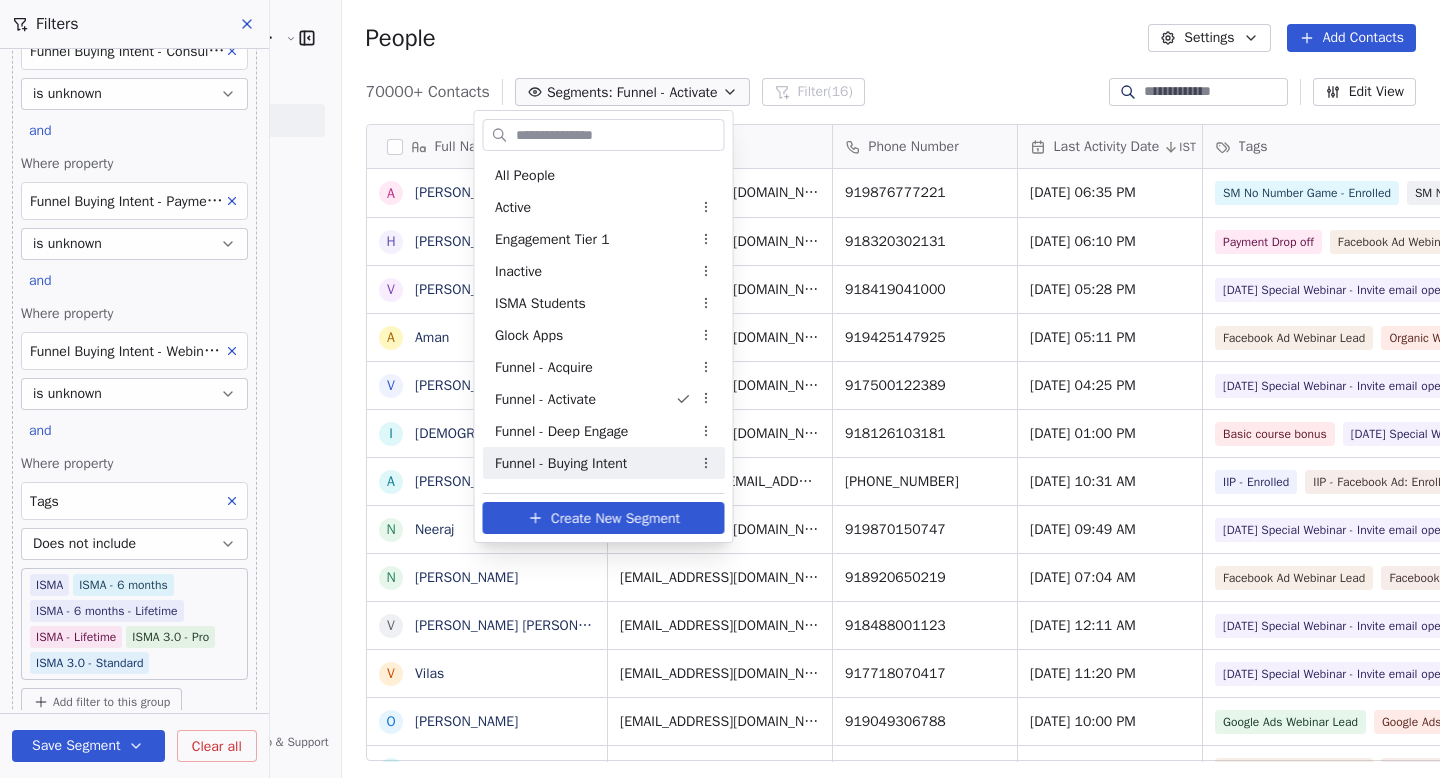 click on "Funnel - Buying Intent" at bounding box center [561, 463] 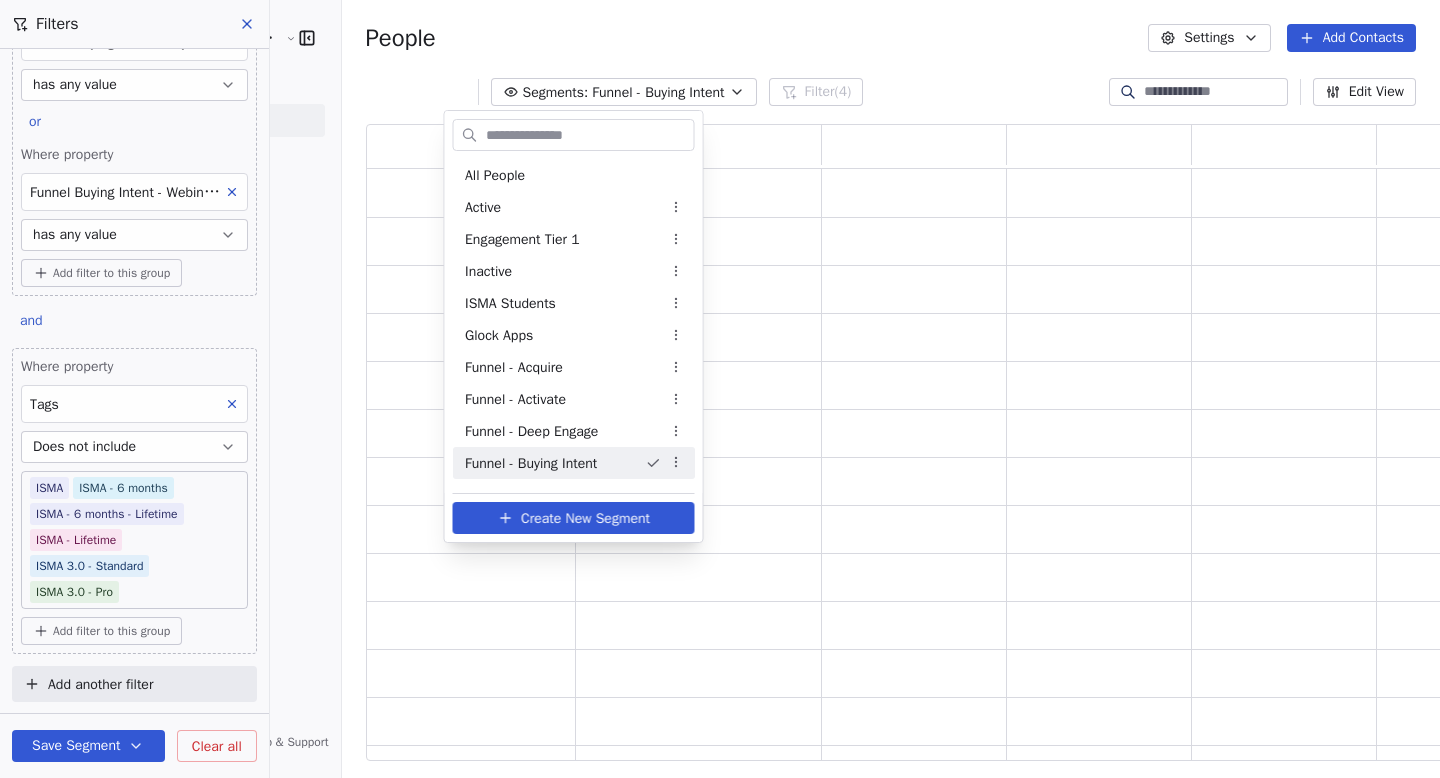 scroll, scrollTop: 158, scrollLeft: 0, axis: vertical 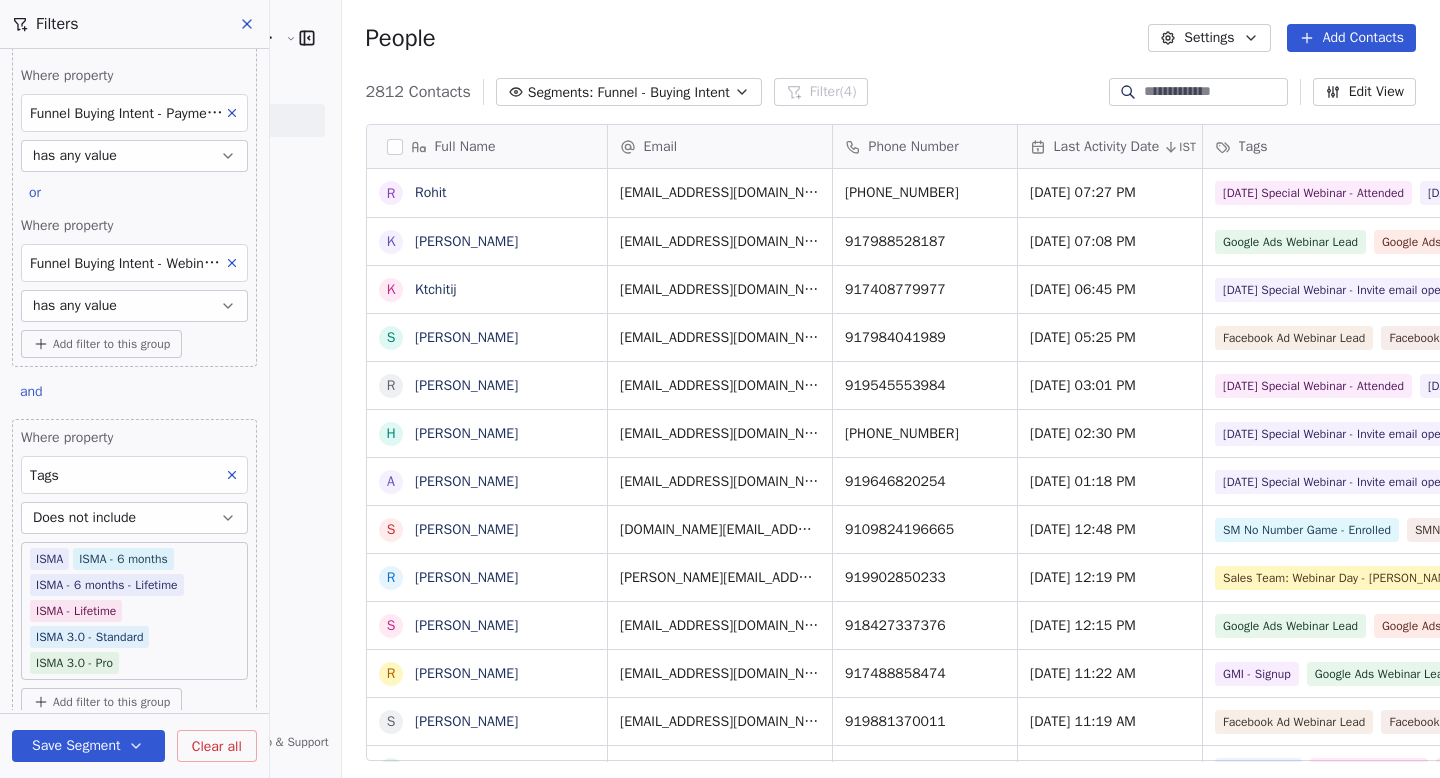 click on "Funnel - Buying Intent" at bounding box center [663, 92] 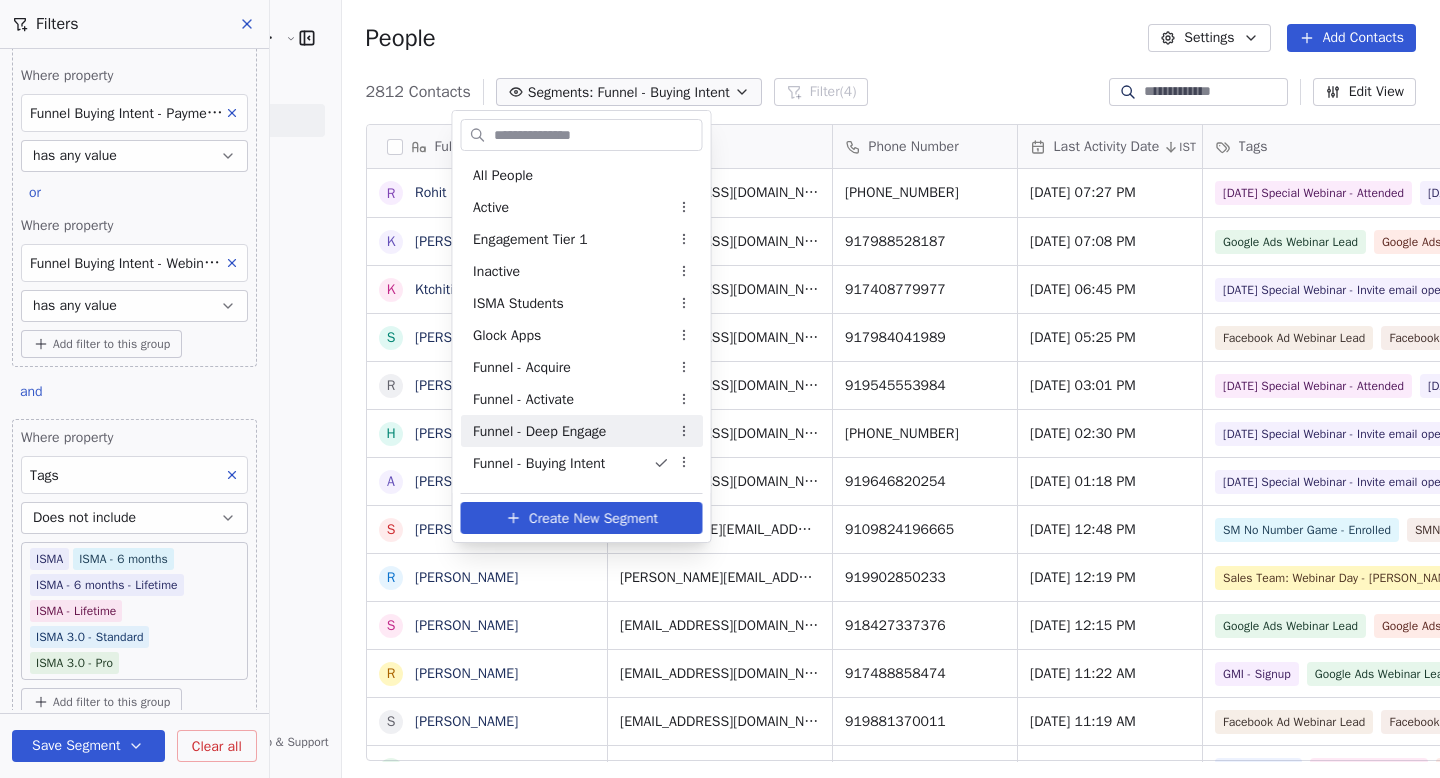 click on "Funnel - Deep Engage" at bounding box center (539, 431) 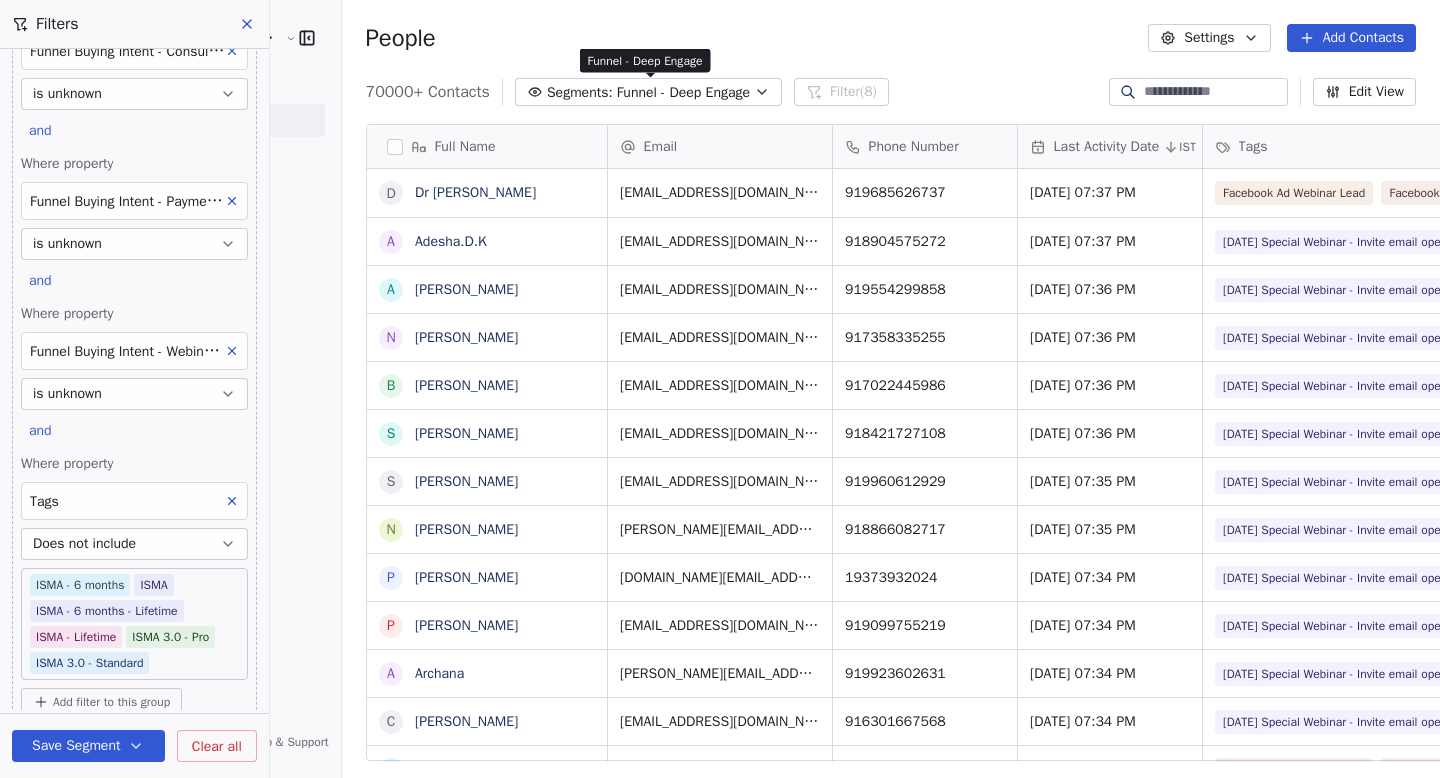 click on "Funnel - Deep Engage" at bounding box center [683, 92] 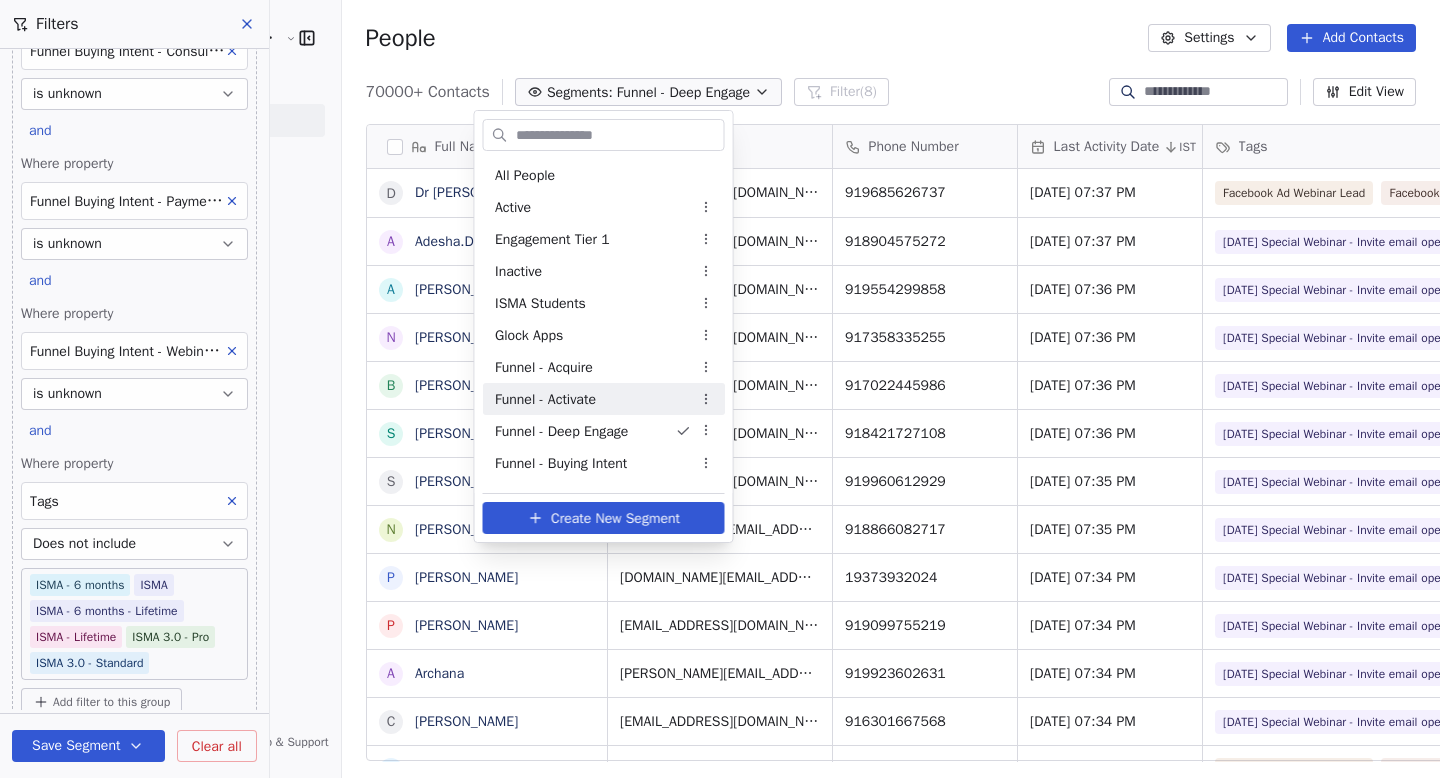 click on "Funnel - Activate" at bounding box center (545, 399) 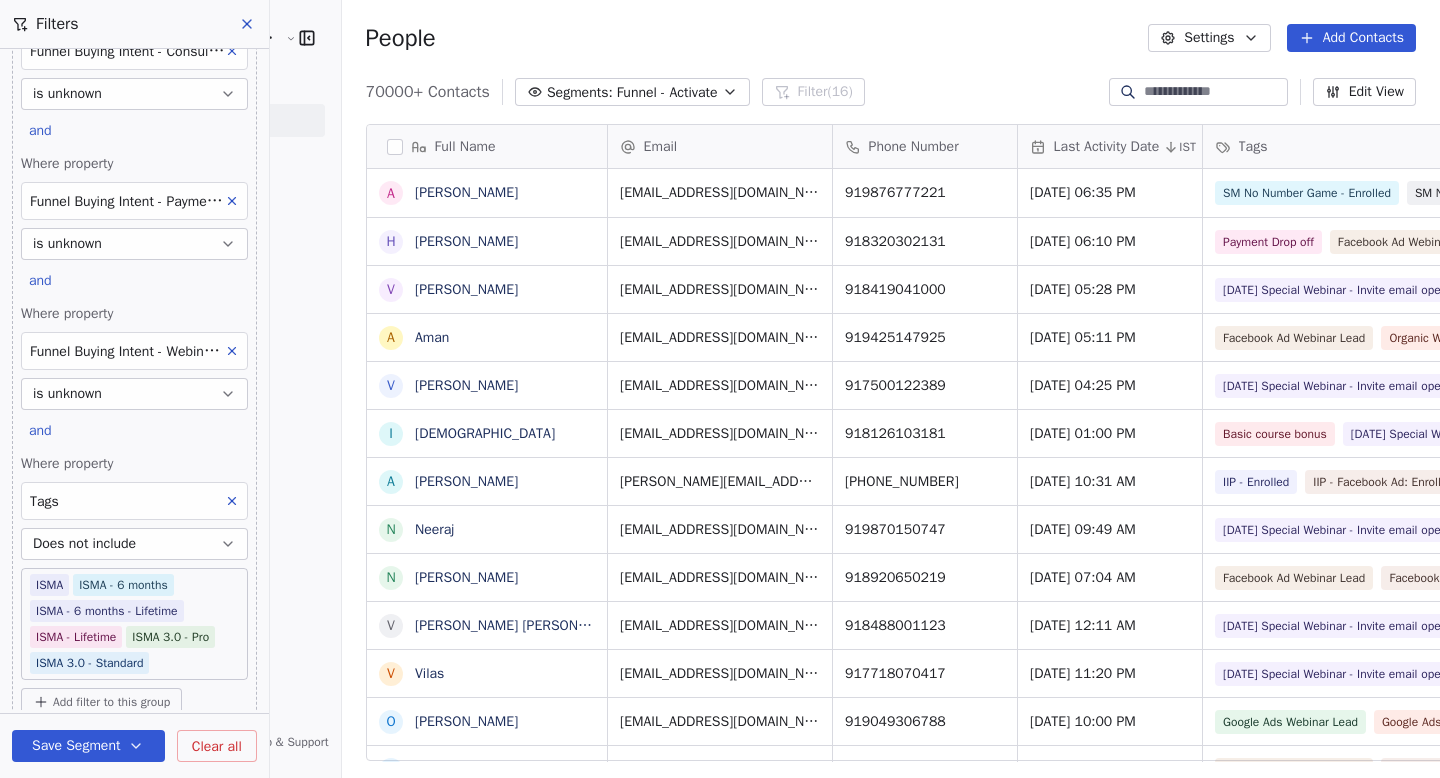 click on "Funnel - Activate" at bounding box center [667, 92] 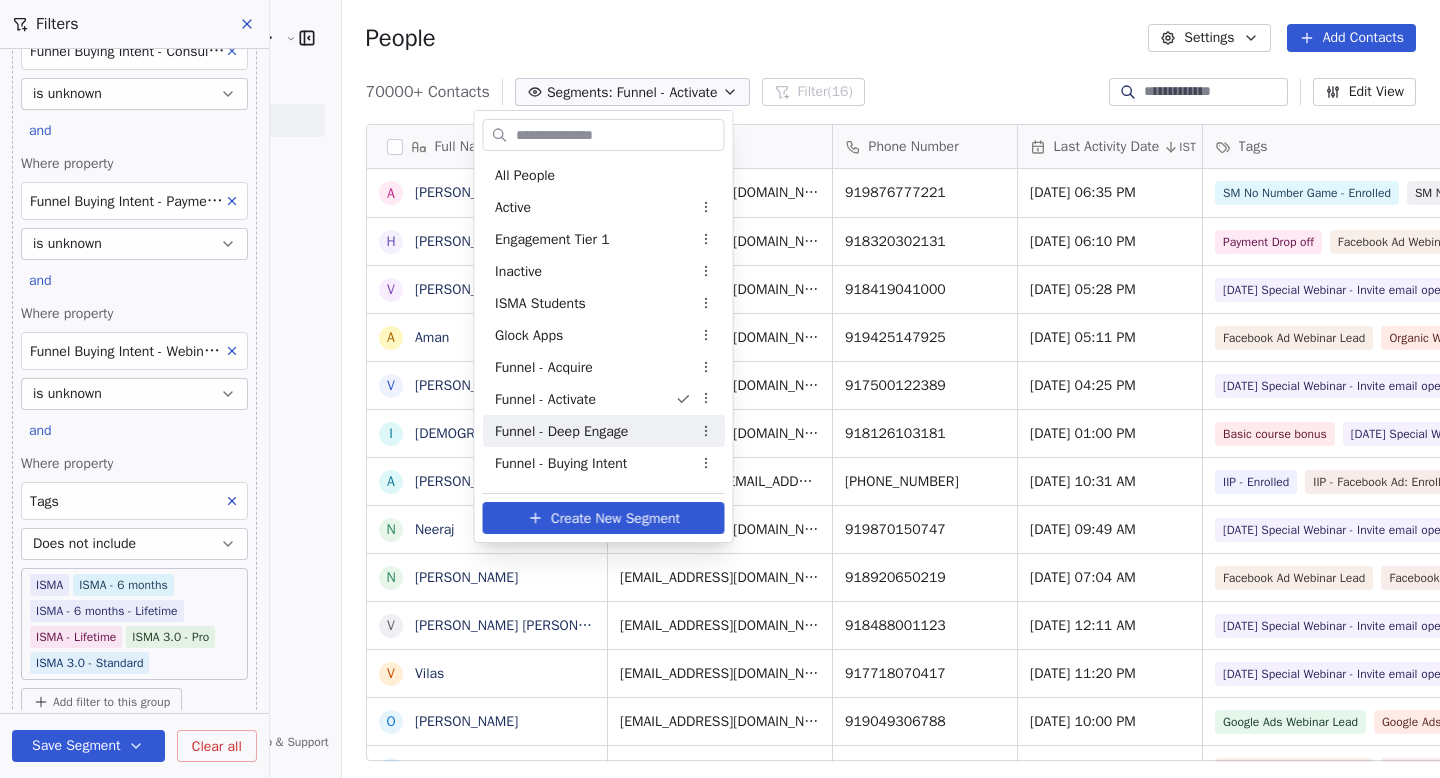 click on "Funnel - Deep Engage" at bounding box center [561, 431] 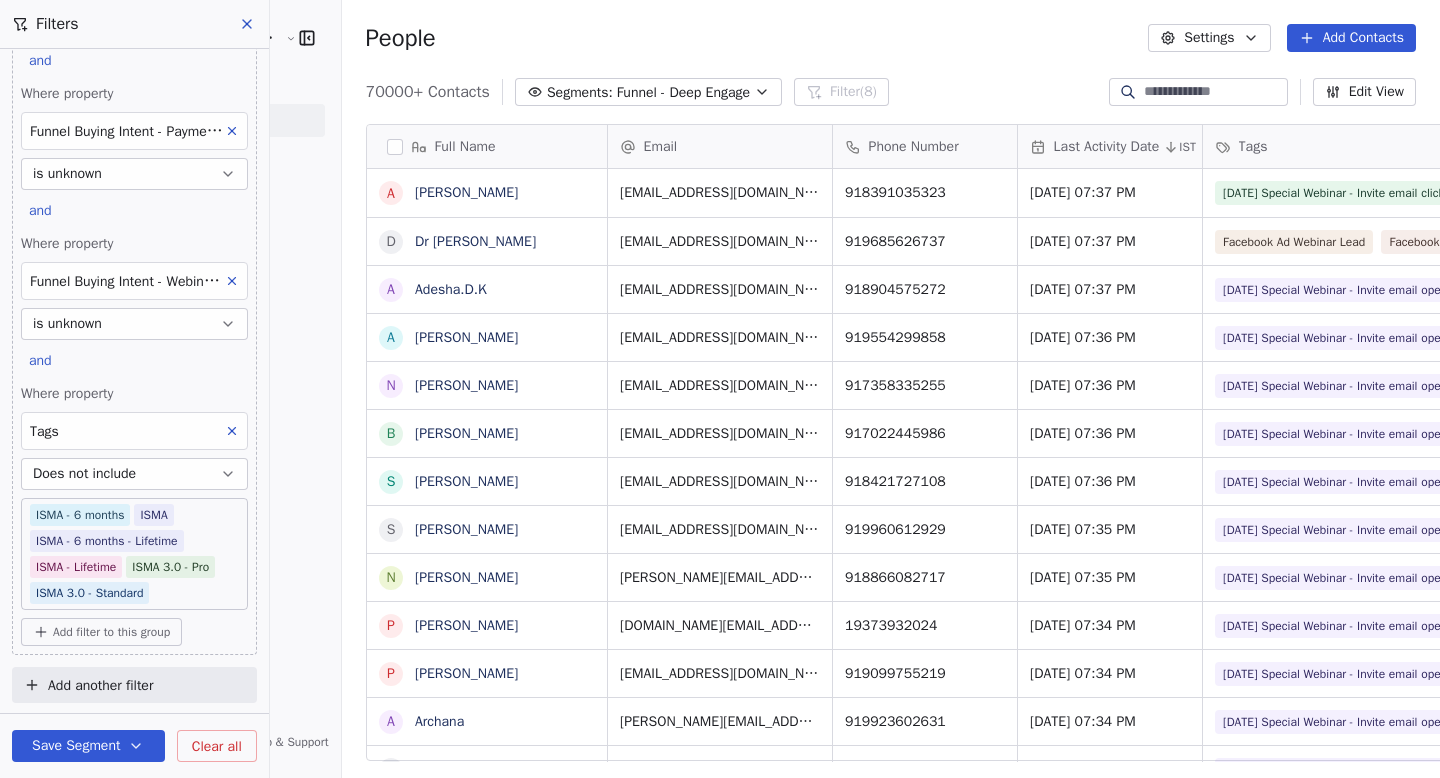 click on "Add another filter" at bounding box center (100, 685) 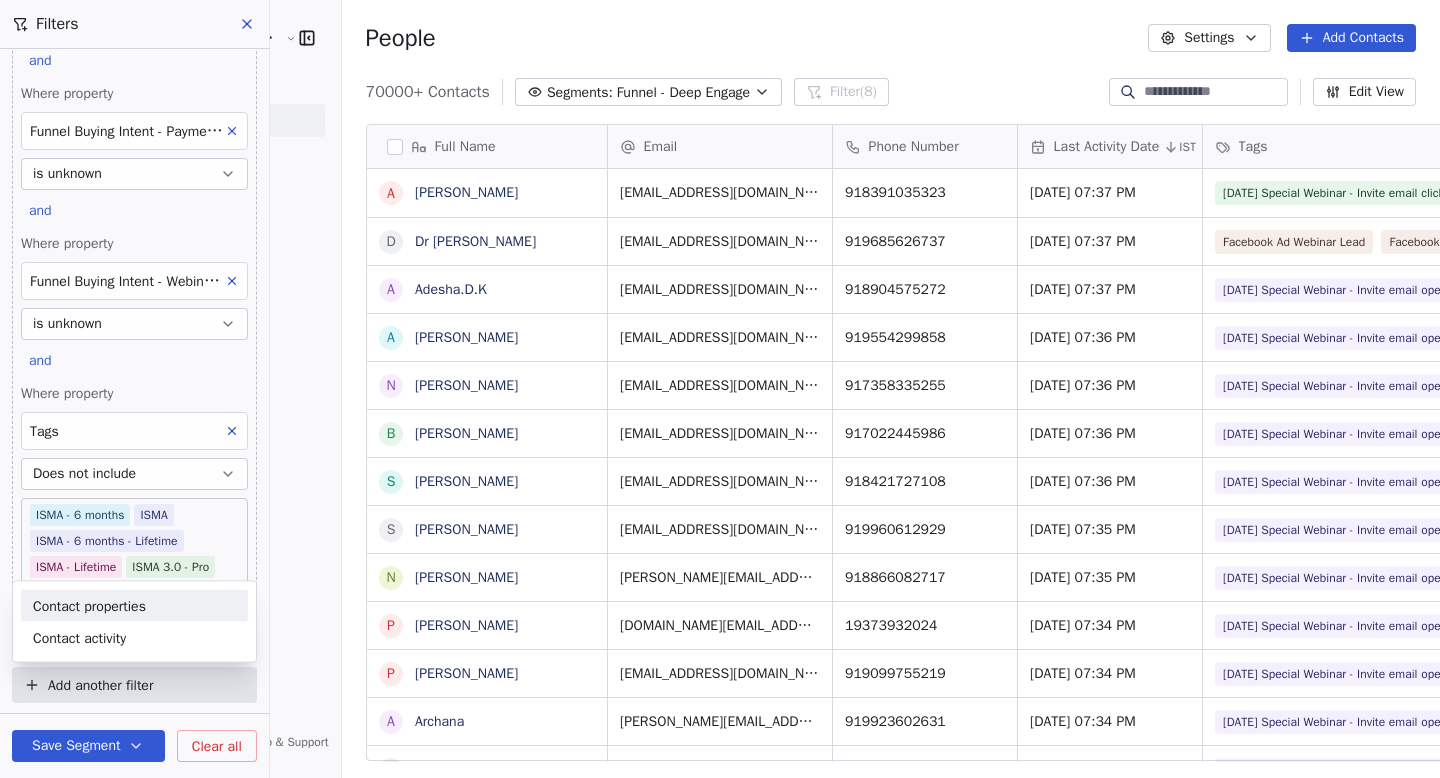 click on "Contact properties" at bounding box center (89, 605) 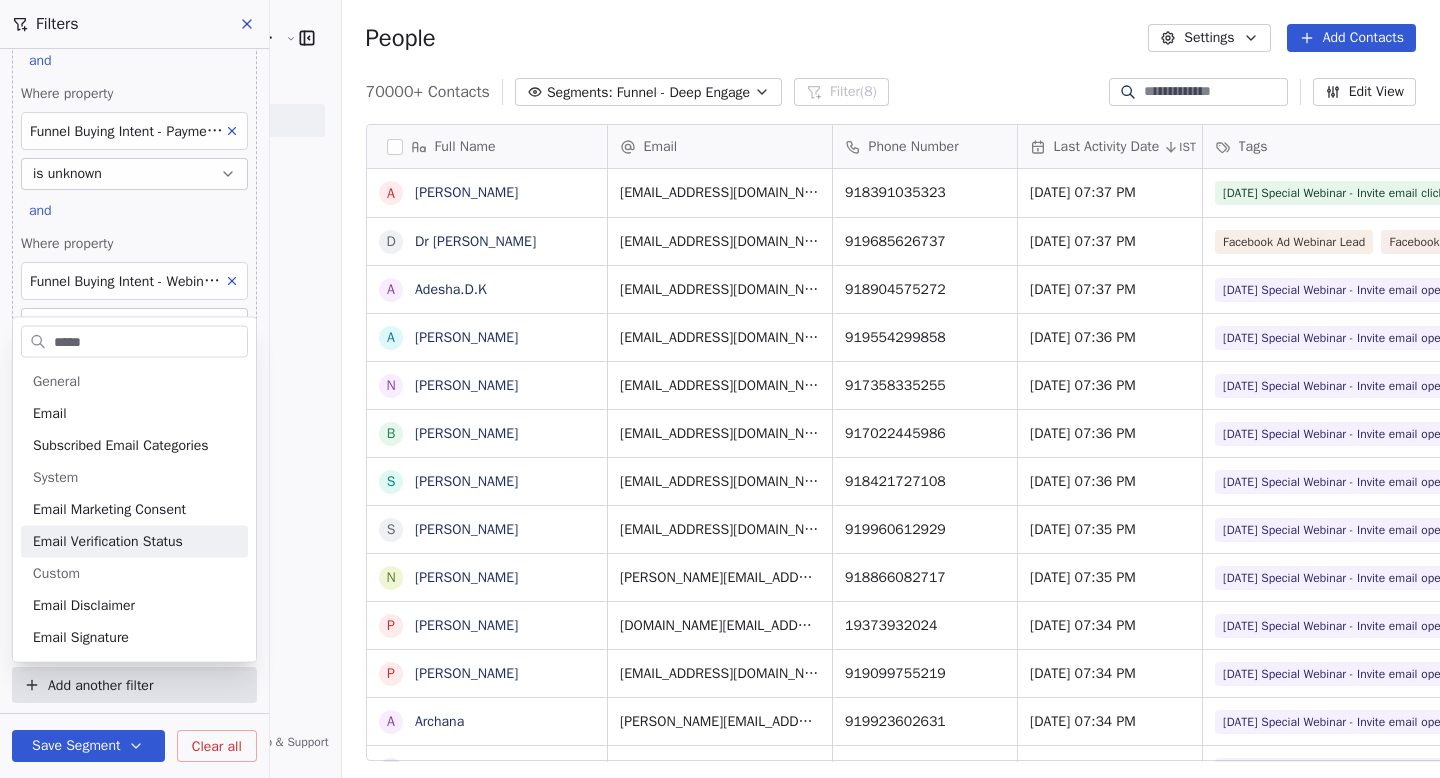 type on "*****" 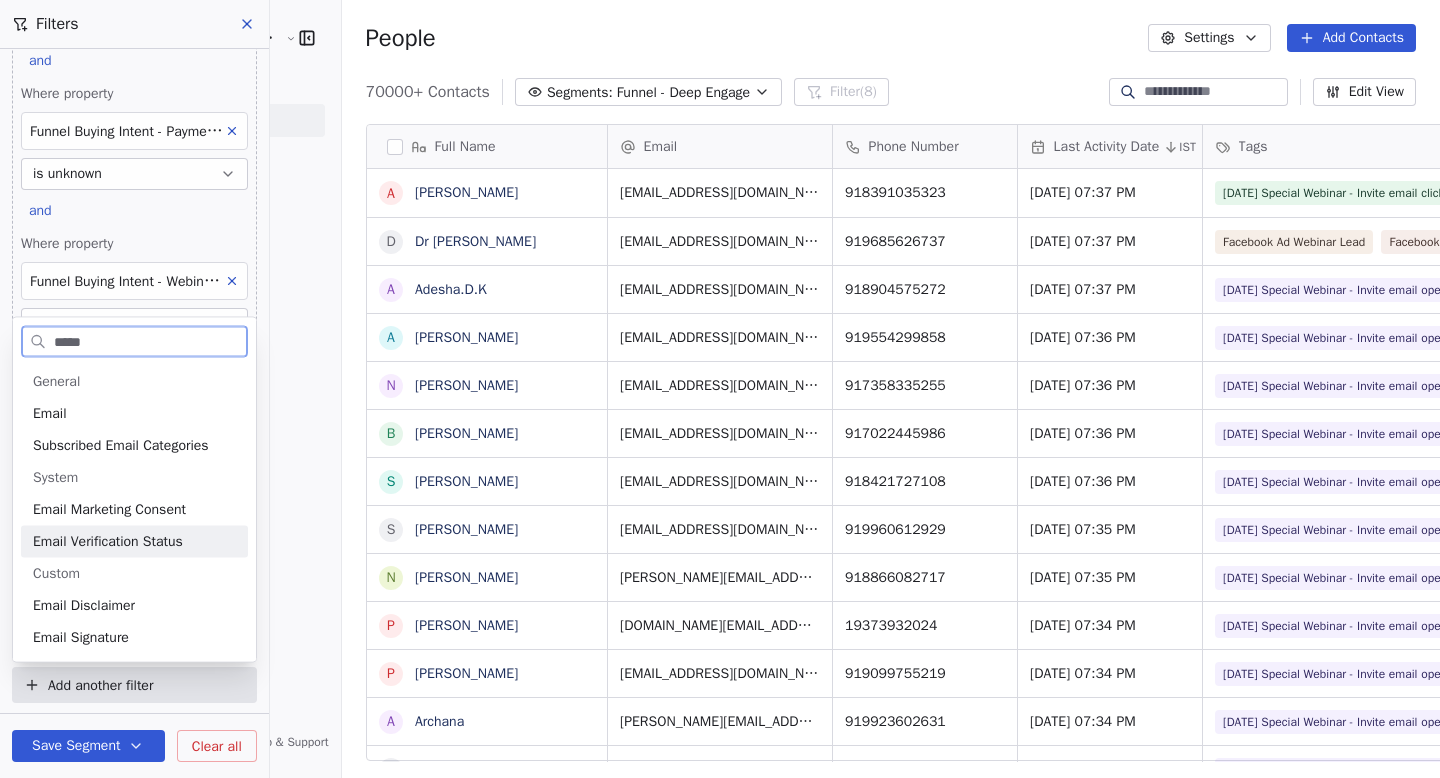 click on "Email Verification Status" at bounding box center (108, 542) 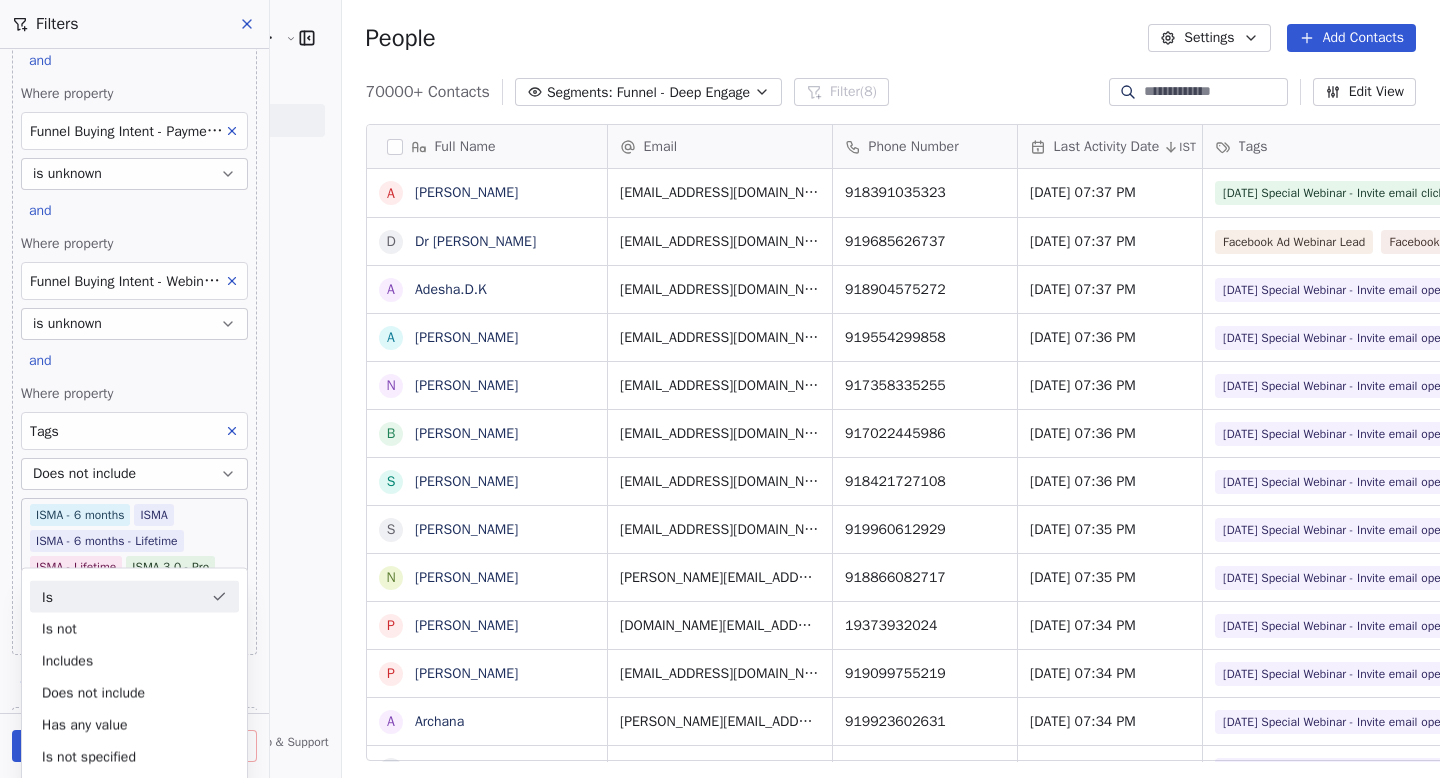 click on "Is" at bounding box center (134, 596) 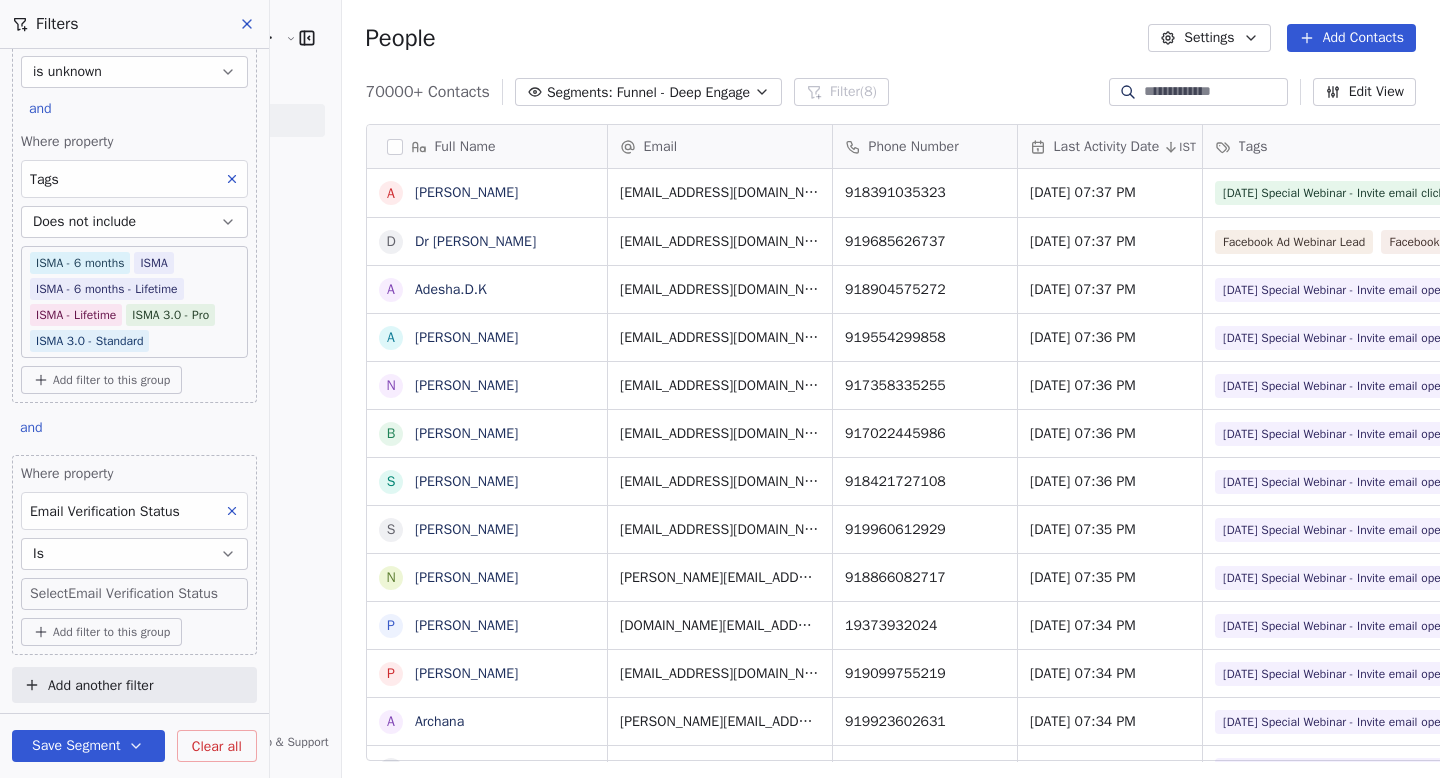 click on "[PERSON_NAME] School of Finance LLP Contacts People Marketing Workflows Campaigns Sales Pipelines Sequences Soon Tools Apps AI Agents Help & Support Filters Where property   SSM - Webinar Last Hot lead   has any value or Where property   SMNNG - Attended   has any value or Where property   IIP - Attended   has any value or Where property   MM - Webinar Last Hot Lead   has any value Add filter to this group and Where property   Funnel Buying Intent - Consultation Call   is unknown and Where property   Funnel Buying Intent - Payment Drop   is unknown and Where property   Funnel Buying Intent - Webinar Day Number   is unknown and Where property   Tags   Does not include ISMA - 6 months ISMA ISMA - 6 months - Lifetime ISMA - Lifetime ISMA 3.0 - Pro ISMA 3.0 - Standard Add filter to this group and Where property   Email Verification Status   Is Select  Email Verification Status Add filter to this group Add another filter Save Segment Clear all People Settings  Add Contacts 70000+ Contacts Segments: Funnel - Deep Engage" at bounding box center [720, 389] 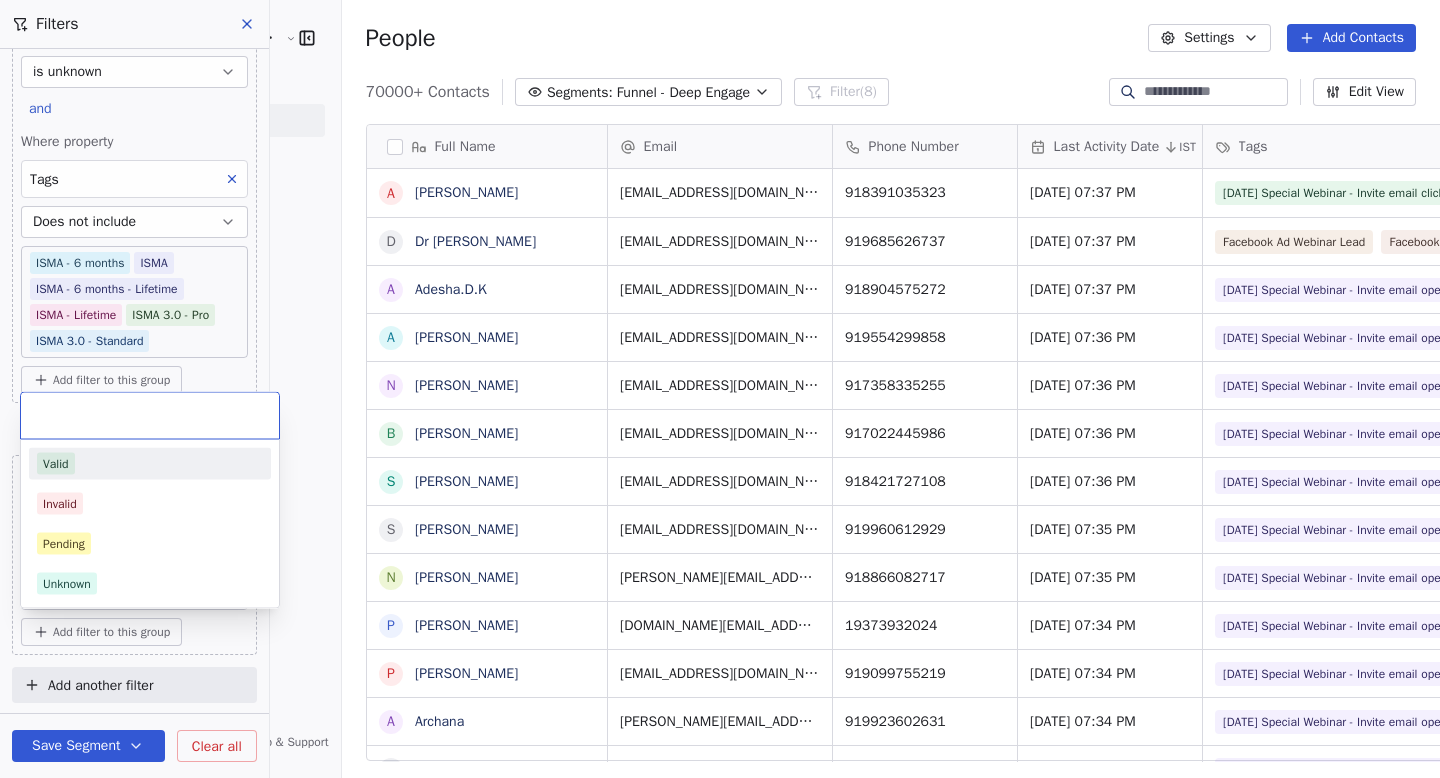 click on "Valid" at bounding box center (150, 464) 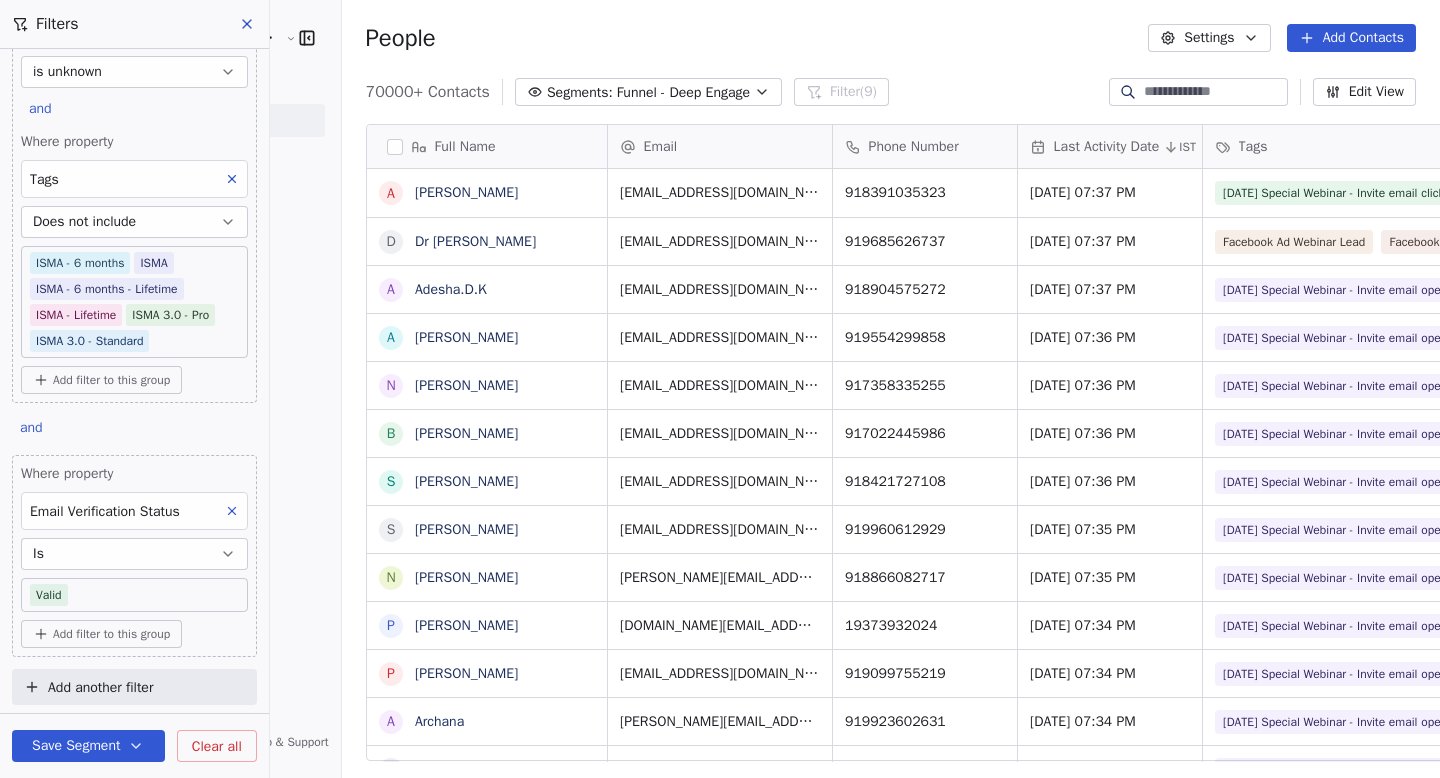 click on "Add filter to this group" at bounding box center (134, 634) 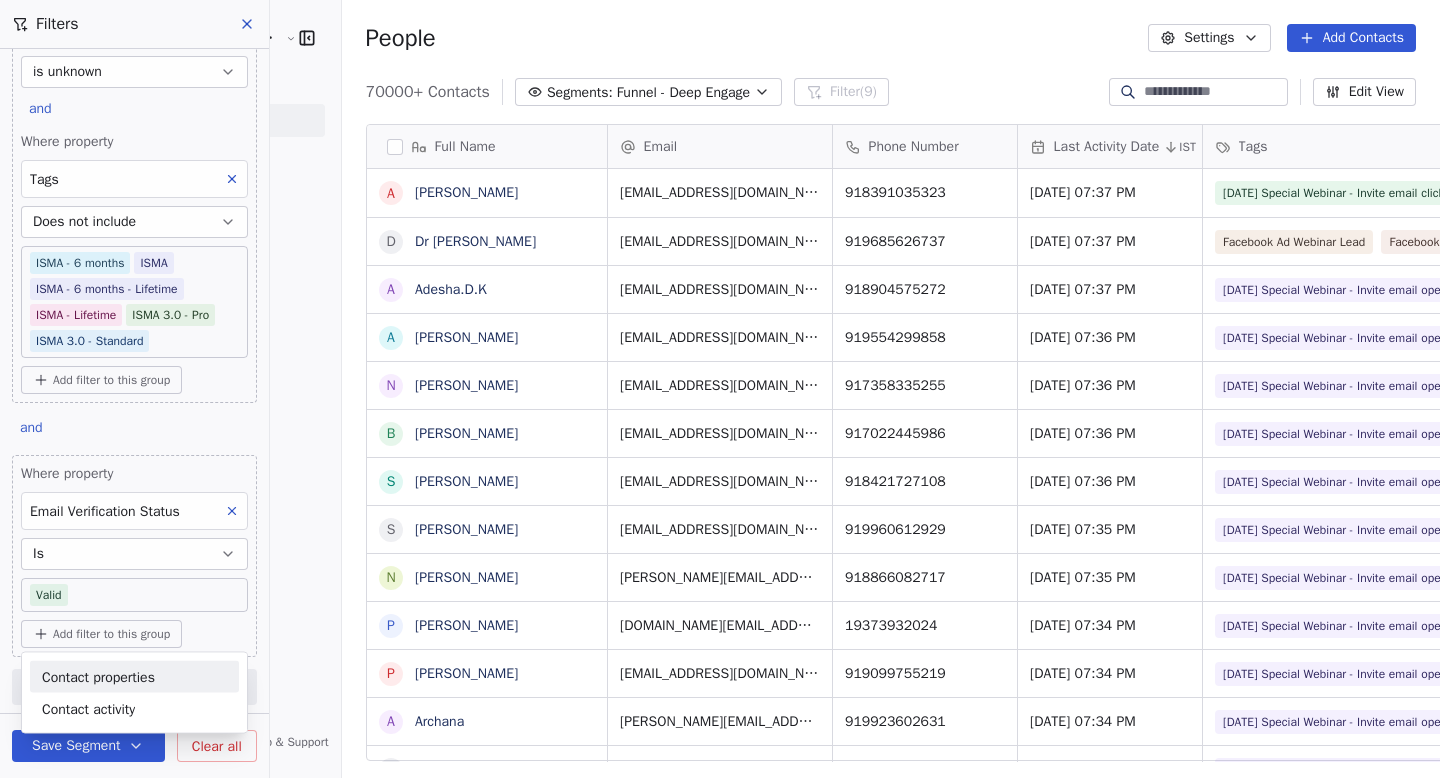 click on "[PERSON_NAME] School of Finance LLP Contacts People Marketing Workflows Campaigns Sales Pipelines Sequences Soon Tools Apps AI Agents Help & Support Filters Where property   SSM - Webinar Last Hot lead   has any value or Where property   SMNNG - Attended   has any value or Where property   IIP - Attended   has any value or Where property   MM - Webinar Last Hot Lead   has any value Add filter to this group and Where property   Funnel Buying Intent - Consultation Call   is unknown and Where property   Funnel Buying Intent - Payment Drop   is unknown and Where property   Funnel Buying Intent - Webinar Day Number   is unknown and Where property   Tags   Does not include ISMA - 6 months ISMA ISMA - 6 months - Lifetime ISMA - Lifetime ISMA 3.0 - Pro ISMA 3.0 - Standard Add filter to this group and Where property   Email Verification Status   Is Valid Add filter to this group Add another filter Save Segment Clear all People Settings  Add Contacts 70000+ Contacts Segments: Funnel - Deep Engage Filter  (9) Edit View Tag A" at bounding box center (720, 389) 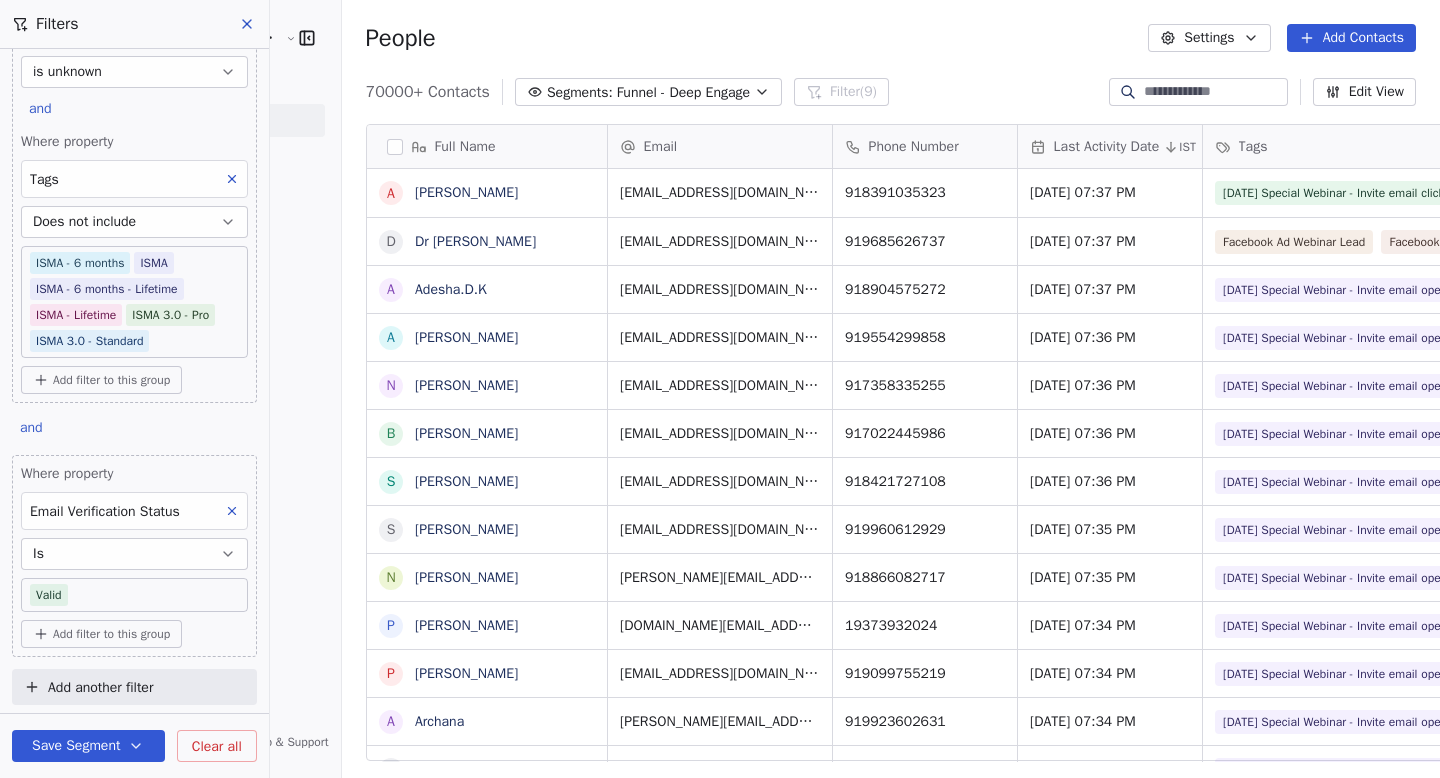 click on "[PERSON_NAME] School of Finance LLP Contacts People Marketing Workflows Campaigns Sales Pipelines Sequences Soon Tools Apps AI Agents Help & Support Filters Where property   SSM - Webinar Last Hot lead   has any value or Where property   SMNNG - Attended   has any value or Where property   IIP - Attended   has any value or Where property   MM - Webinar Last Hot Lead   has any value Add filter to this group and Where property   Funnel Buying Intent - Consultation Call   is unknown and Where property   Funnel Buying Intent - Payment Drop   is unknown and Where property   Funnel Buying Intent - Webinar Day Number   is unknown and Where property   Tags   Does not include ISMA - 6 months ISMA ISMA - 6 months - Lifetime ISMA - Lifetime ISMA 3.0 - Pro ISMA 3.0 - Standard Add filter to this group and Where property   Email Verification Status   Is Valid Add filter to this group Add another filter Save Segment Clear all People Settings  Add Contacts 70000+ Contacts Segments: Funnel - Deep Engage Filter  (9) Edit View Tag A" at bounding box center (720, 389) 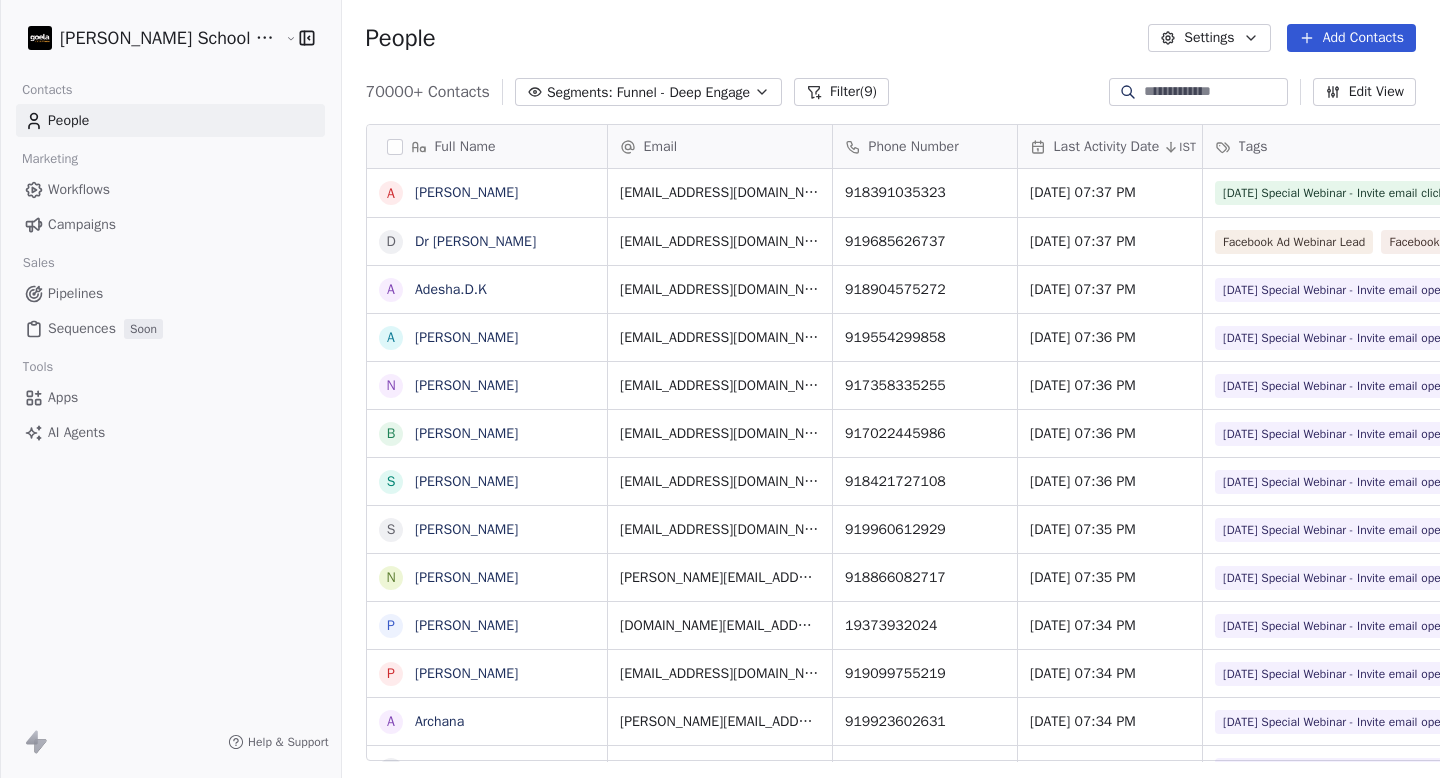 click on "Funnel - Deep Engage" at bounding box center [683, 92] 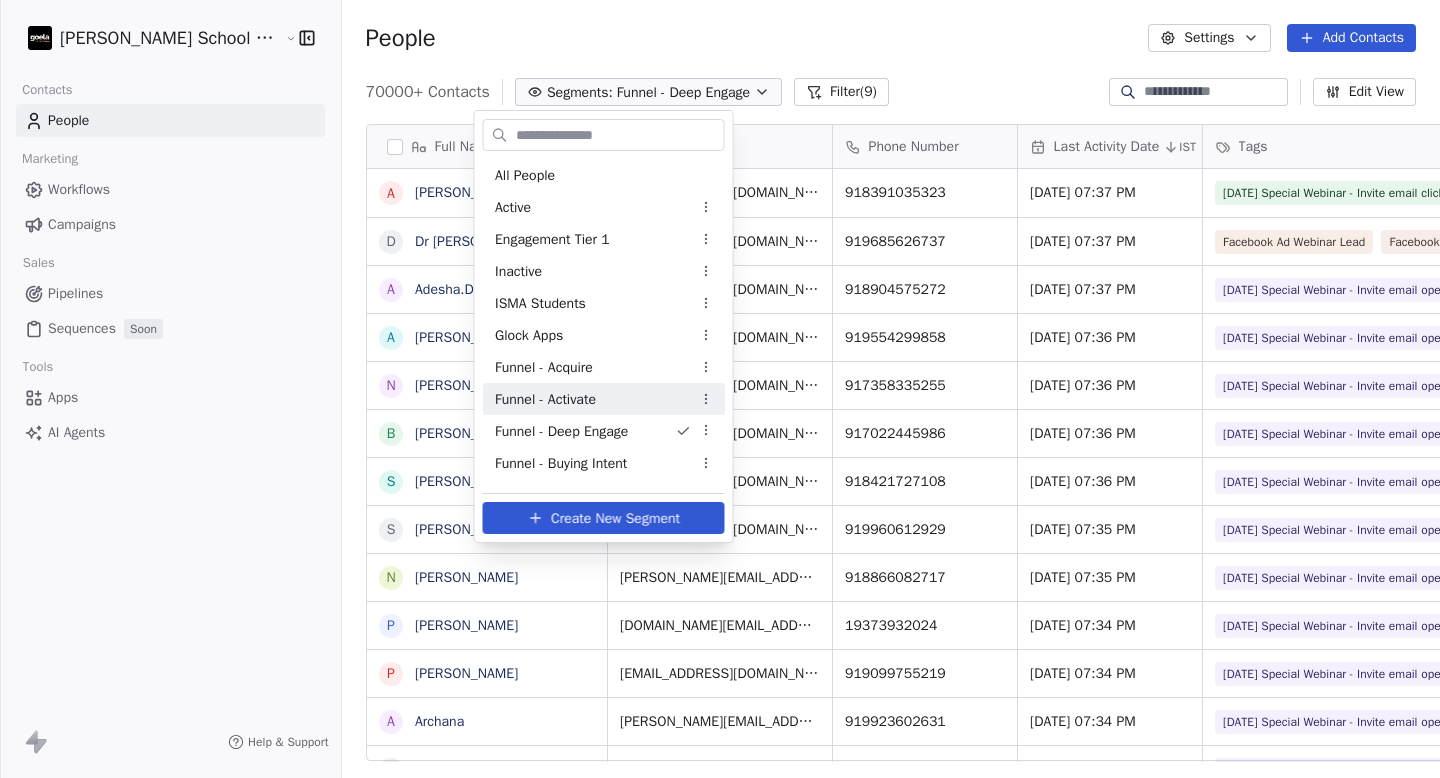 click on "Funnel - Activate" at bounding box center (604, 399) 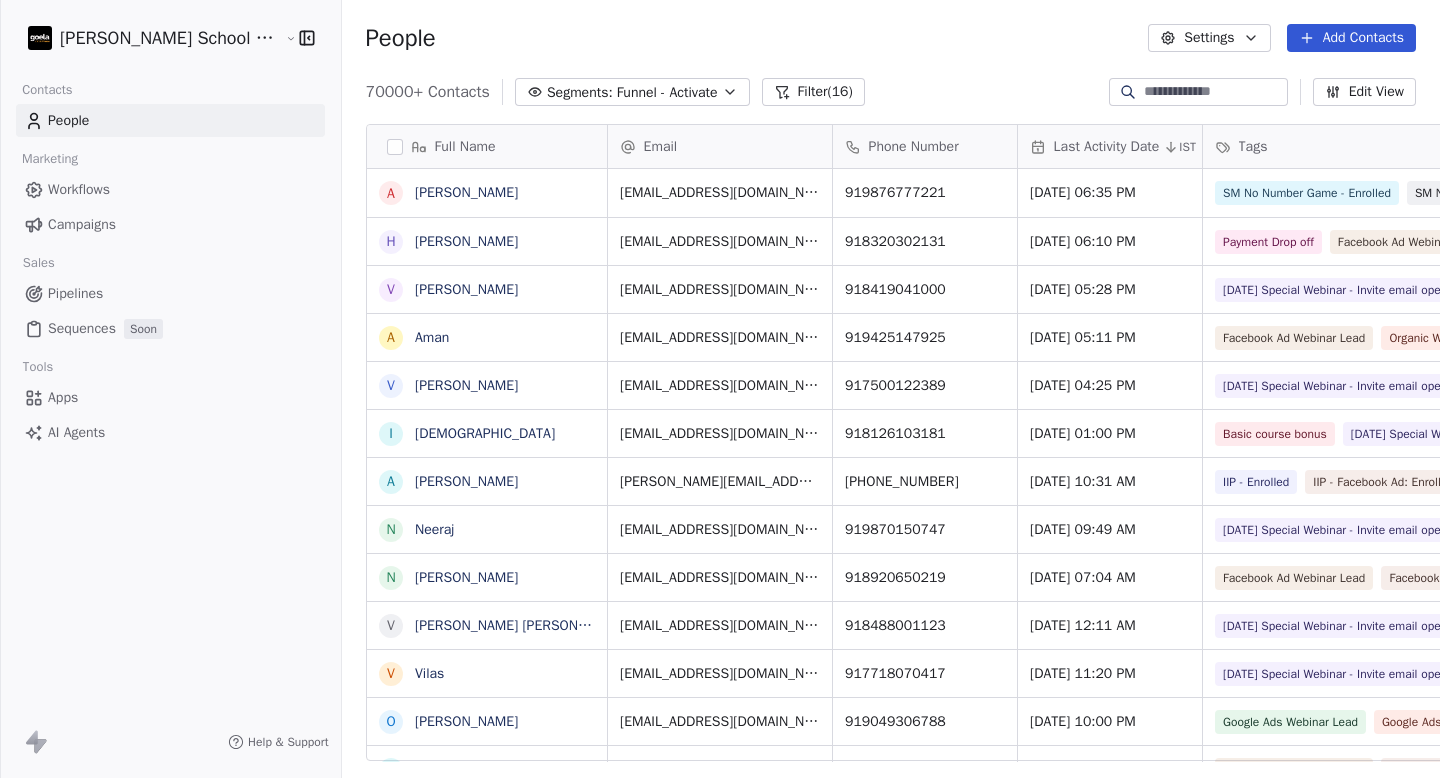 click on "Filter  (16)" at bounding box center [813, 92] 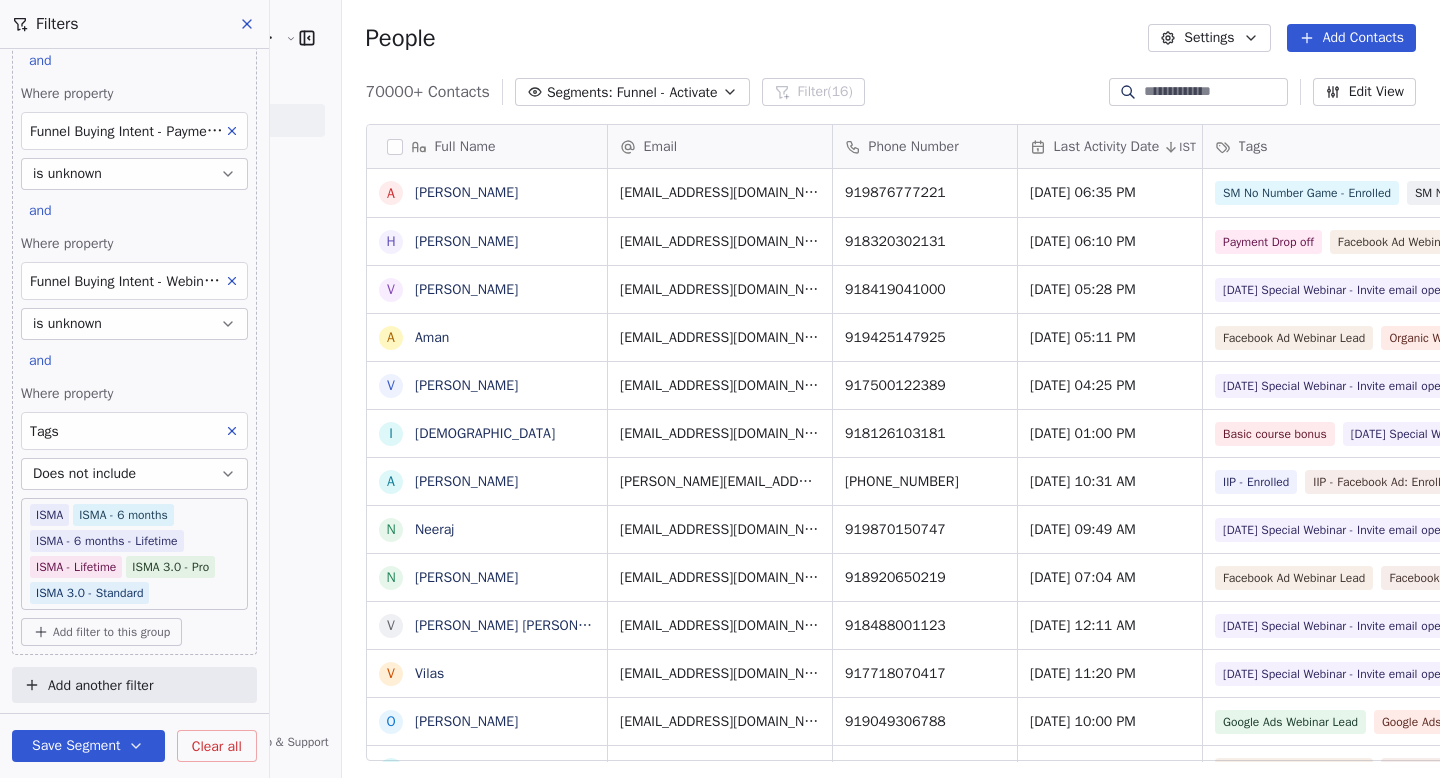 click on "Add another filter" at bounding box center (100, 685) 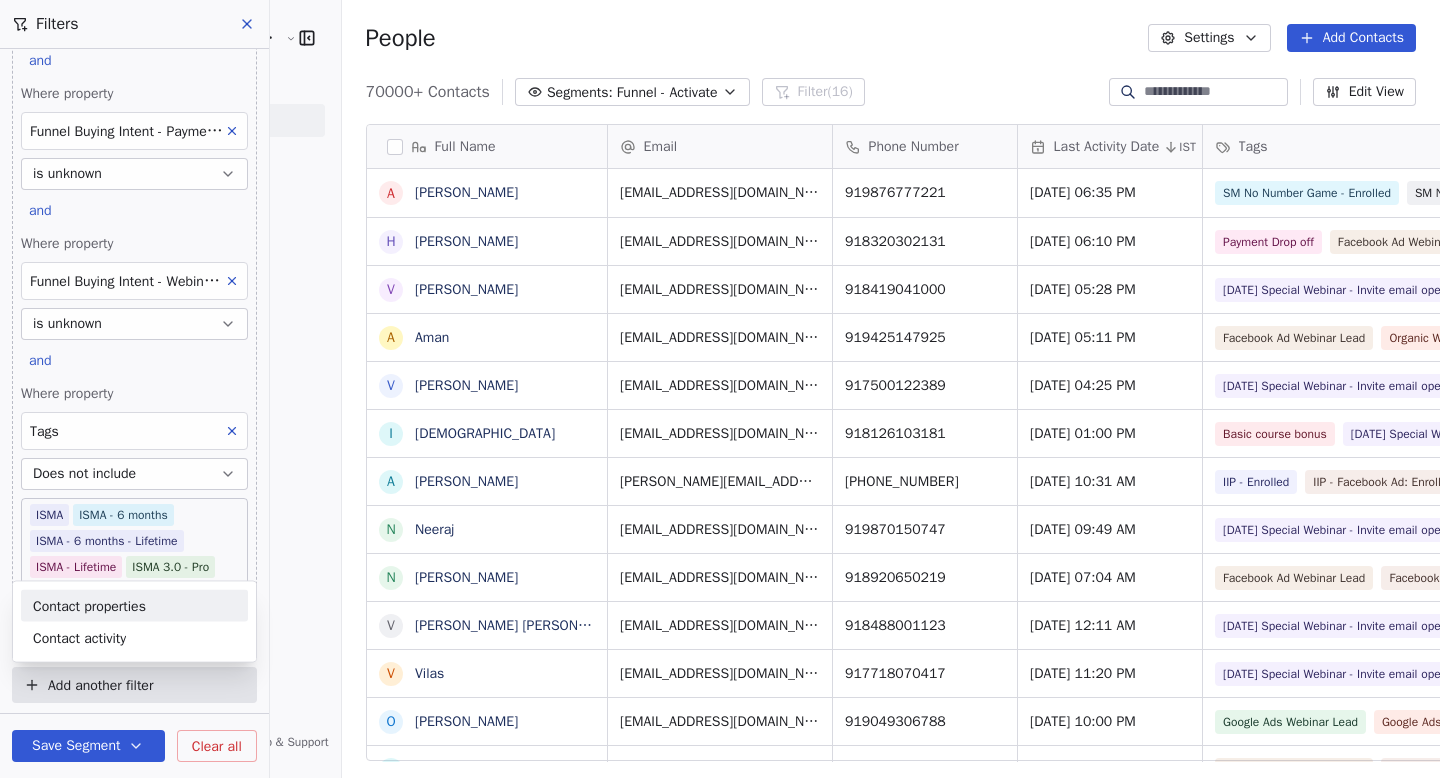 click on "Contact properties" at bounding box center [89, 605] 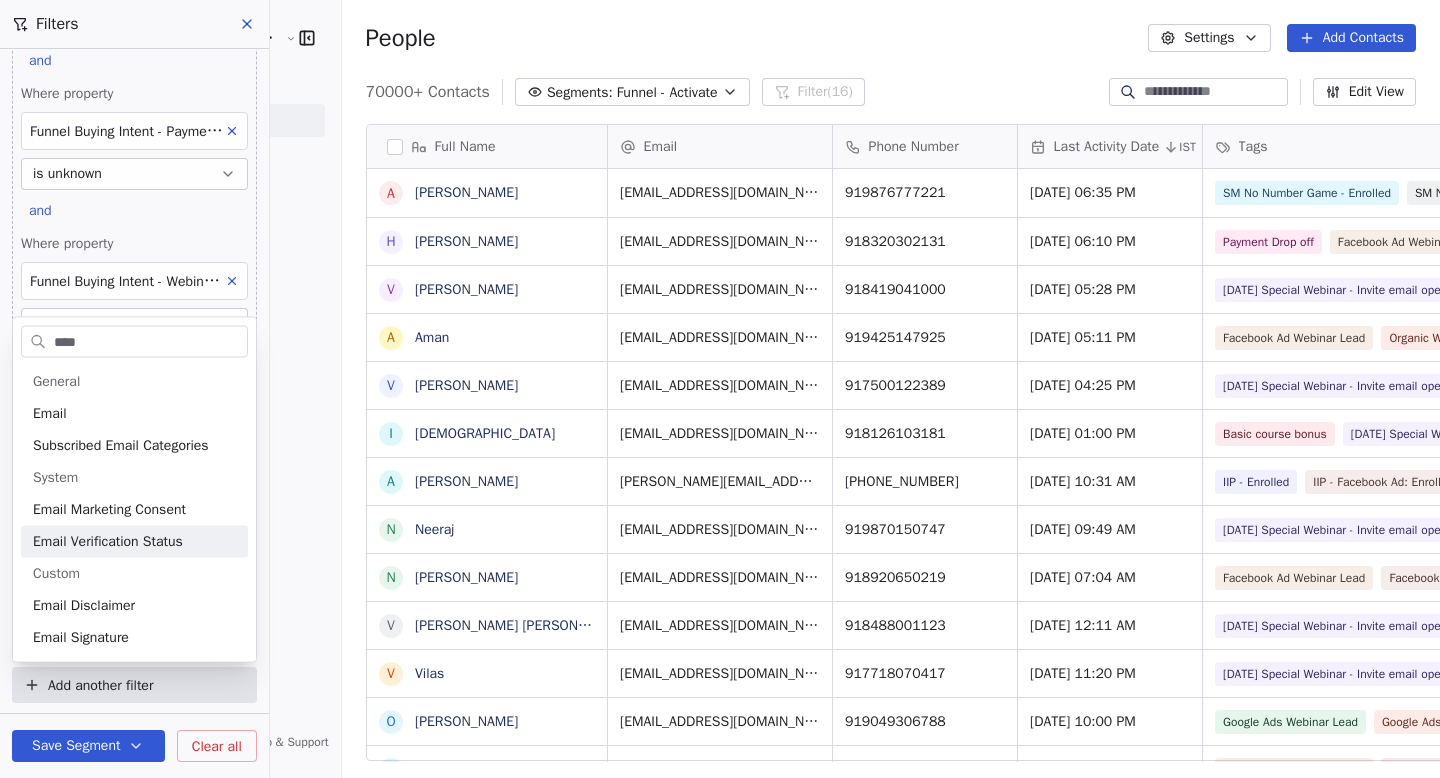 type on "****" 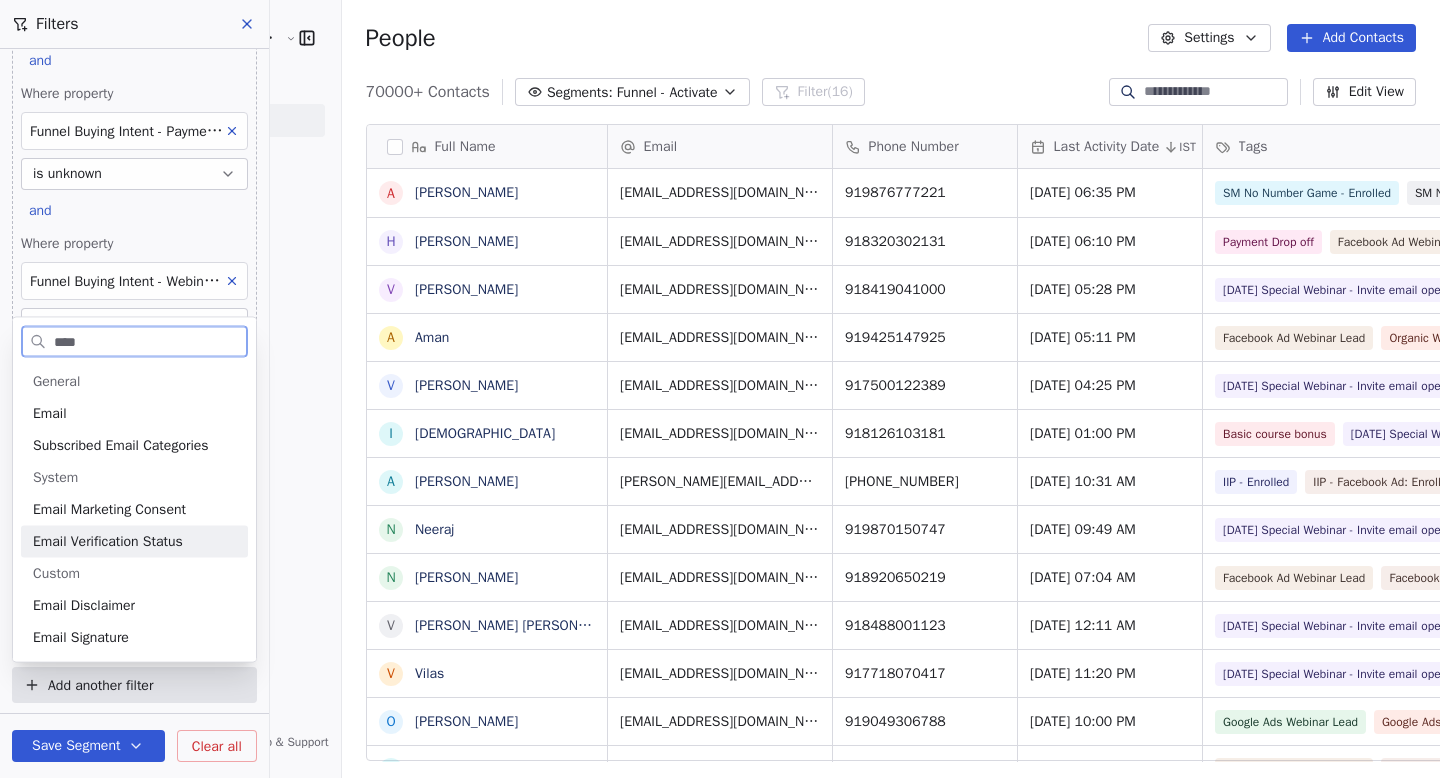 click on "Email Verification Status" at bounding box center [108, 542] 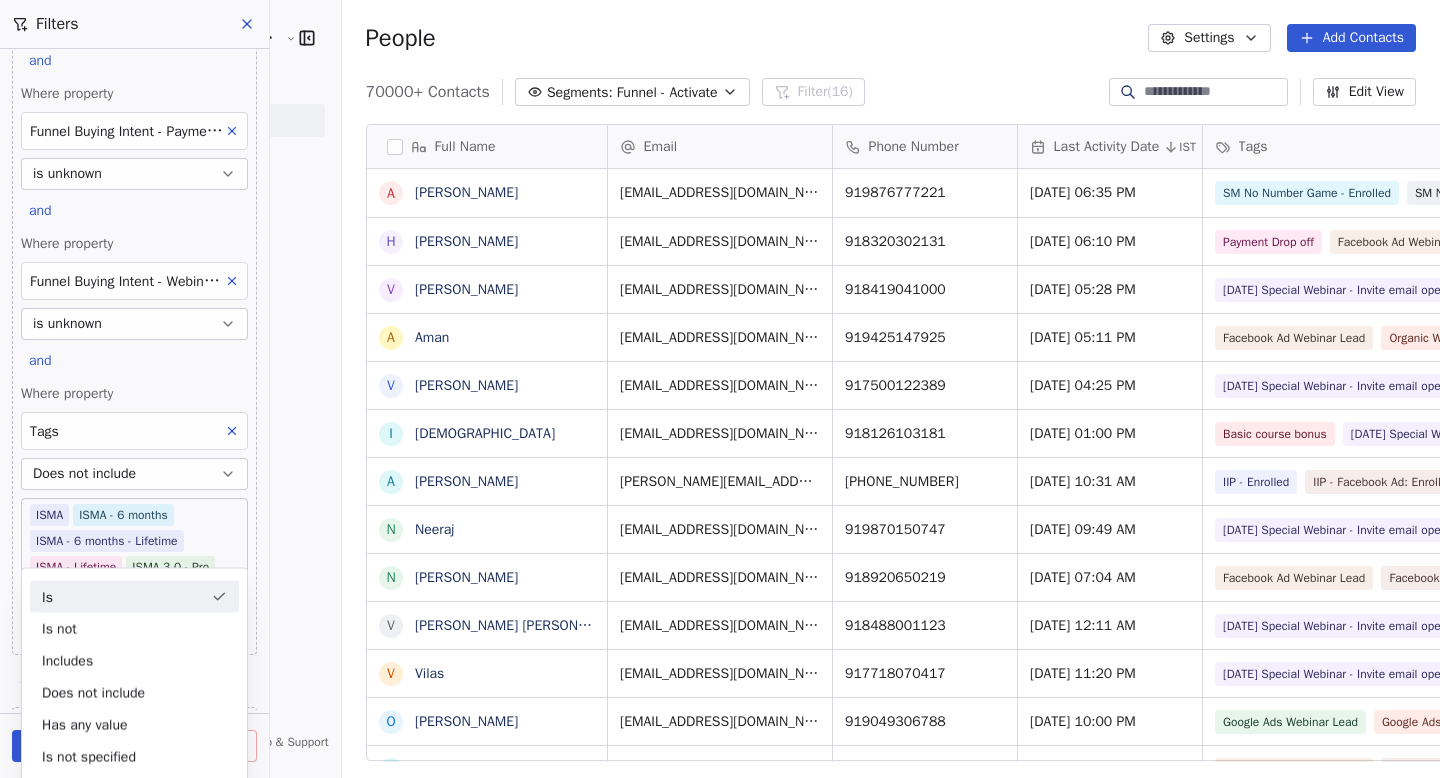 click on "Is" at bounding box center [134, 596] 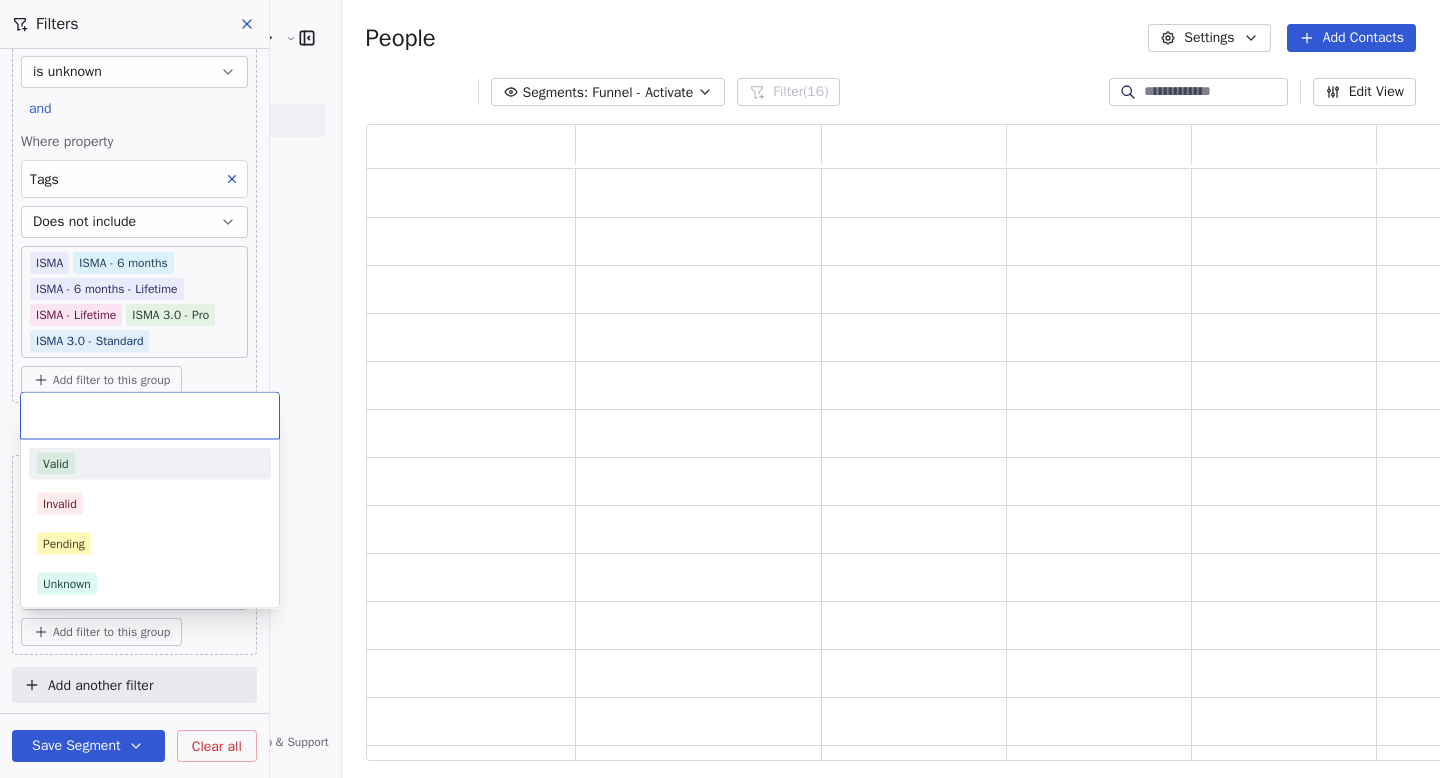 click on "[PERSON_NAME] School of Finance LLP Contacts People Marketing Workflows Campaigns Sales Pipelines Sequences Soon Tools Apps AI Agents Help & Support Filters Where property   SSM - Webinar Attended < 30 mins   has any value or Where property   SSM - Webinar Last Attended   has any value or Where property   SMNNG - Enrolled   has any value or Where property   IIP - Enrolled   has any value or Where property   MM - Webinar Attended < 30 mins   has any value or Where property   MM - Webinar Last Attended   has any value or Where property   GMI - Attended   has any value or Where property   MCM - Attended   has any value Add filter to this group and Where property   SSM - Webinar Last Hot lead   is unknown and Where property   IIP - Attended   is unknown and Where property   SMNNG - Attended   is unknown and Where property   MM - Webinar Last Hot Lead   is unknown and Where property   Funnel Buying Intent - Consultation Call   is unknown and Where property   Funnel Buying Intent - Payment Drop   is unknown and     and" at bounding box center [720, 389] 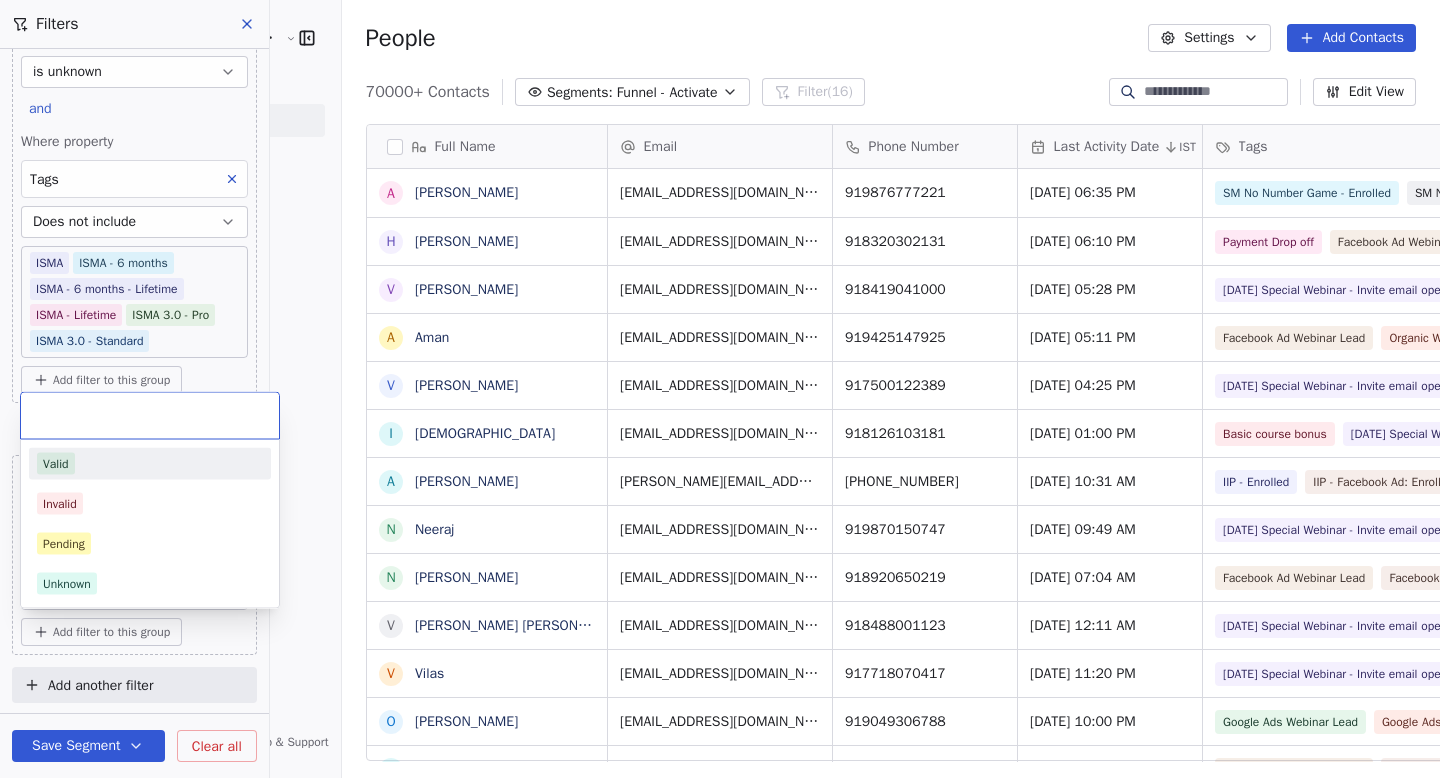 click on "Valid" at bounding box center [150, 464] 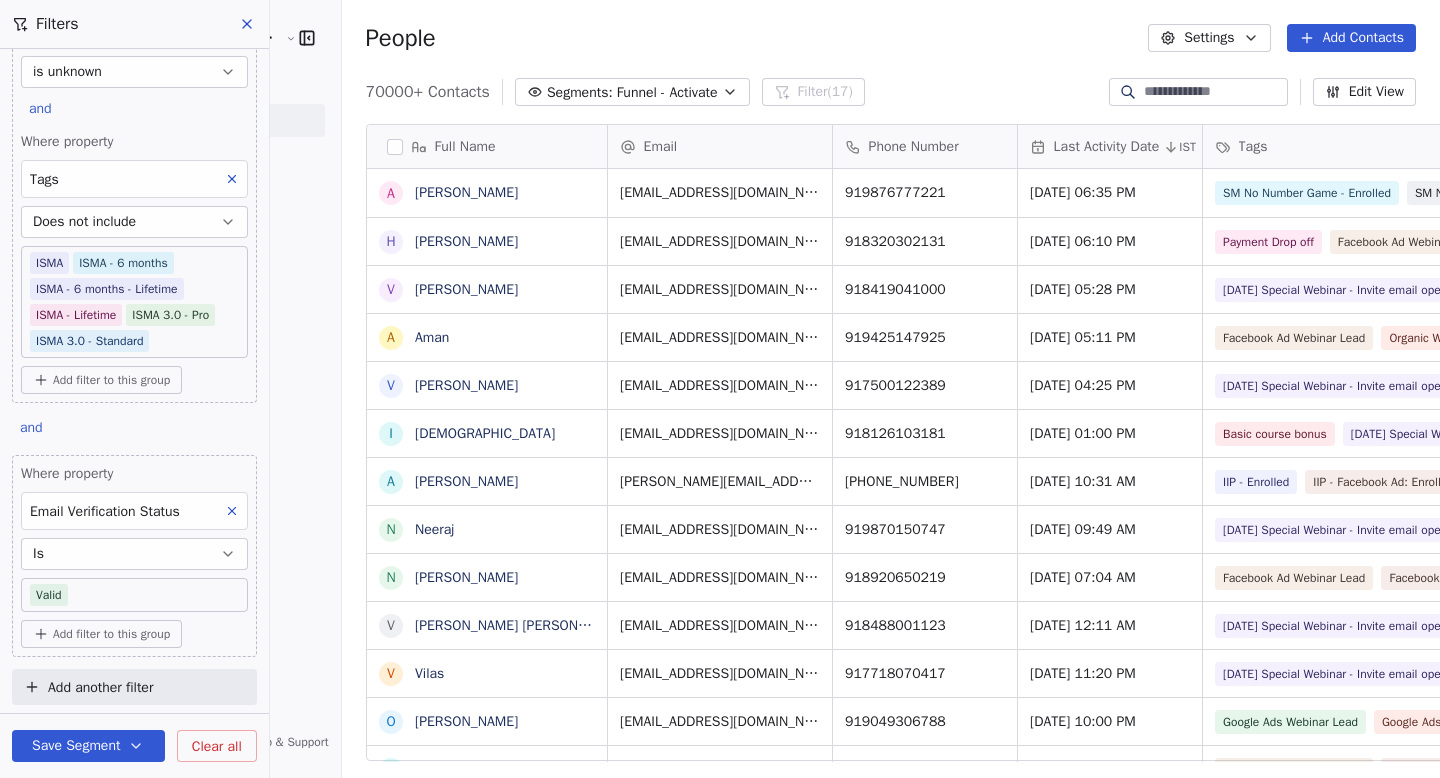click on "Where property   SSM - Webinar Attended < 30 mins   has any value or Where property   SSM - Webinar Last Attended   has any value or Where property   SMNNG - Enrolled   has any value or Where property   IIP - Enrolled   has any value or Where property   MM - Webinar Attended < 30 mins   has any value or Where property   MM - Webinar Last Attended   has any value or Where property   GMI - Attended   has any value or Where property   MCM - Attended   has any value Add filter to this group and Where property   SSM - Webinar Last Hot lead   is unknown and Where property   IIP - Attended   is unknown and Where property   SMNNG - Attended   is unknown and Where property   MM - Webinar Last Hot Lead   is unknown and Where property   Funnel Buying Intent - Consultation Call   is unknown and Where property   Funnel Buying Intent - Payment Drop   is unknown and Where property   Funnel Buying Intent - Webinar Day Number   is unknown and Where property   Tags   Does not include ISMA ISMA - 6 months ISMA - Lifetime and" at bounding box center (134, 379) 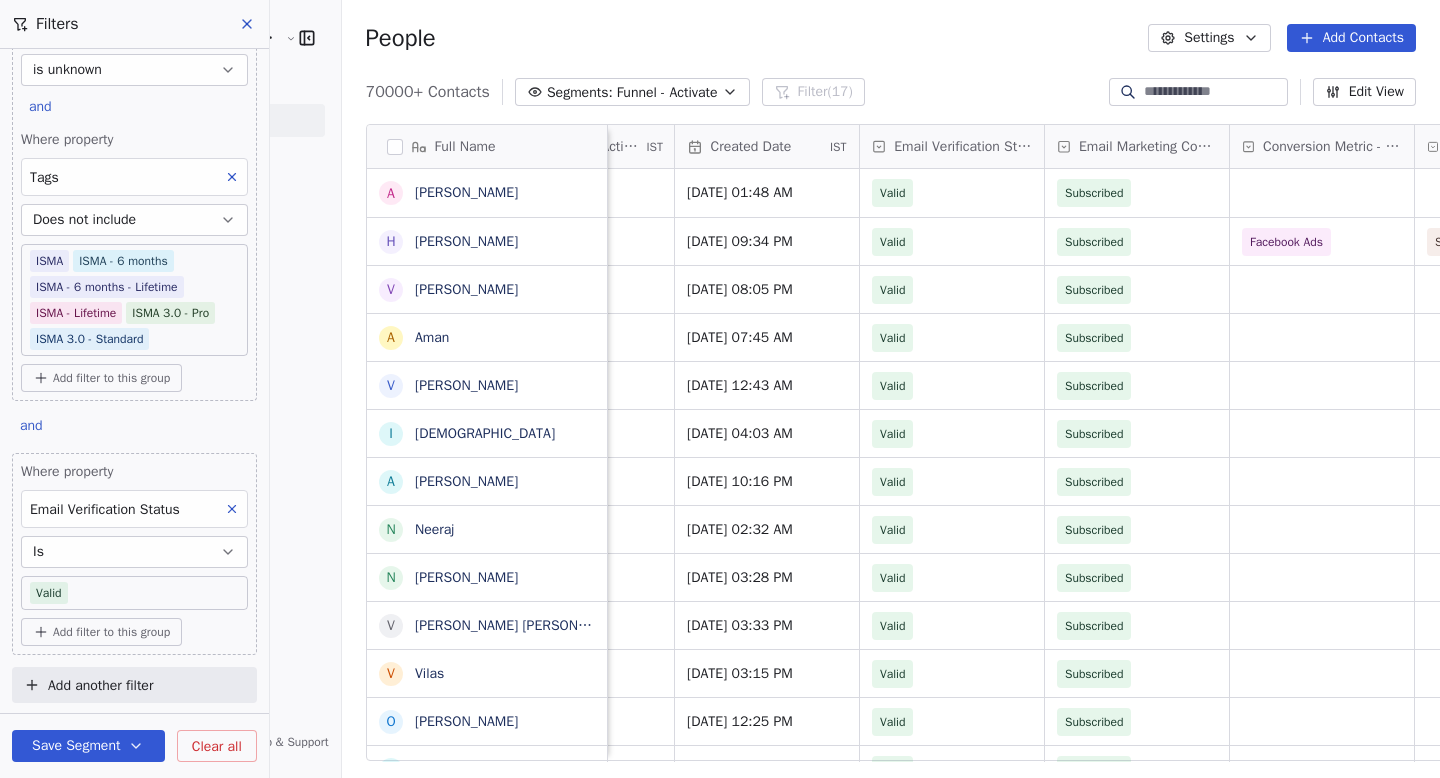 scroll, scrollTop: 0, scrollLeft: 6131, axis: horizontal 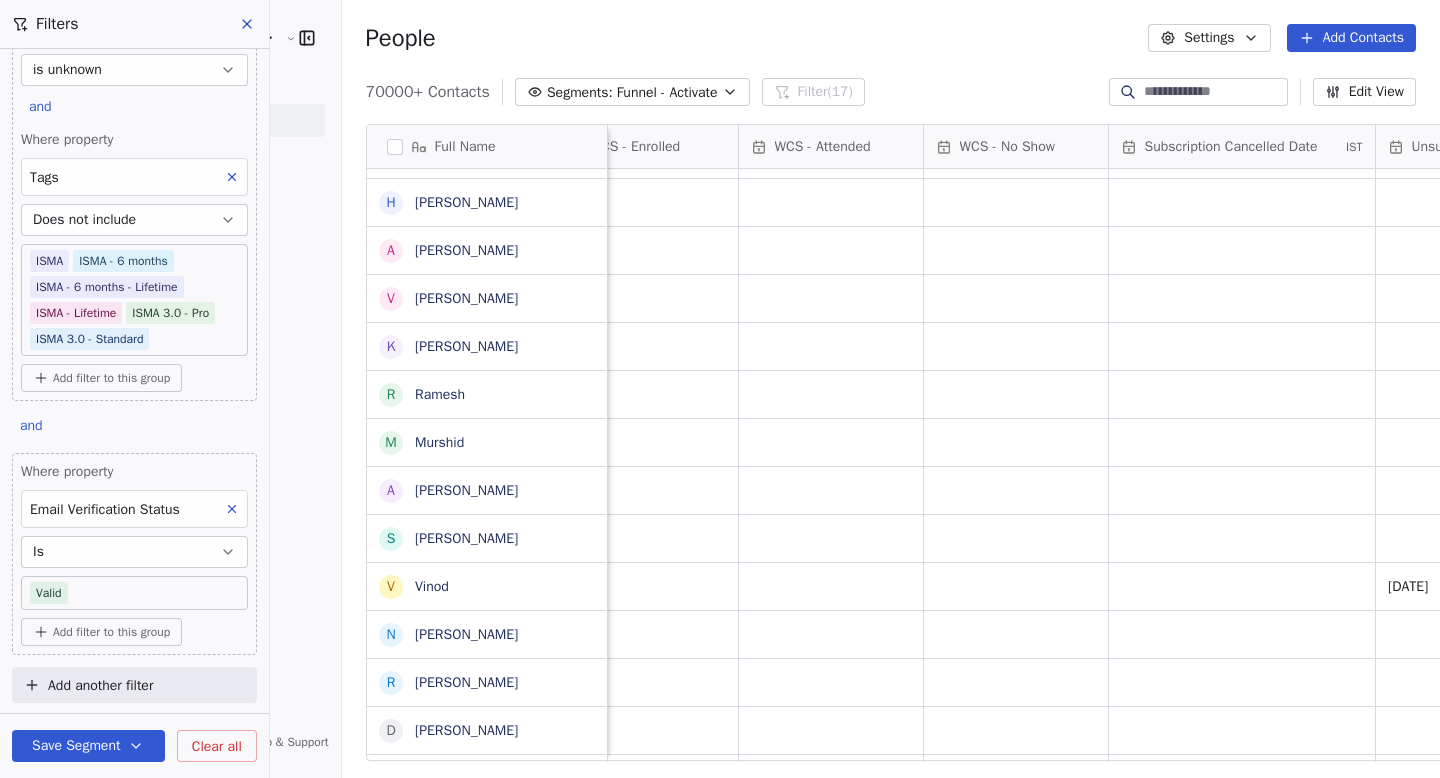 click on "[PERSON_NAME] School of Finance LLP Contacts People Marketing Workflows Campaigns Sales Pipelines Sequences Soon Tools Apps AI Agents Help & Support Filters Where property   SSM - Webinar Attended < 30 mins   has any value or Where property   SSM - Webinar Last Attended   has any value or Where property   SMNNG - Enrolled   has any value or Where property   IIP - Enrolled   has any value or Where property   MM - Webinar Attended < 30 mins   has any value or Where property   MM - Webinar Last Attended   has any value or Where property   GMI - Attended   has any value or Where property   MCM - Attended   has any value Add filter to this group and Where property   SSM - Webinar Last Hot lead   is unknown and Where property   IIP - Attended   is unknown and Where property   SMNNG - Attended   is unknown and Where property   MM - Webinar Last Hot Lead   is unknown and Where property   Funnel Buying Intent - Consultation Call   is unknown and Where property   Funnel Buying Intent - Payment Drop   is unknown and     and" at bounding box center (720, 389) 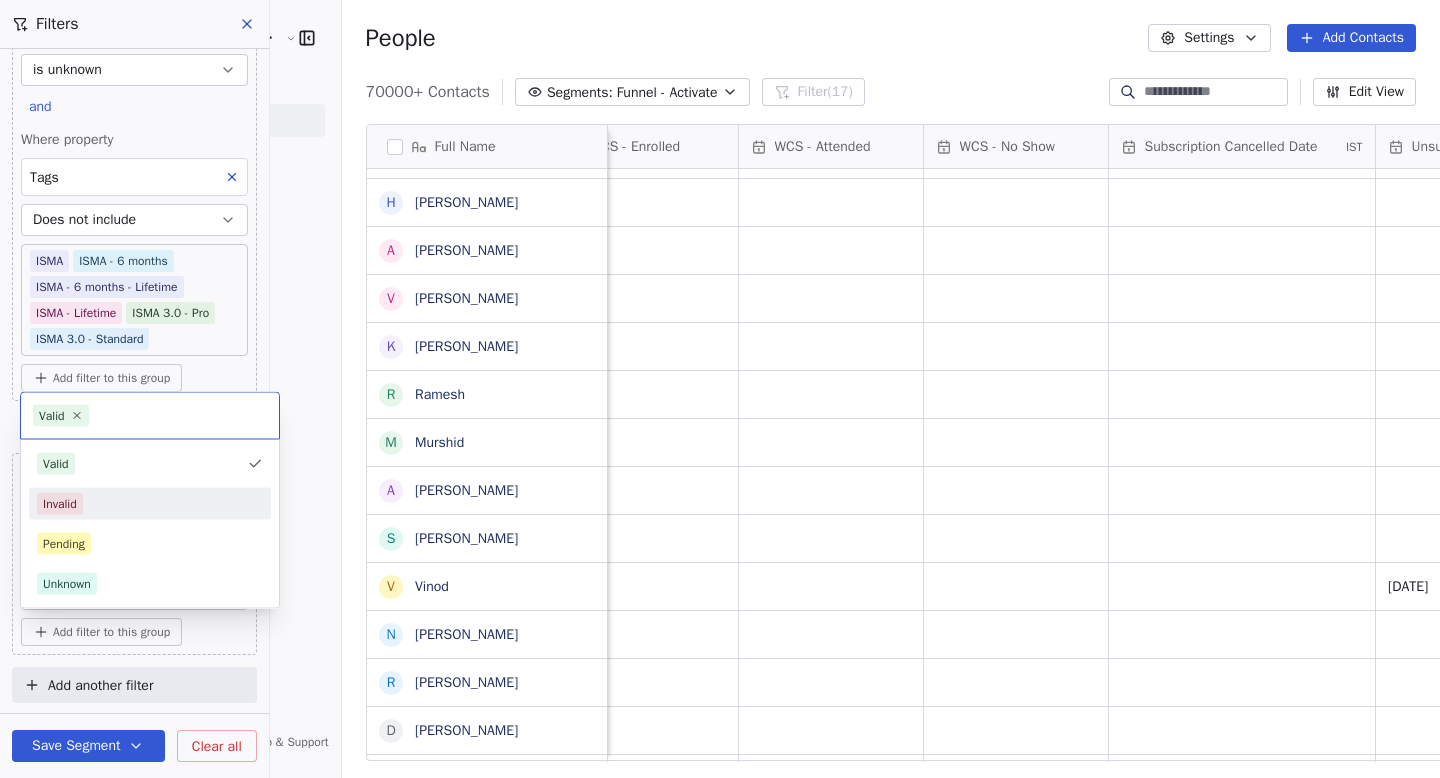 click on "Invalid" at bounding box center [150, 504] 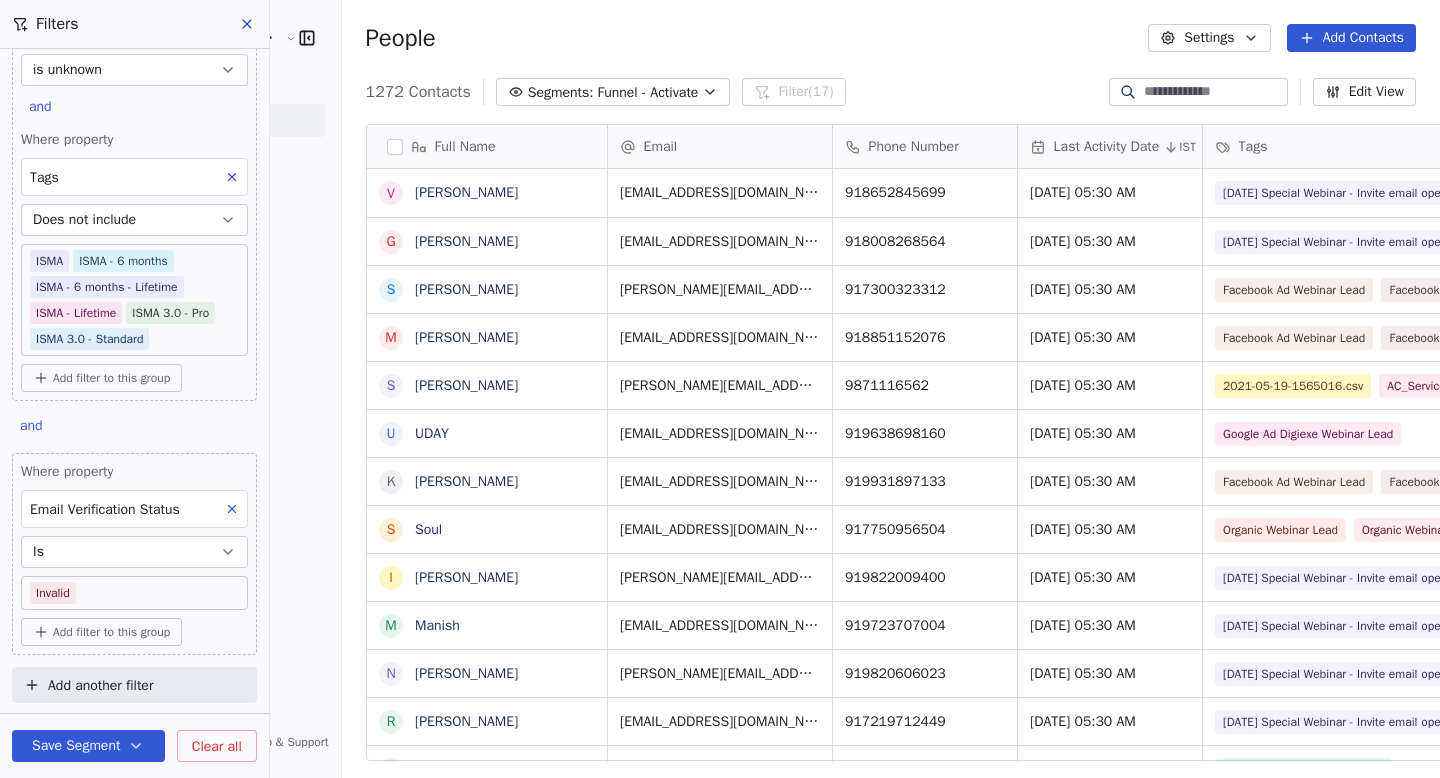 click on "Funnel - Activate" at bounding box center [647, 92] 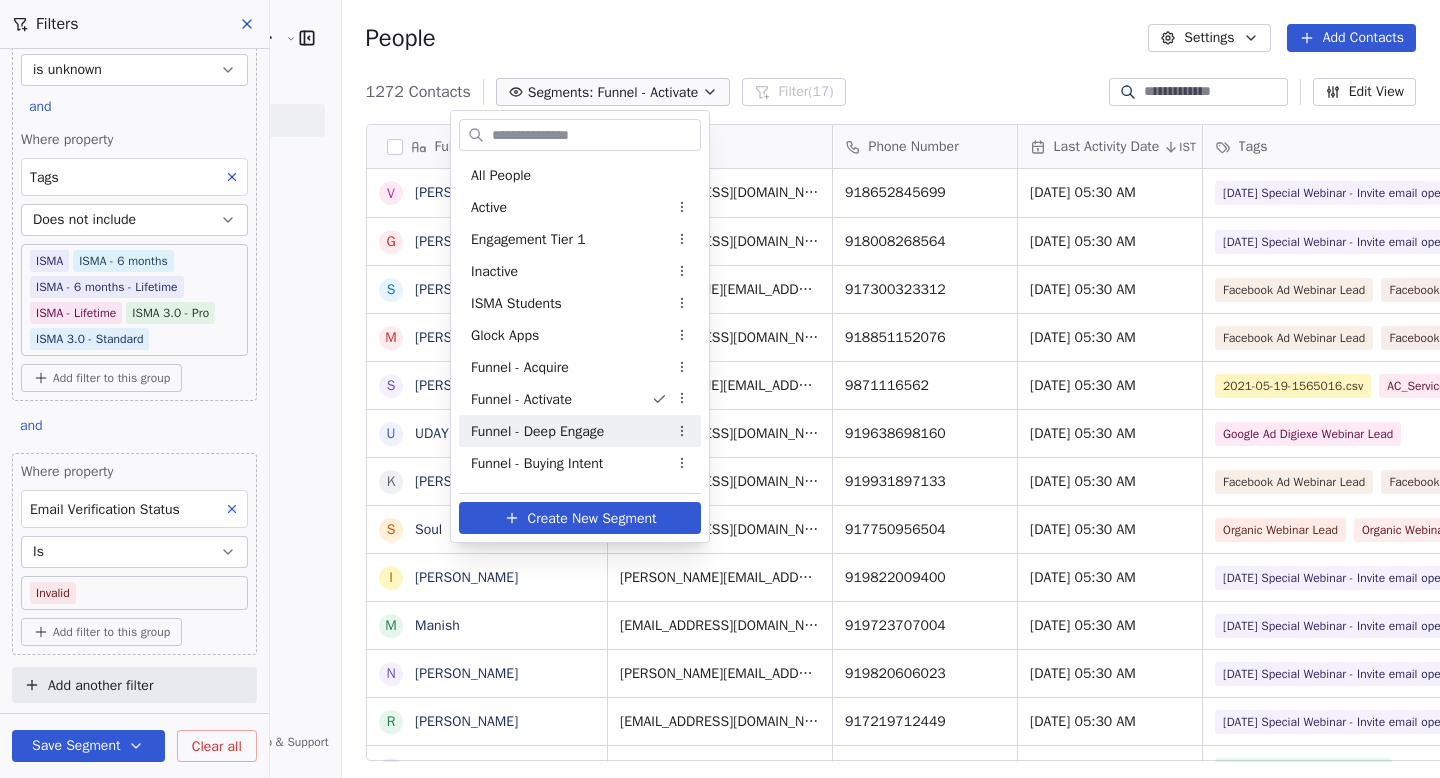 click on "Funnel - Deep Engage" at bounding box center (537, 431) 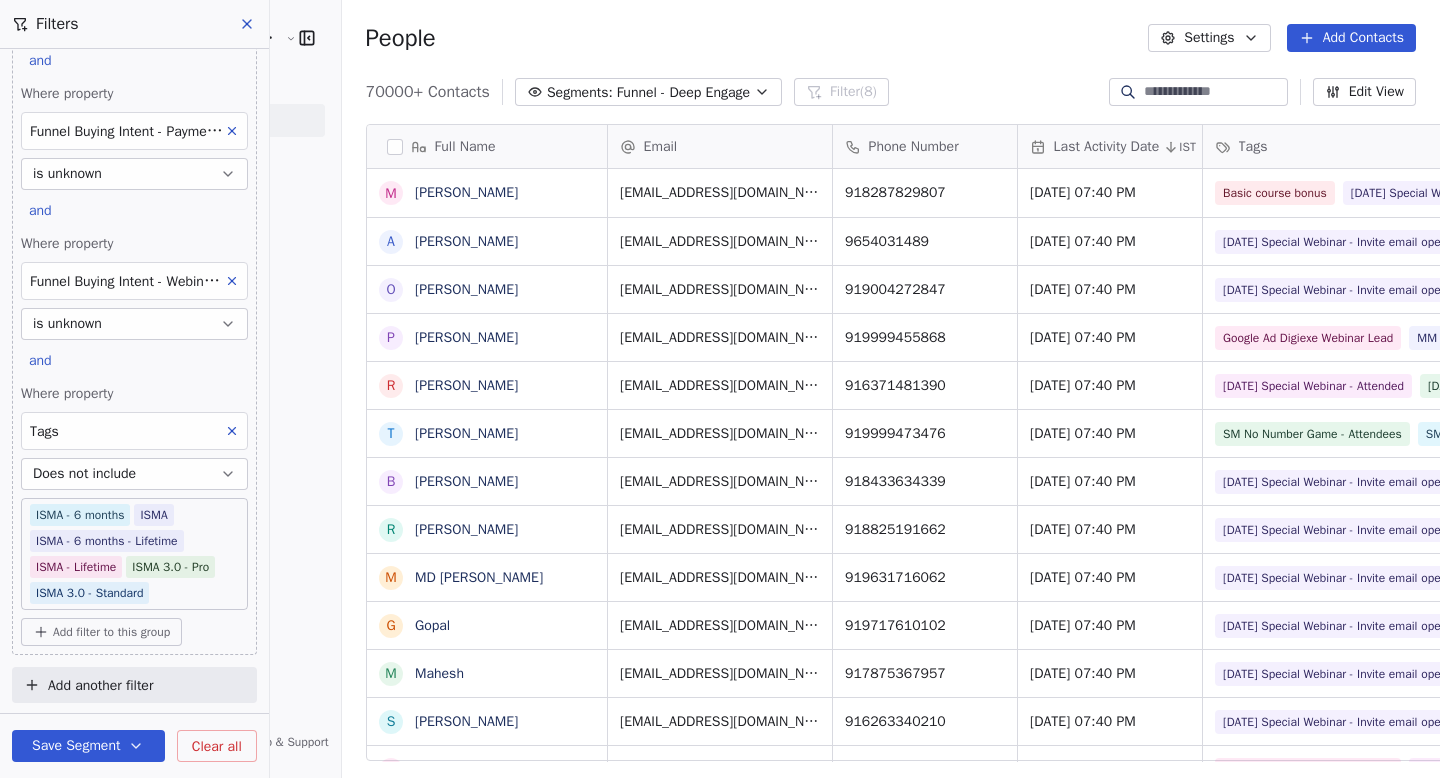 click on "Add another filter" at bounding box center [134, 685] 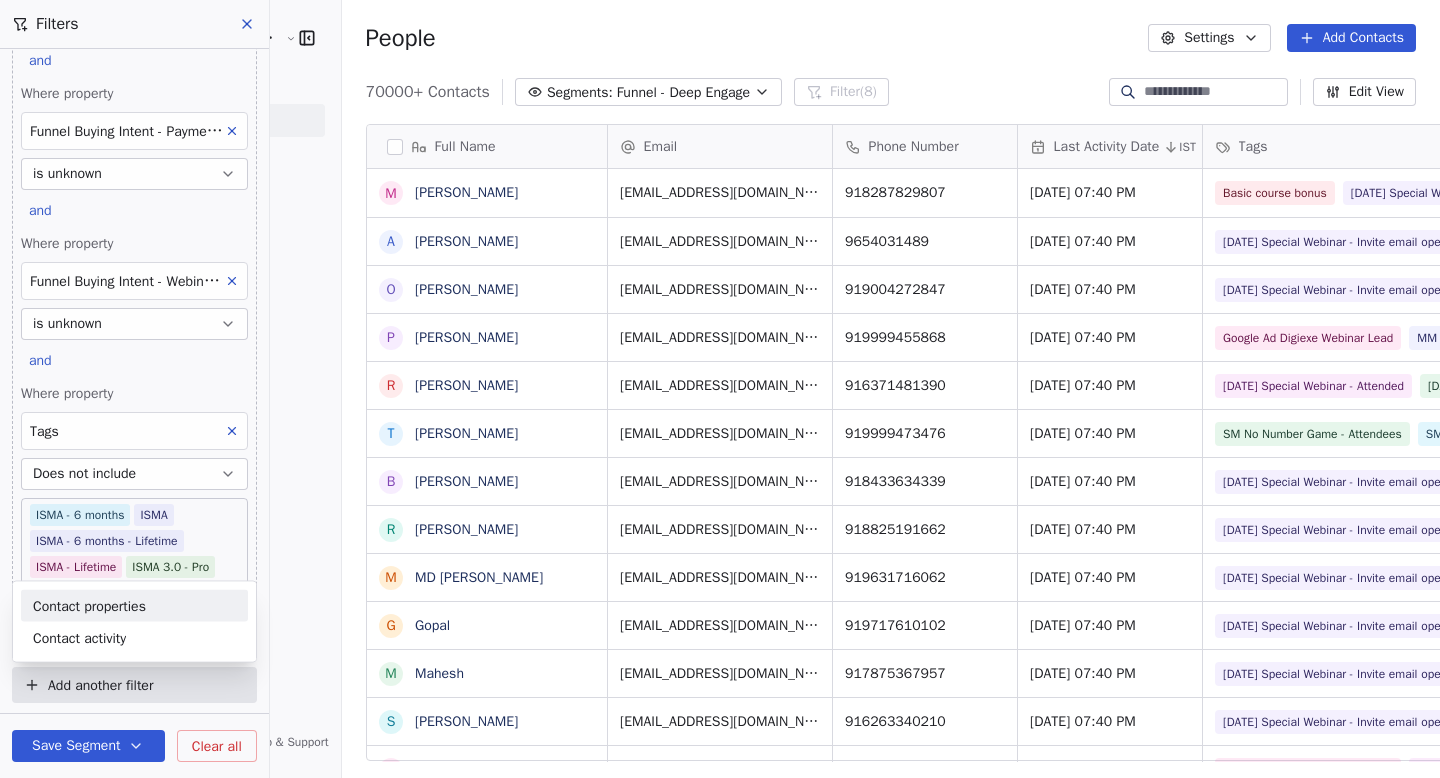 click on "Contact properties" at bounding box center (89, 605) 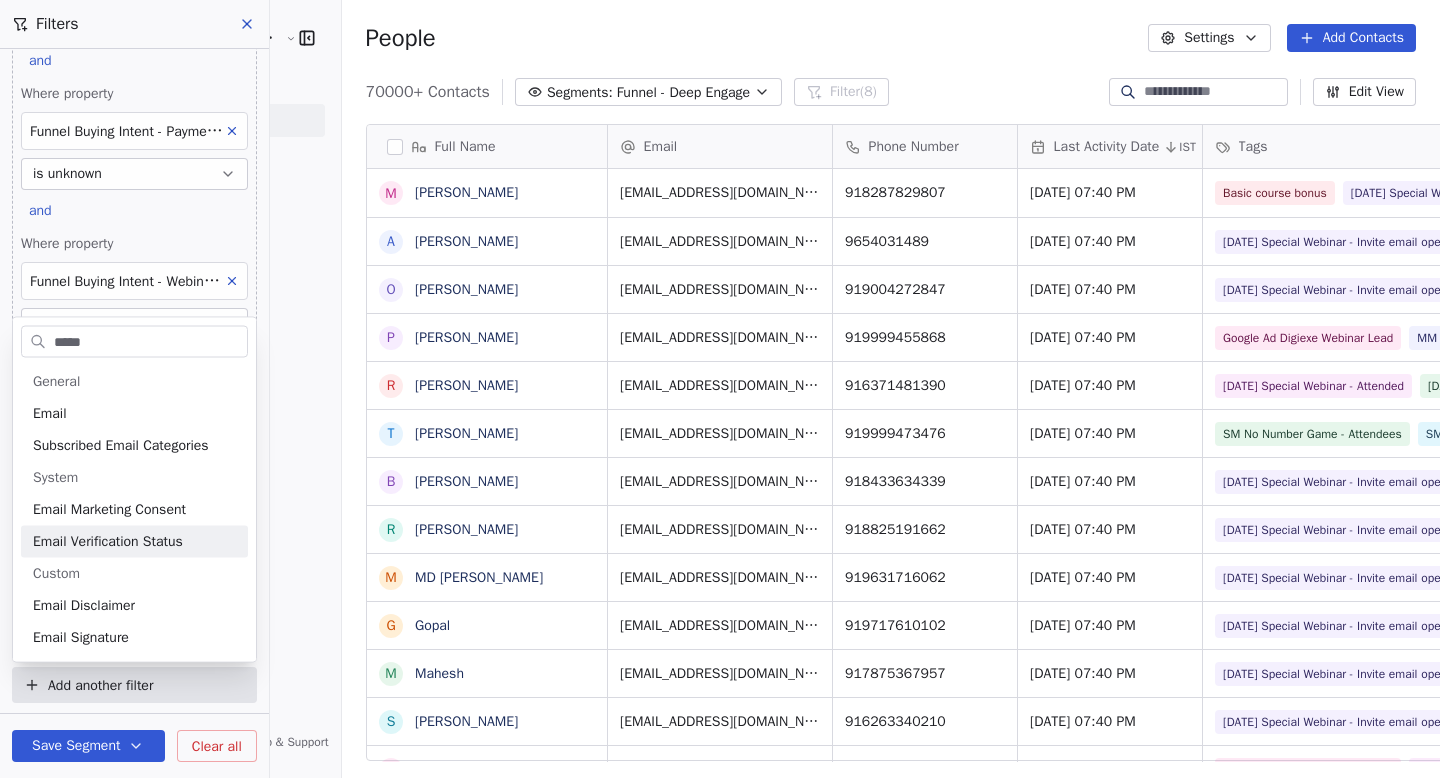 type on "*****" 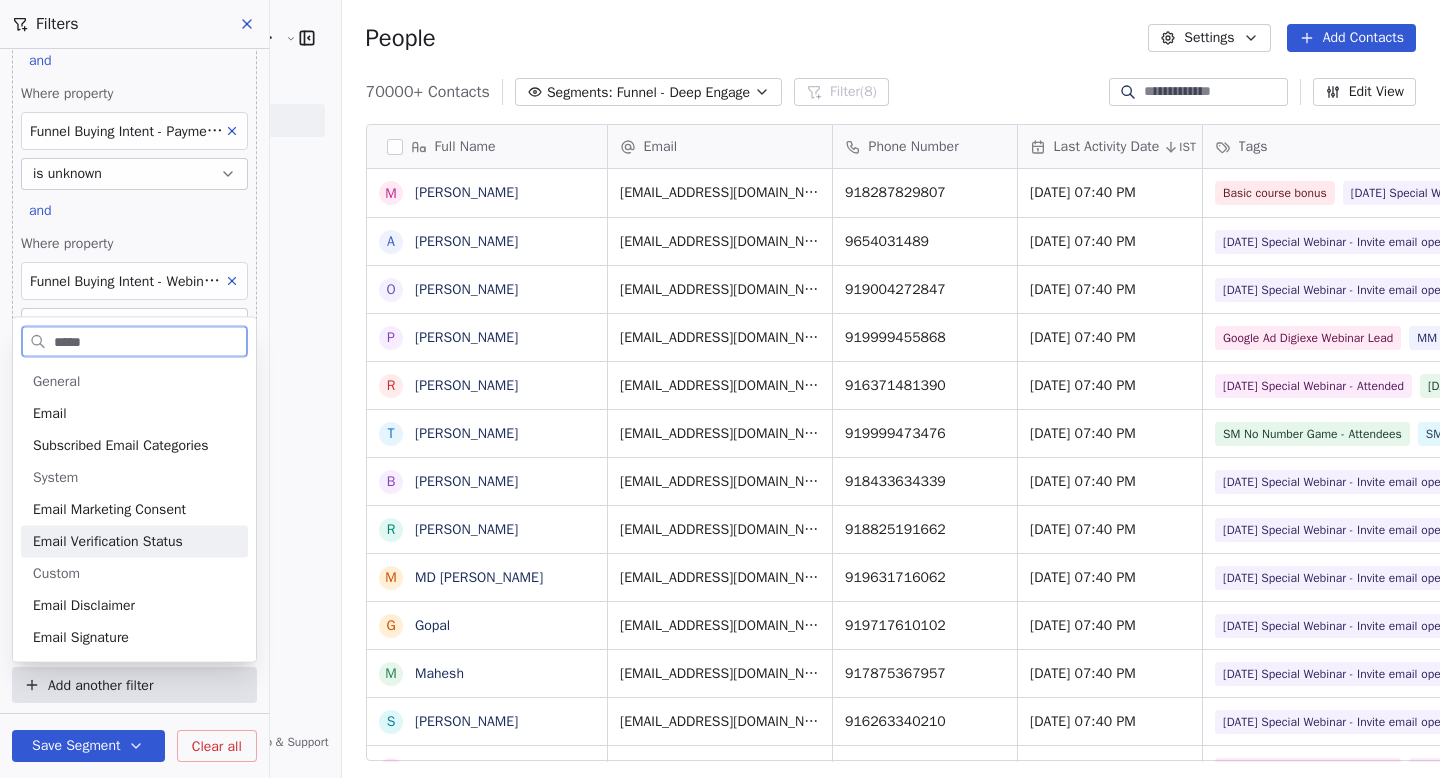 click on "Email Verification Status" at bounding box center [108, 542] 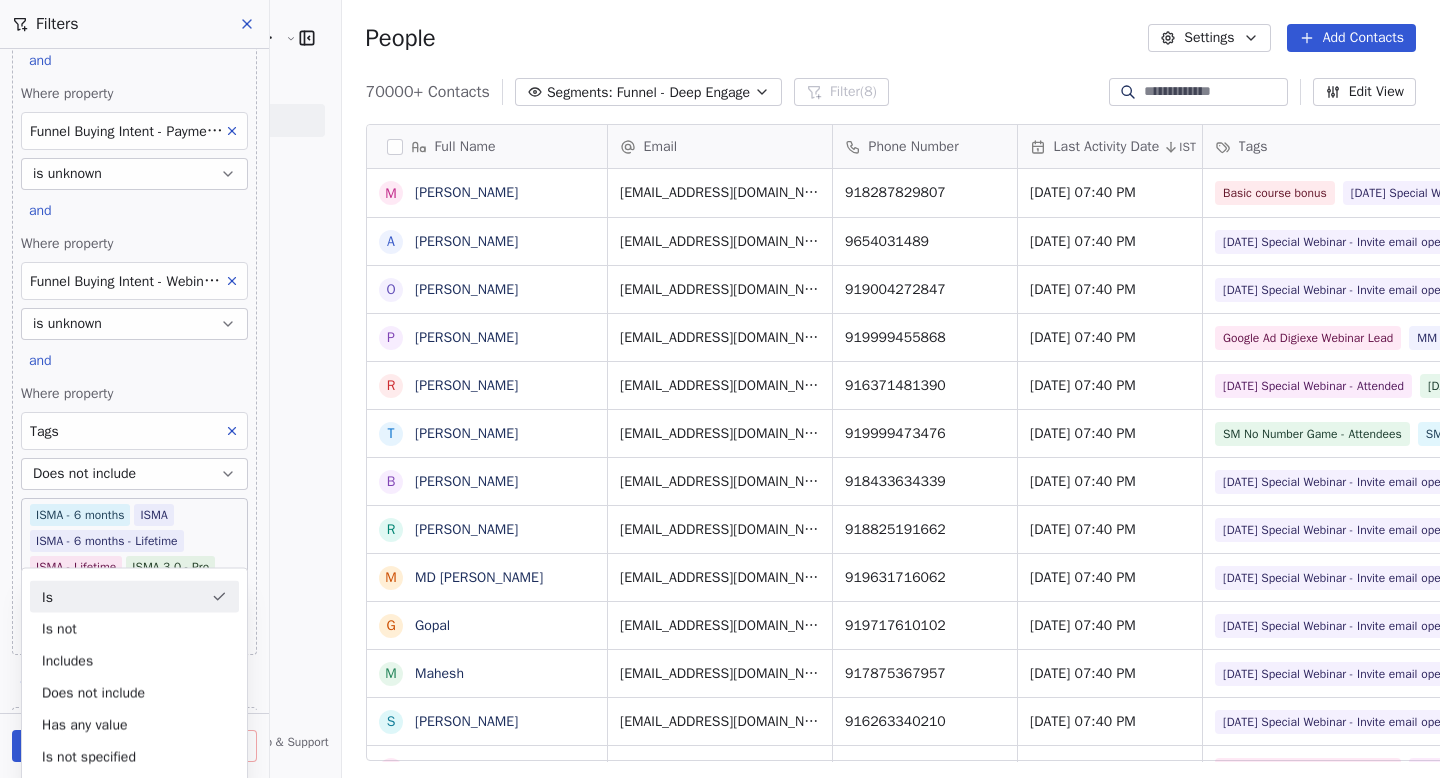 click on "Is" at bounding box center (134, 596) 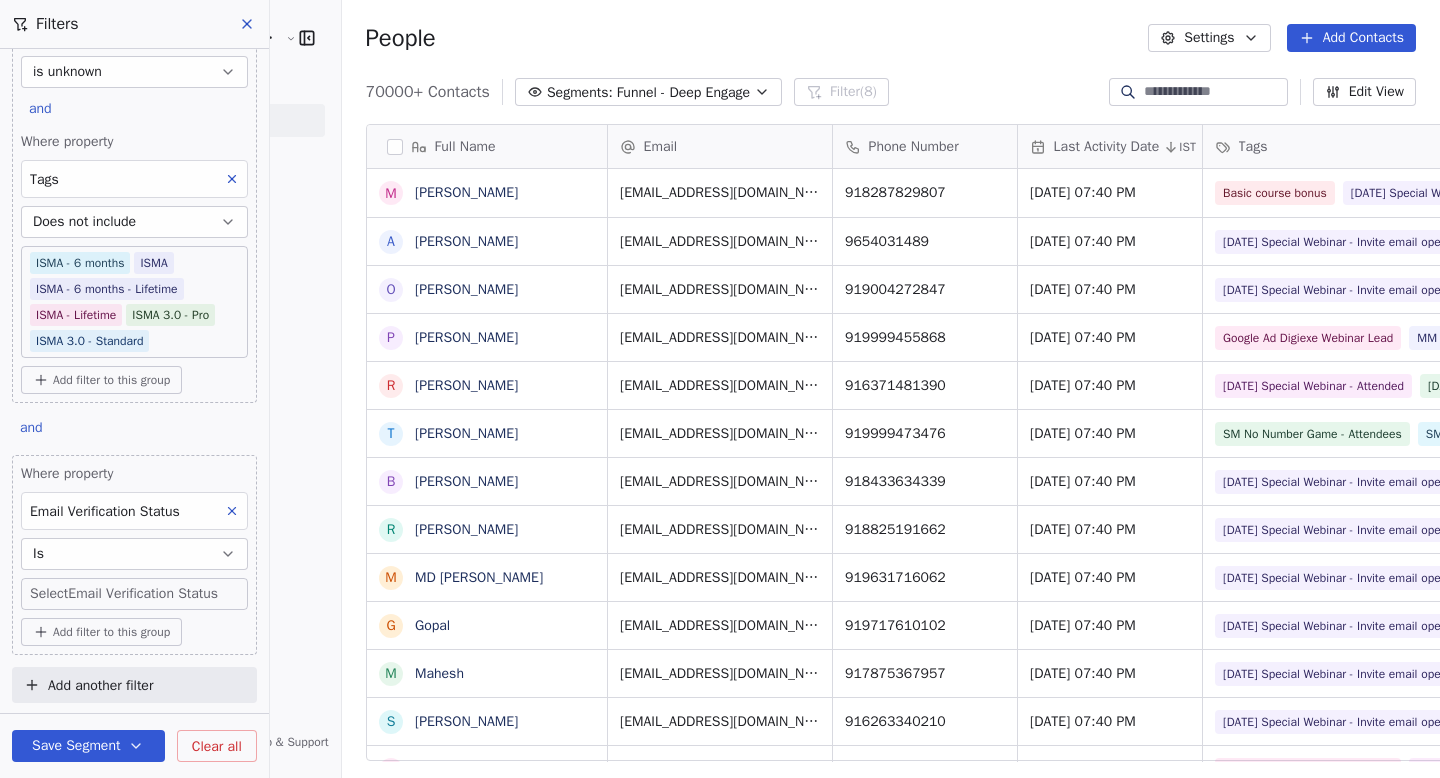 click on "[PERSON_NAME] School of Finance LLP Contacts People Marketing Workflows Campaigns Sales Pipelines Sequences Soon Tools Apps AI Agents Help & Support Filters Where property   SSM - Webinar Last Hot lead   has any value or Where property   SMNNG - Attended   has any value or Where property   IIP - Attended   has any value or Where property   MM - Webinar Last Hot Lead   has any value Add filter to this group and Where property   Funnel Buying Intent - Consultation Call   is unknown and Where property   Funnel Buying Intent - Payment Drop   is unknown and Where property   Funnel Buying Intent - Webinar Day Number   is unknown and Where property   Tags   Does not include ISMA - 6 months ISMA ISMA - 6 months - Lifetime ISMA - Lifetime ISMA 3.0 - Pro ISMA 3.0 - Standard Add filter to this group and Where property   Email Verification Status   Is Select  Email Verification Status Add filter to this group Add another filter Save Segment Clear all People Settings  Add Contacts 70000+ Contacts Segments: Funnel - Deep Engage" at bounding box center (720, 389) 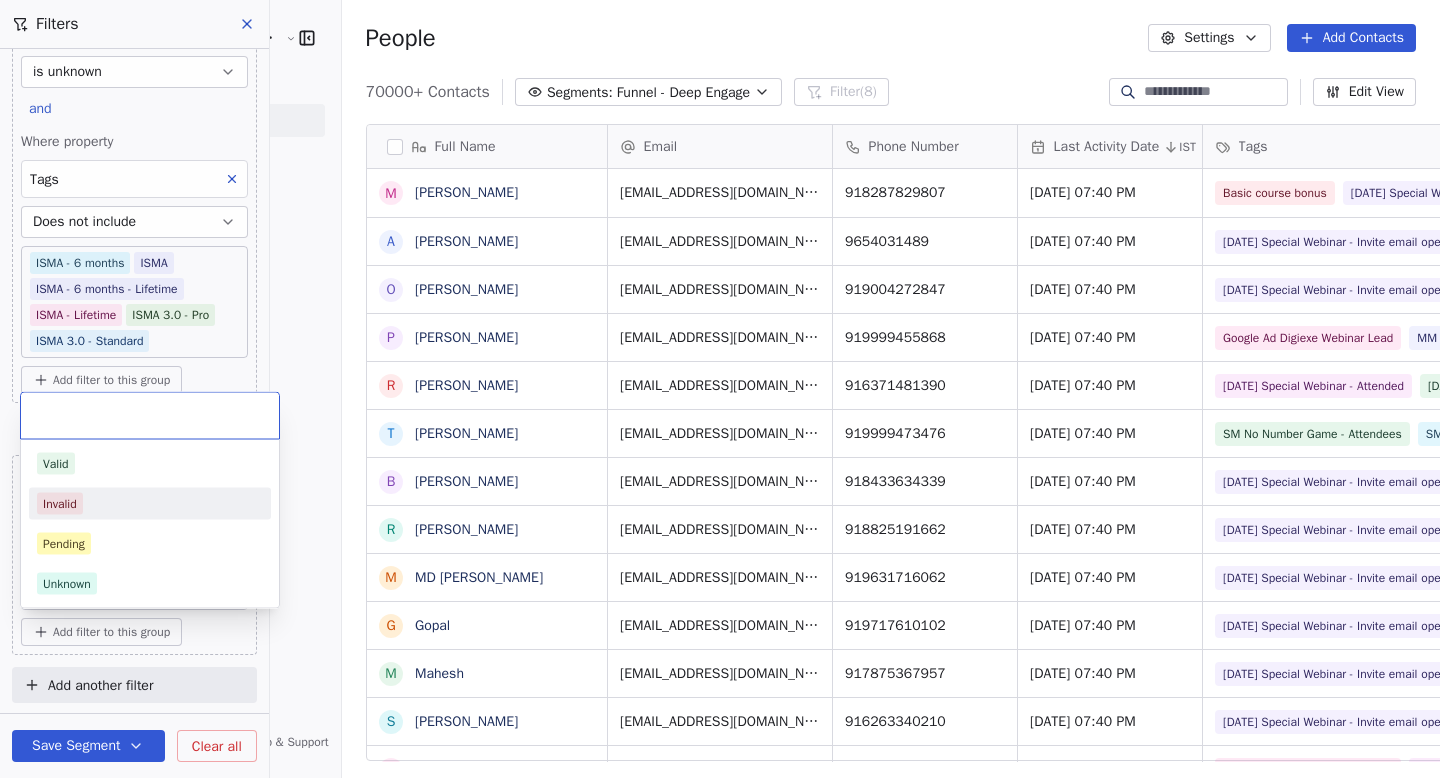 click on "Valid Invalid Pending Unknown" at bounding box center (150, 524) 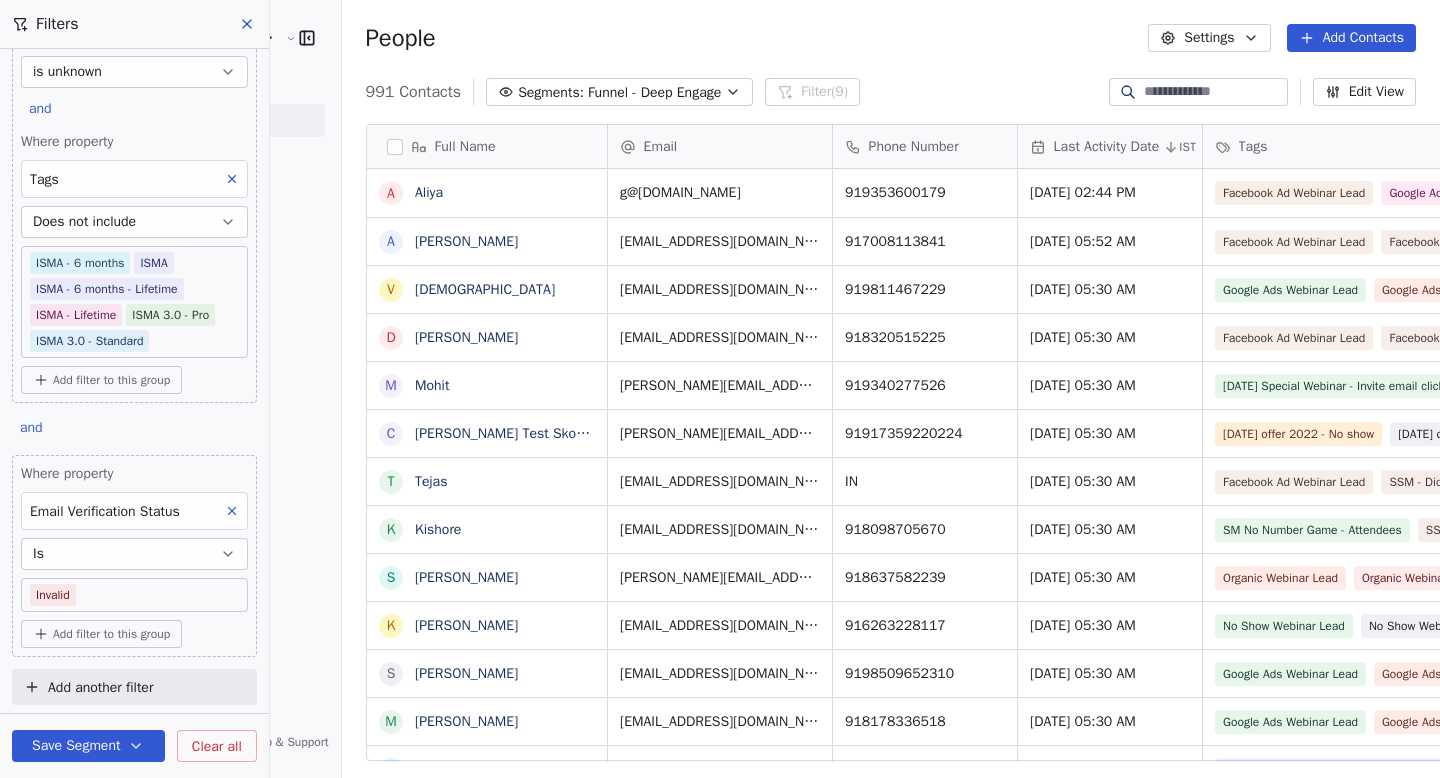 click 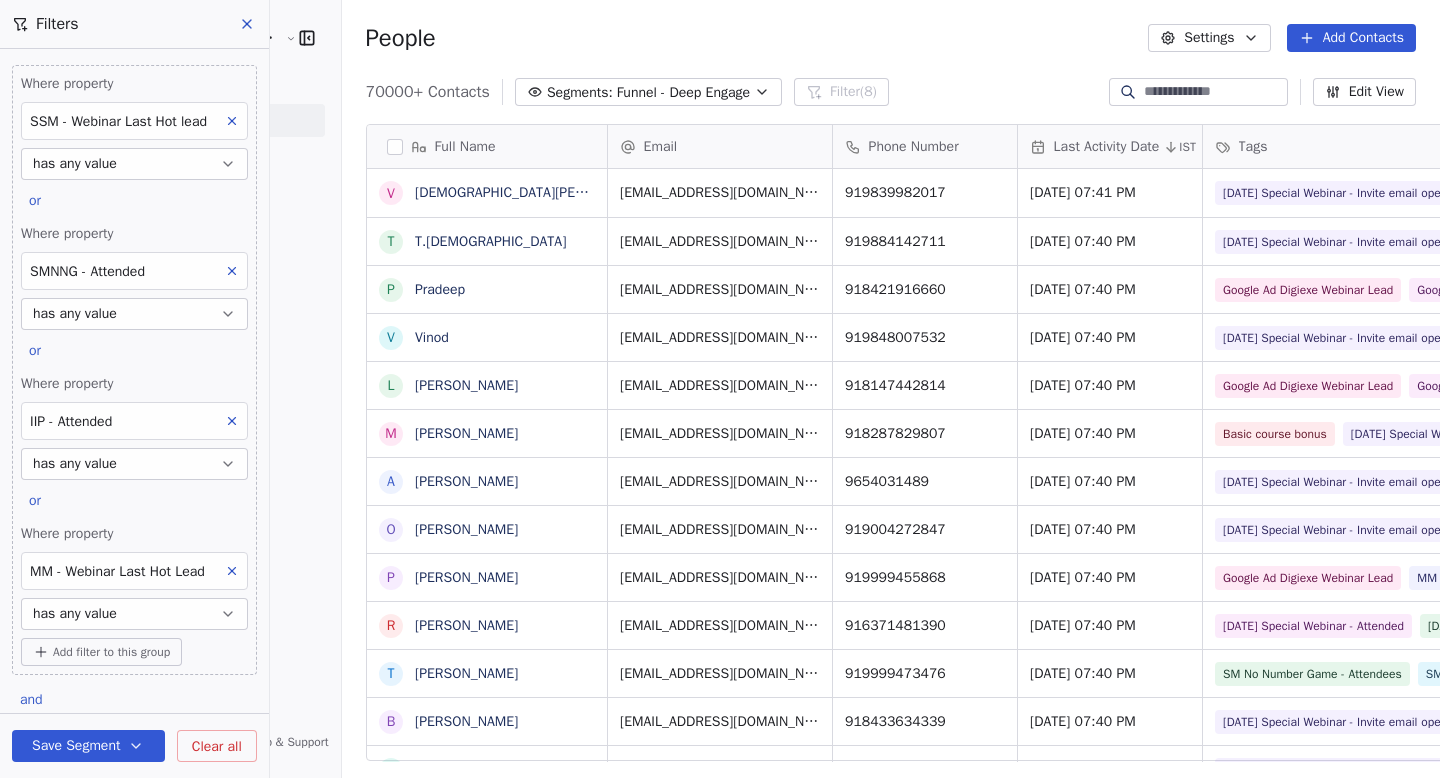 click on "Filters" at bounding box center [134, 24] 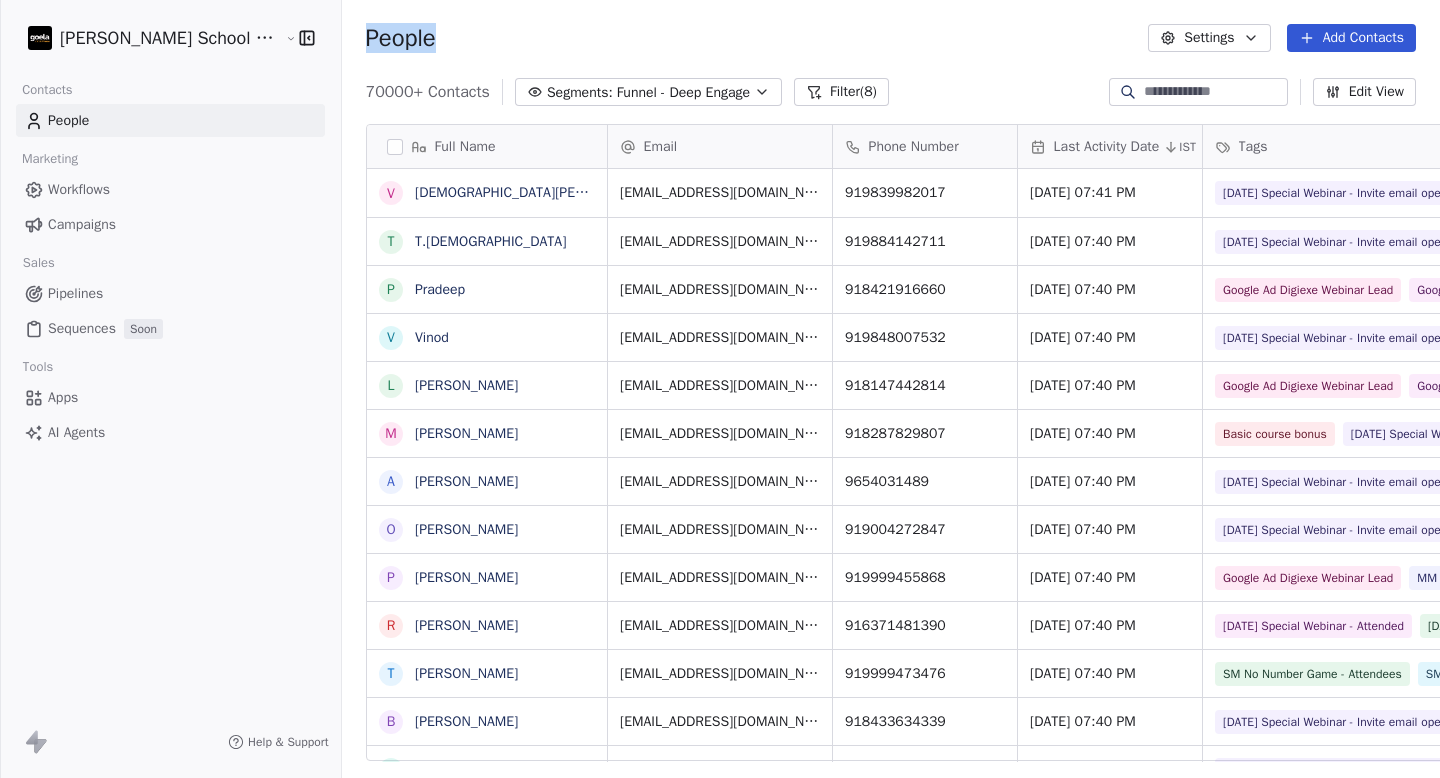 drag, startPoint x: 327, startPoint y: 37, endPoint x: 451, endPoint y: 37, distance: 124 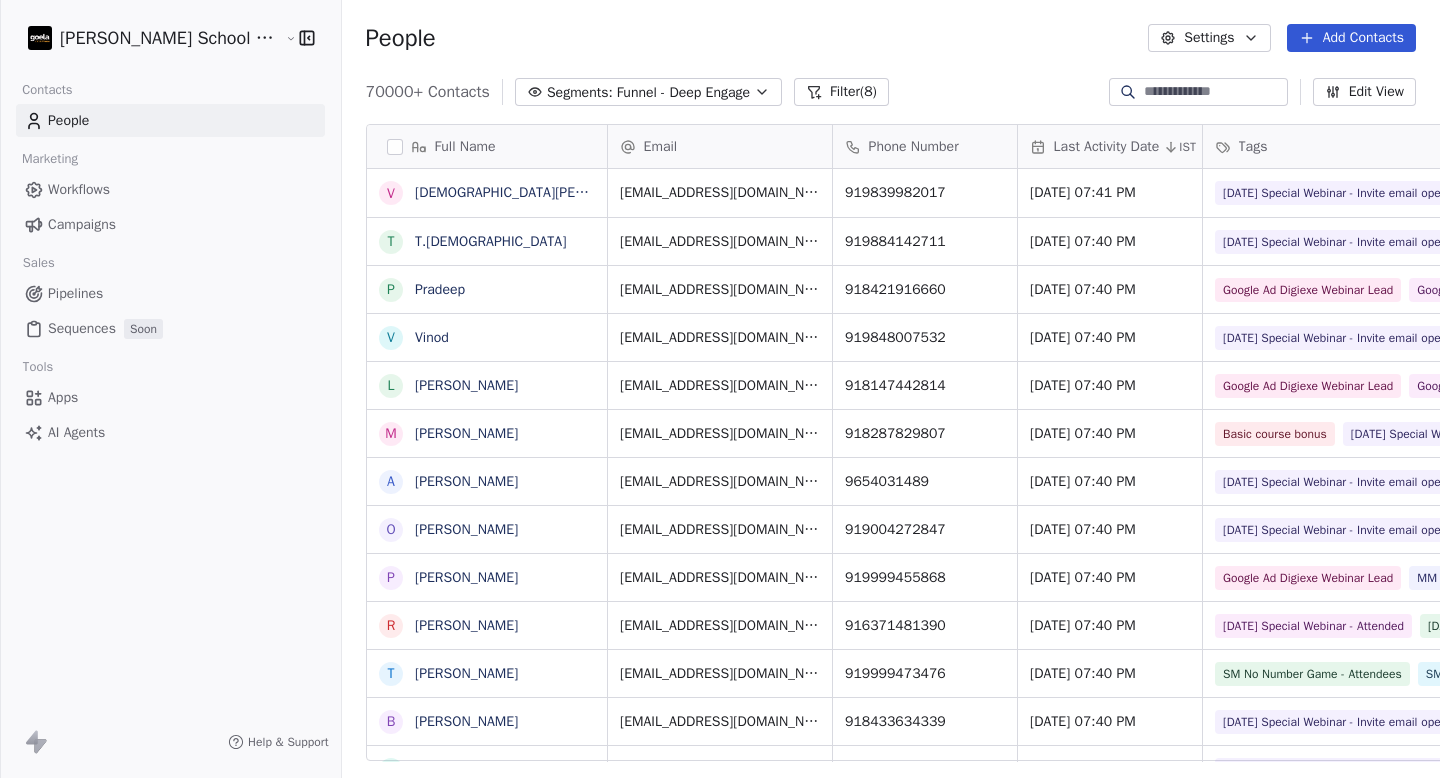 drag, startPoint x: 451, startPoint y: 37, endPoint x: 318, endPoint y: 37, distance: 133 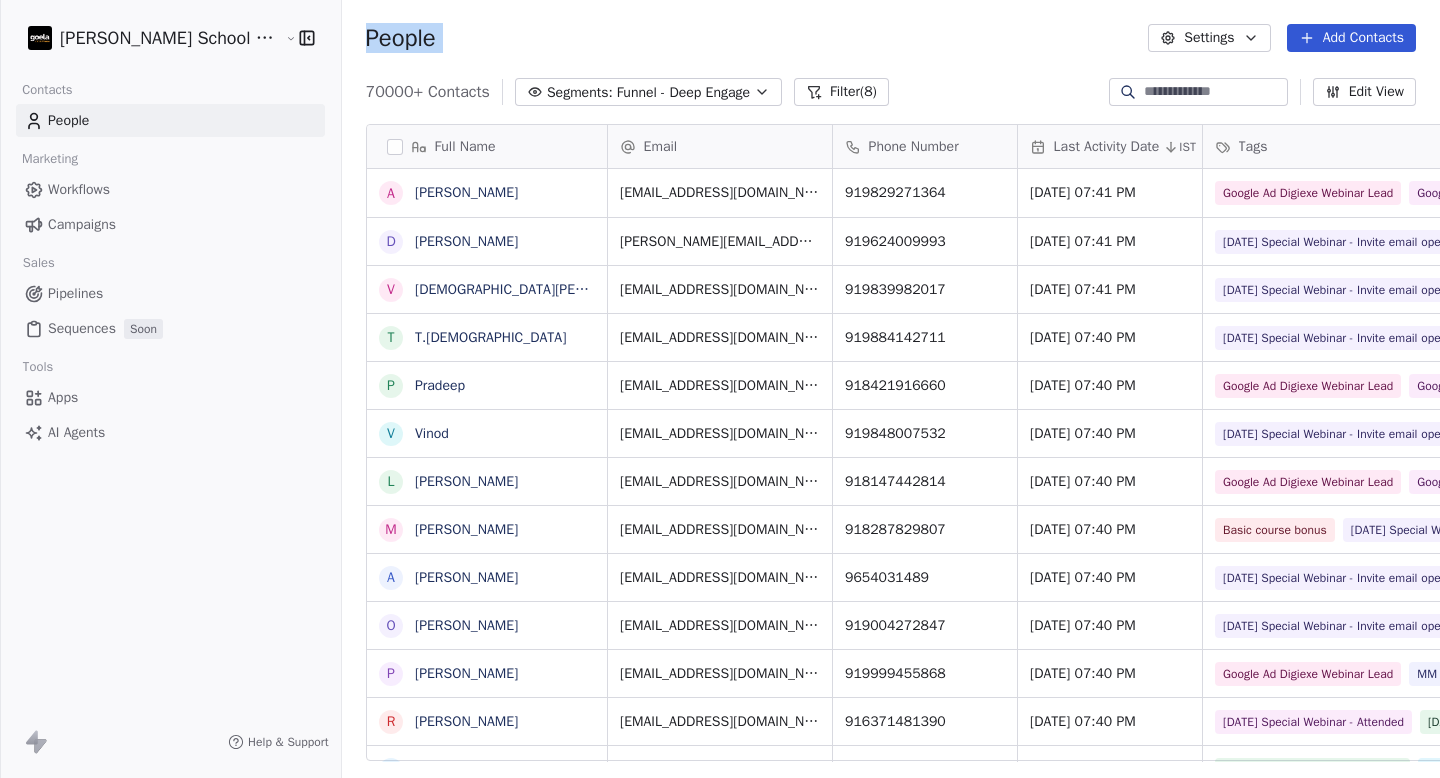click on "People Settings  Add Contacts" at bounding box center [891, 38] 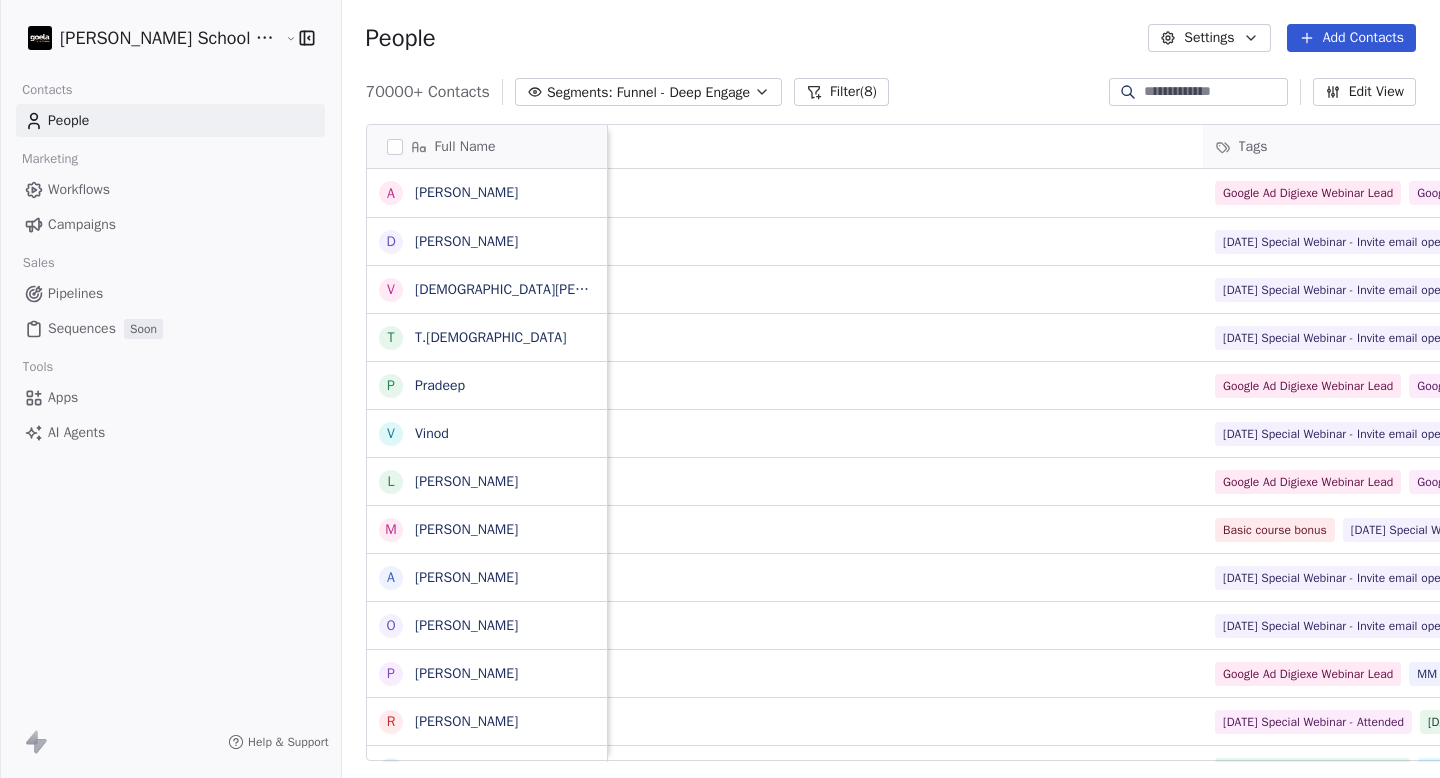 scroll, scrollTop: 0, scrollLeft: 1334, axis: horizontal 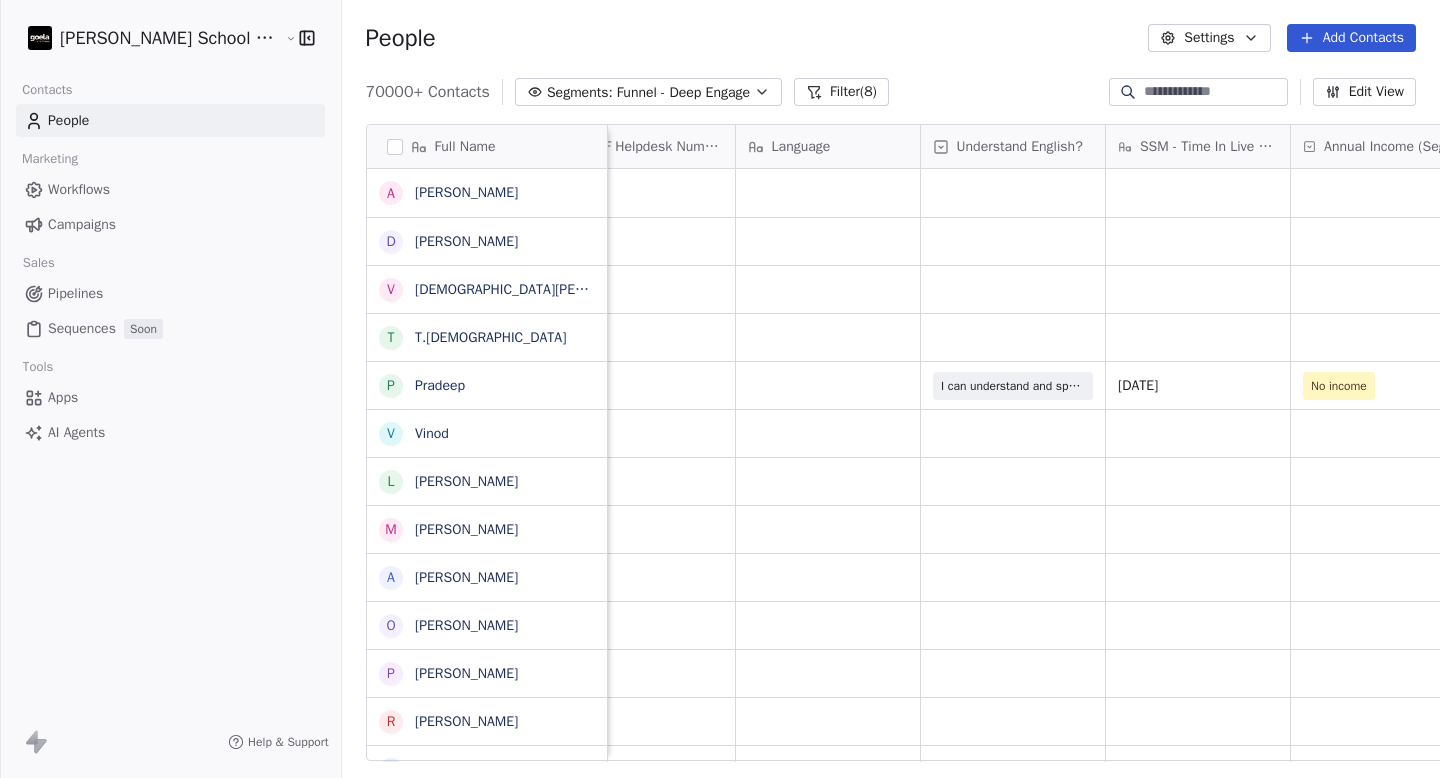 click on "Campaigns" at bounding box center [170, 224] 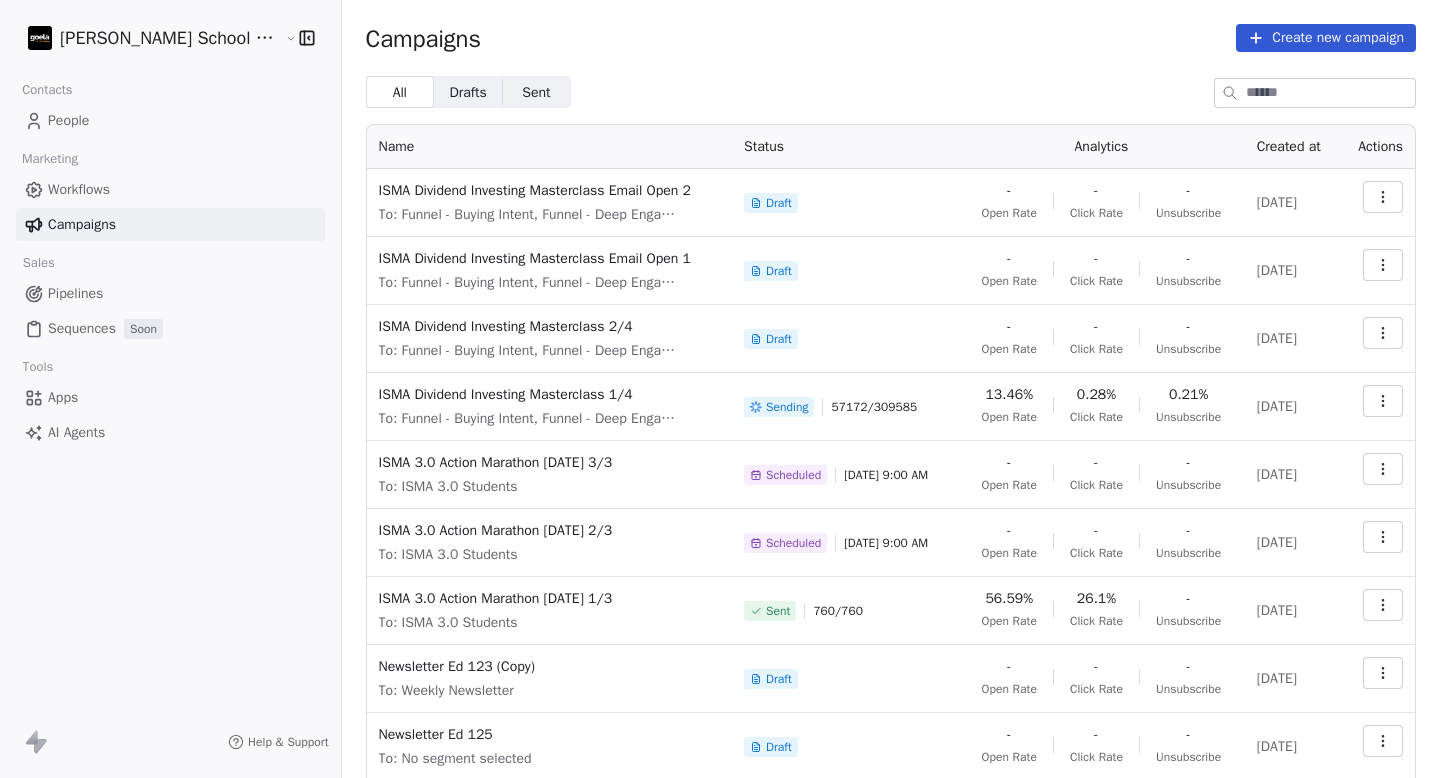 click 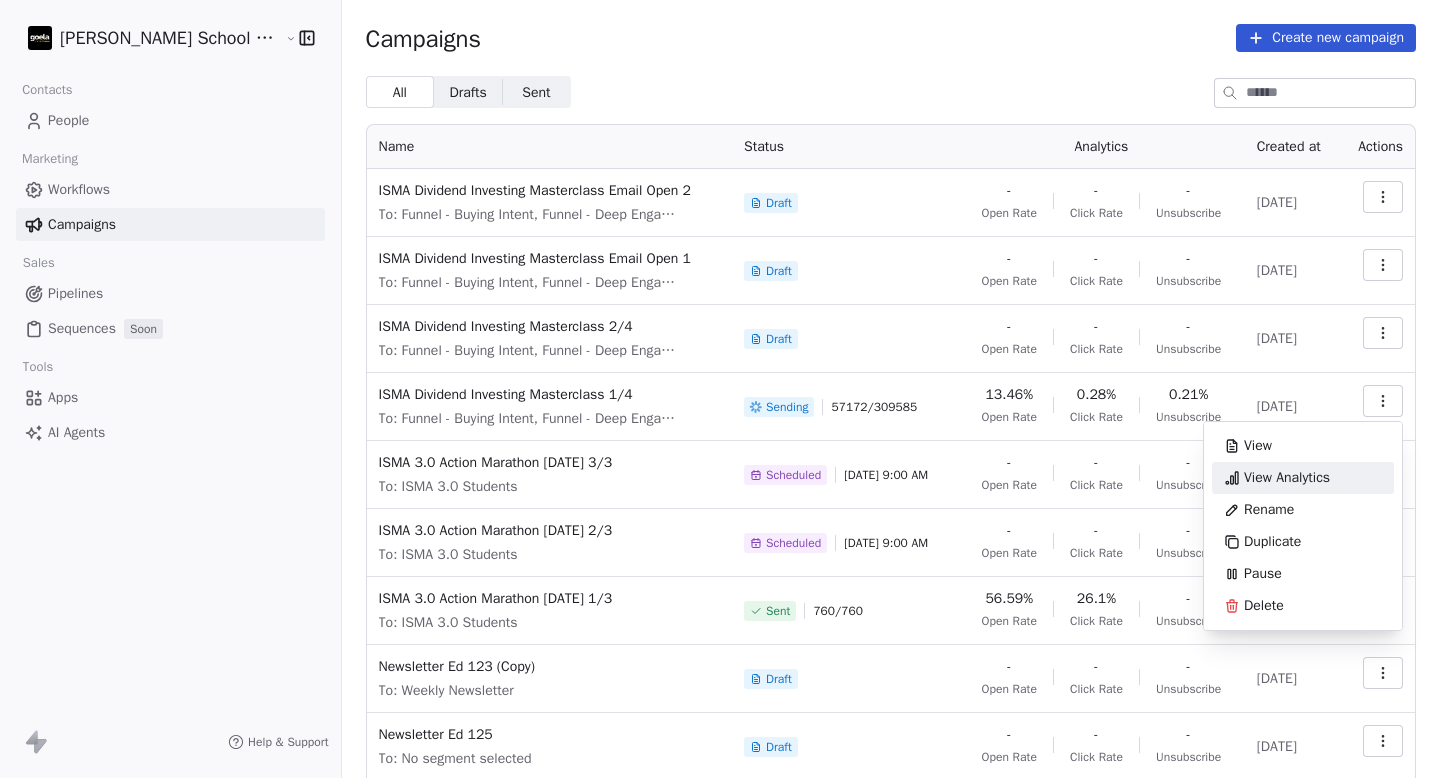 click on "View Analytics" at bounding box center (1277, 478) 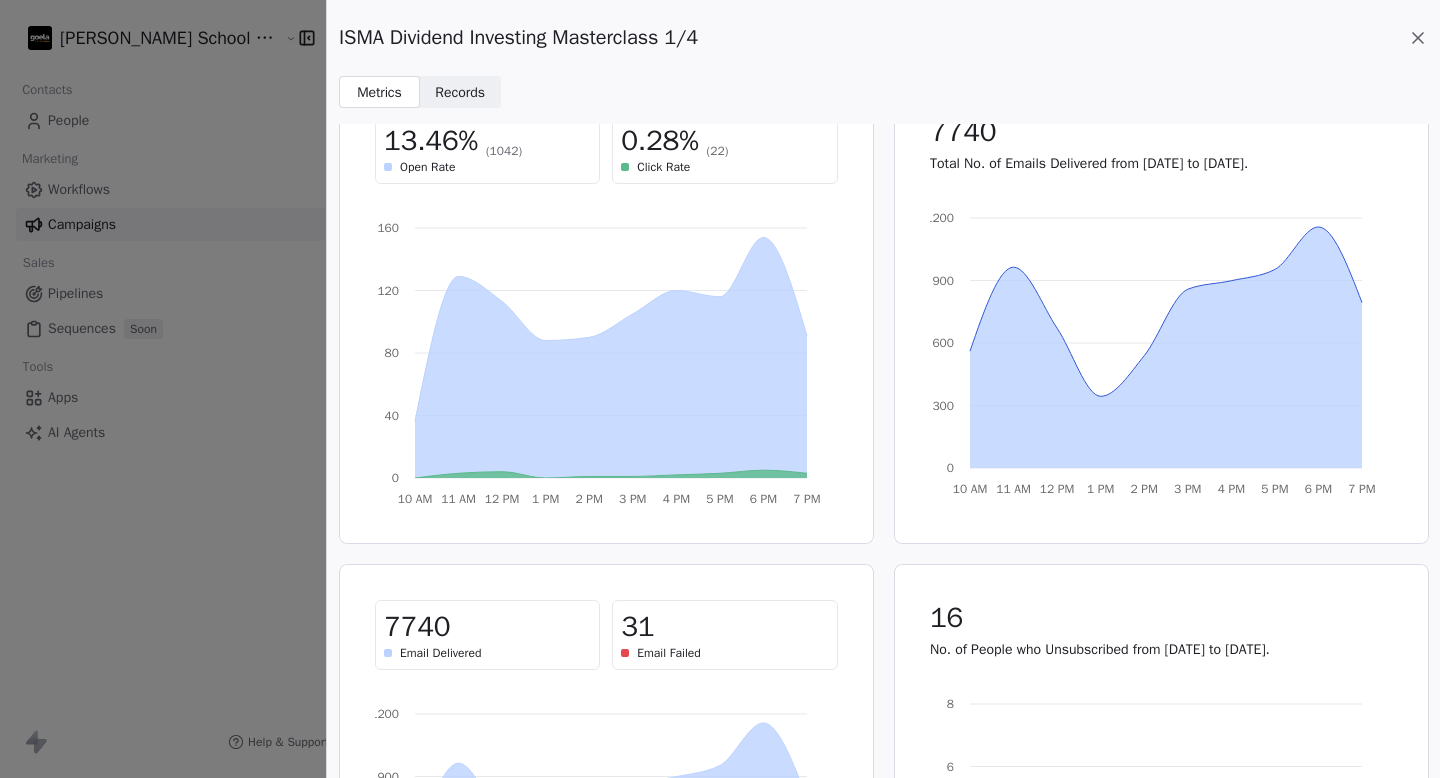 scroll, scrollTop: 0, scrollLeft: 0, axis: both 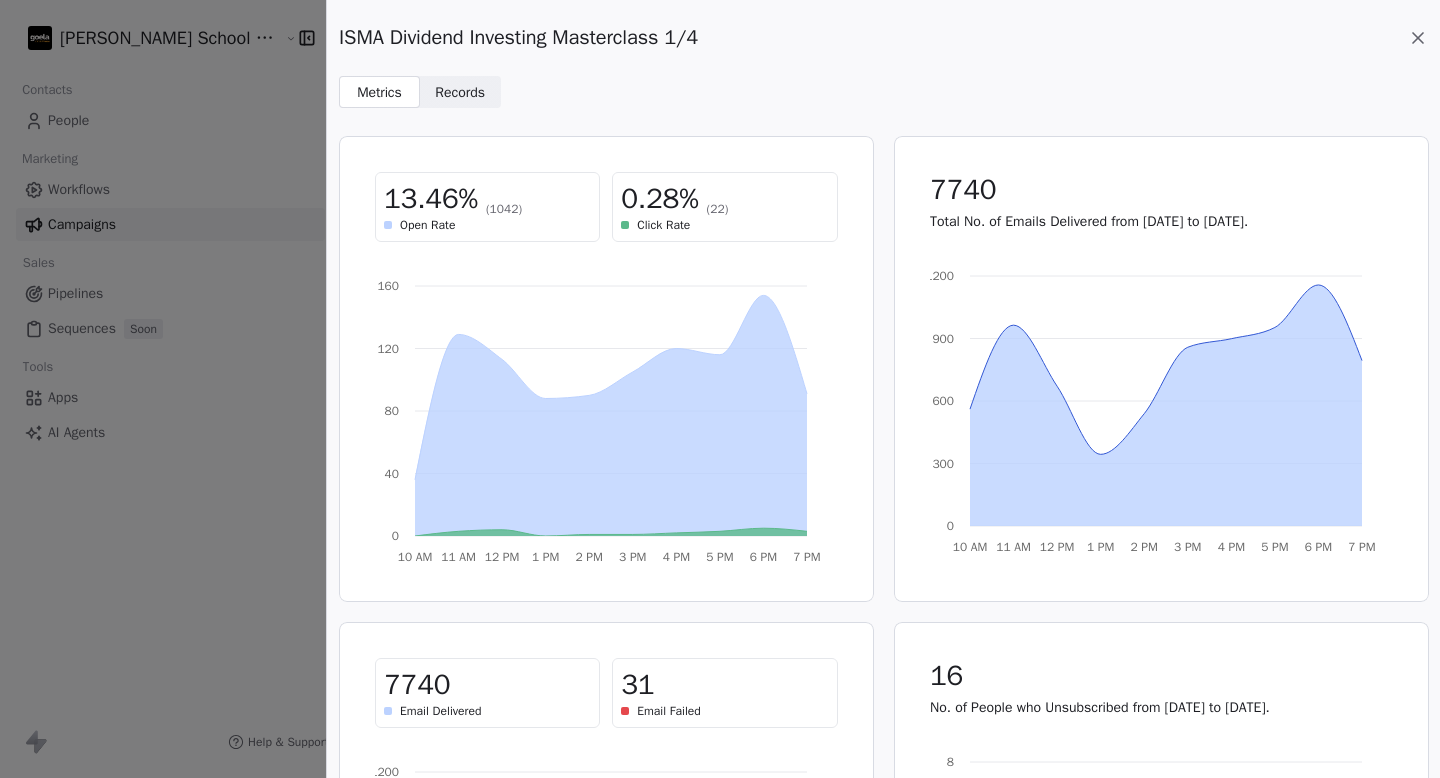 click 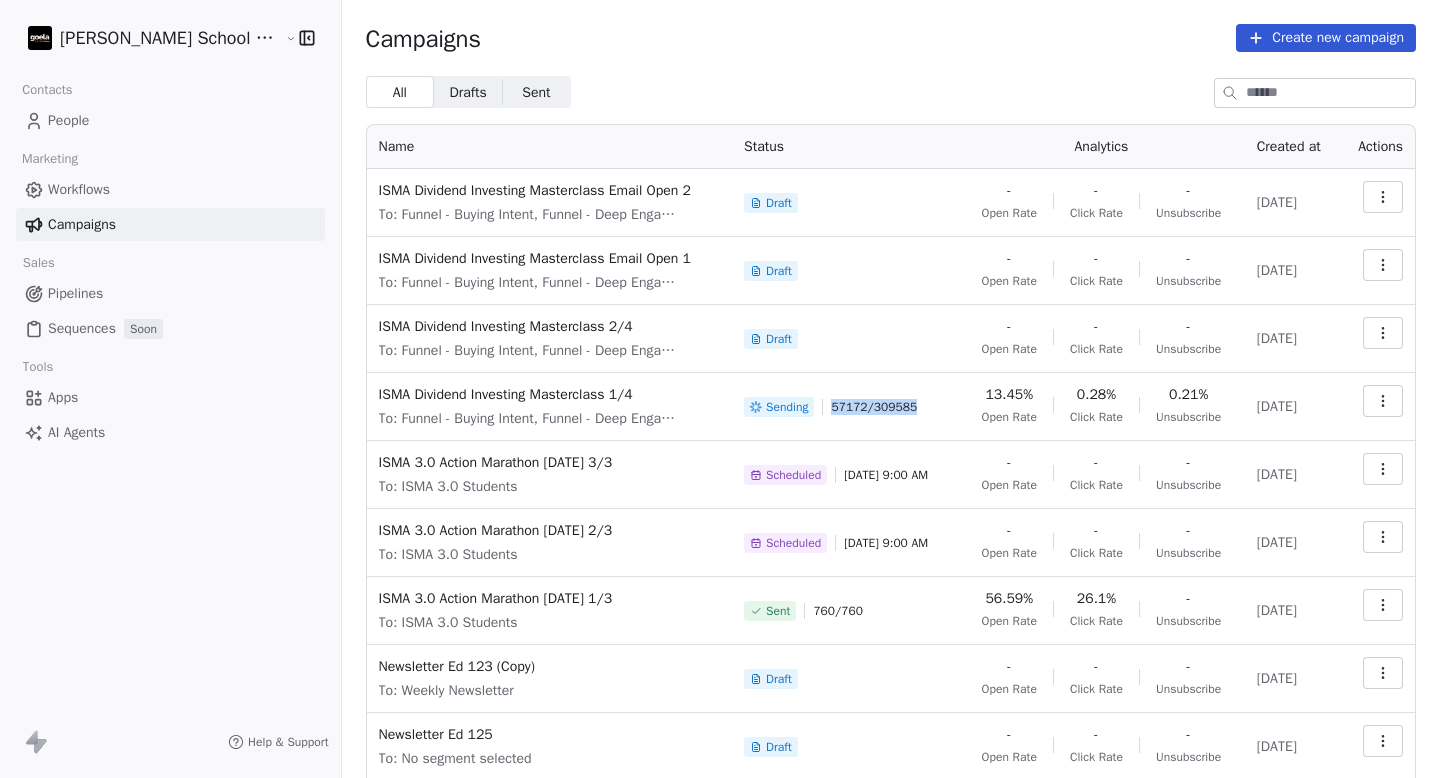 drag, startPoint x: 789, startPoint y: 406, endPoint x: 910, endPoint y: 405, distance: 121.004135 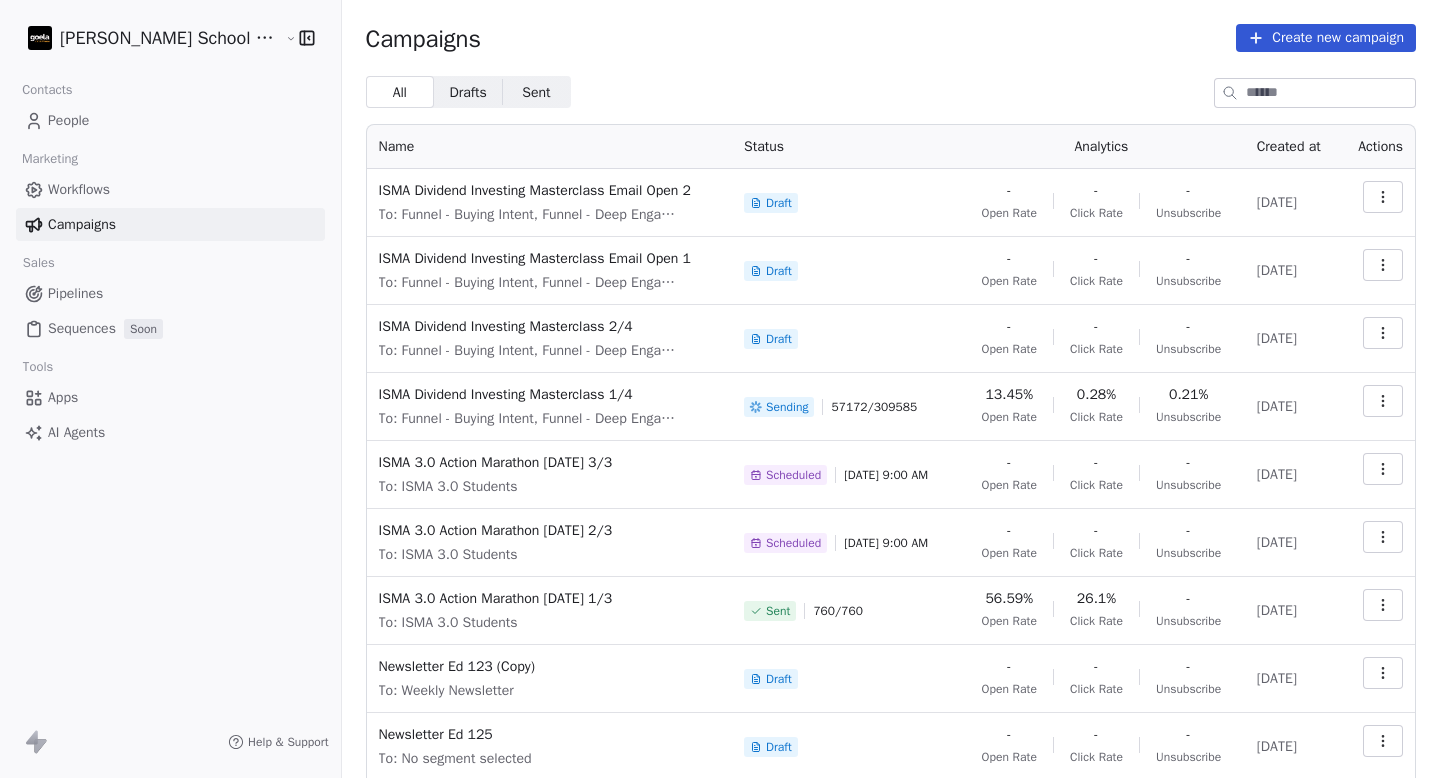 click 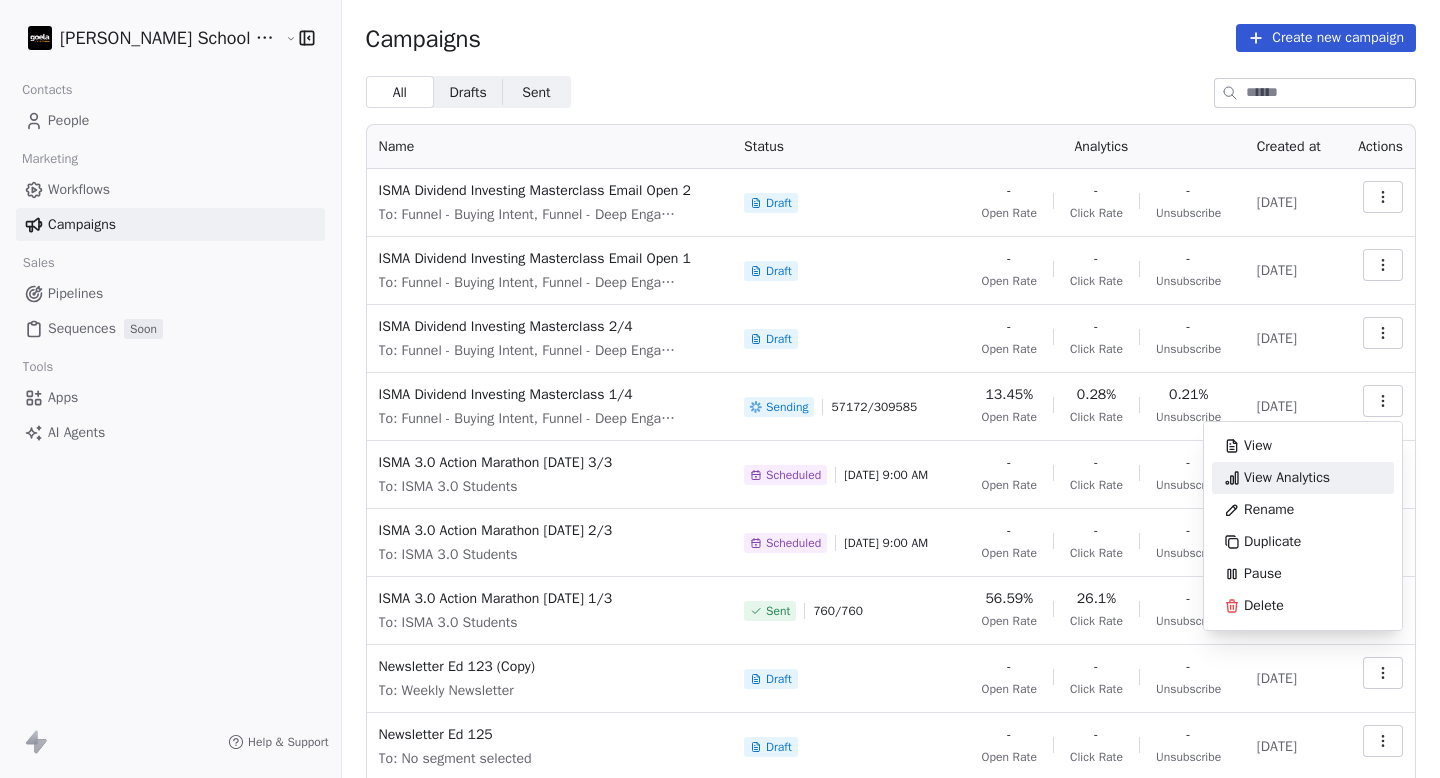 click on "View Analytics" at bounding box center [1287, 478] 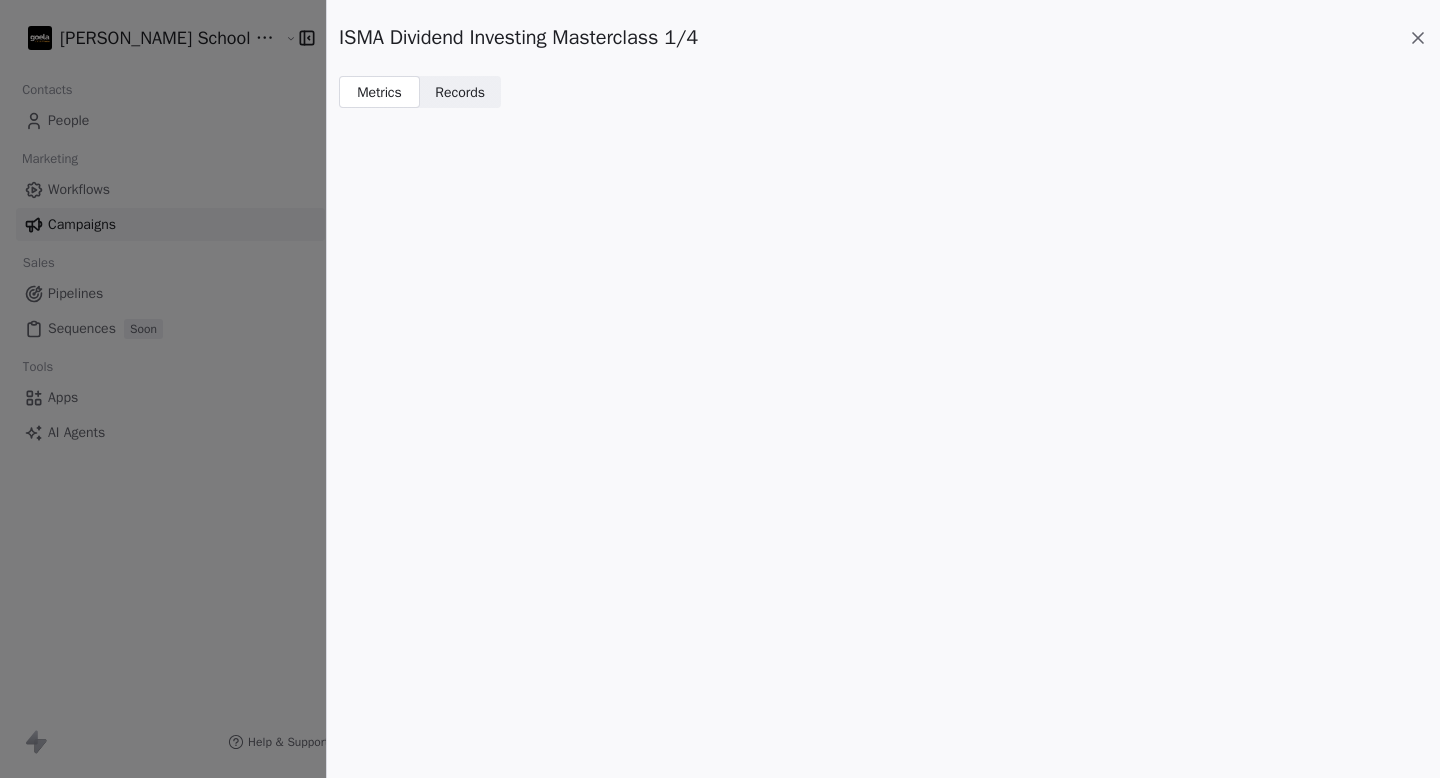 click on "Records" at bounding box center [460, 92] 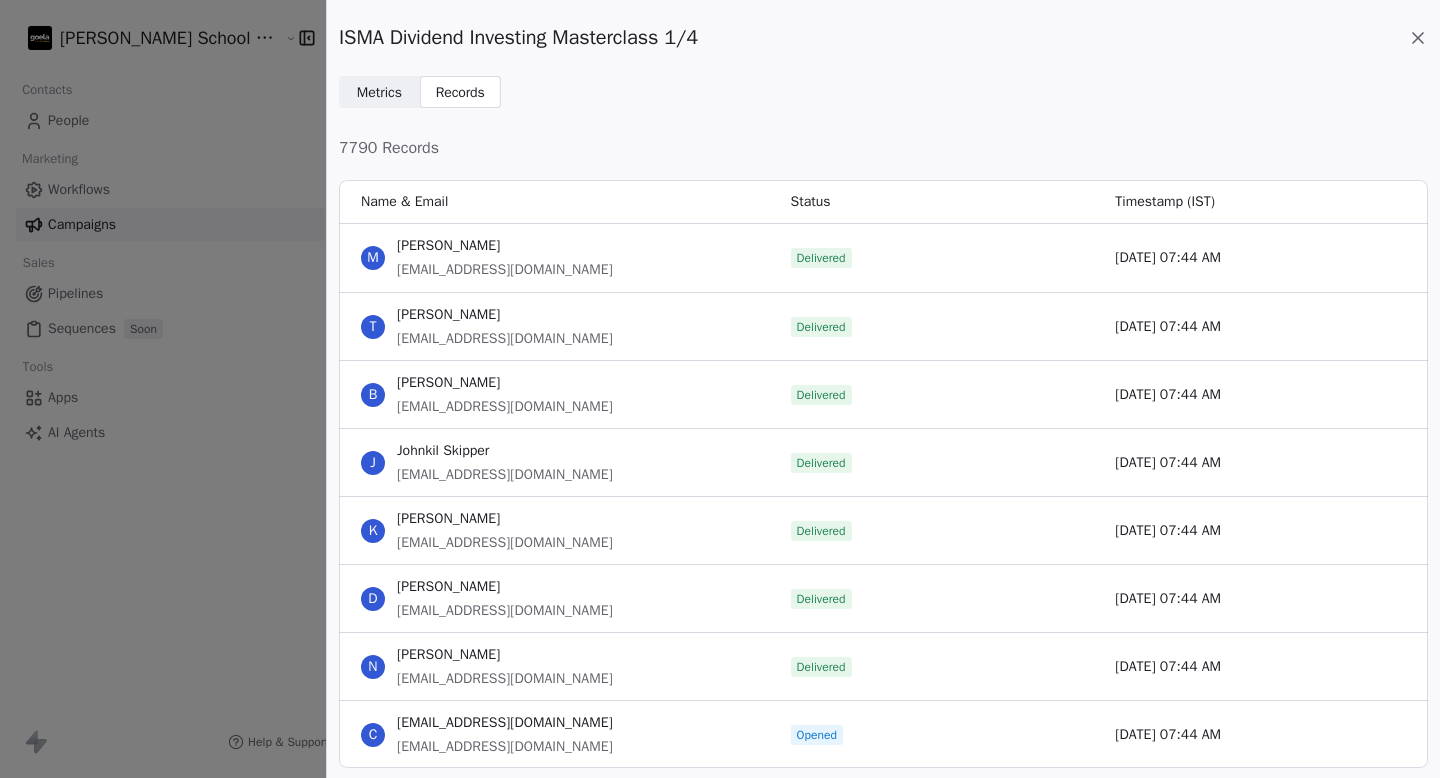 scroll, scrollTop: 1, scrollLeft: 1, axis: both 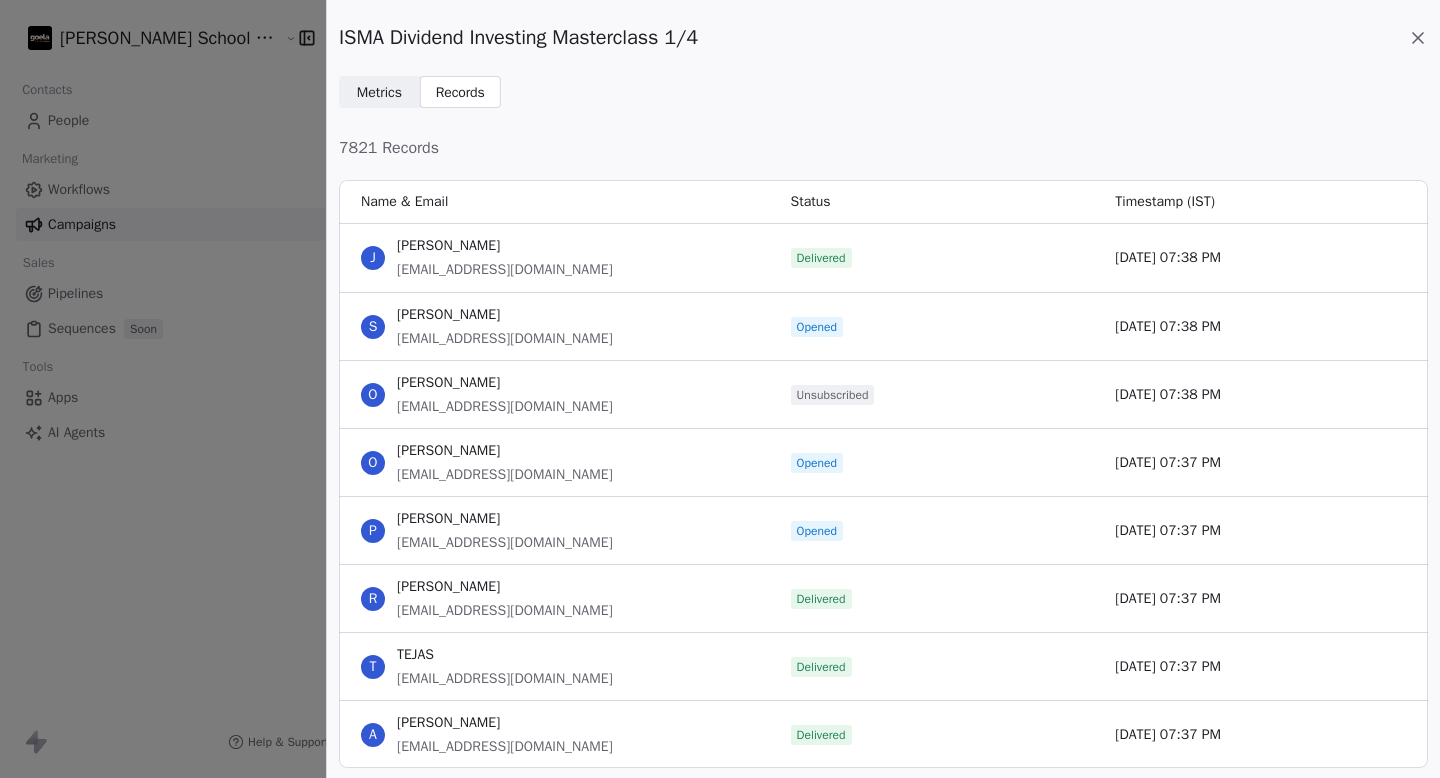 click 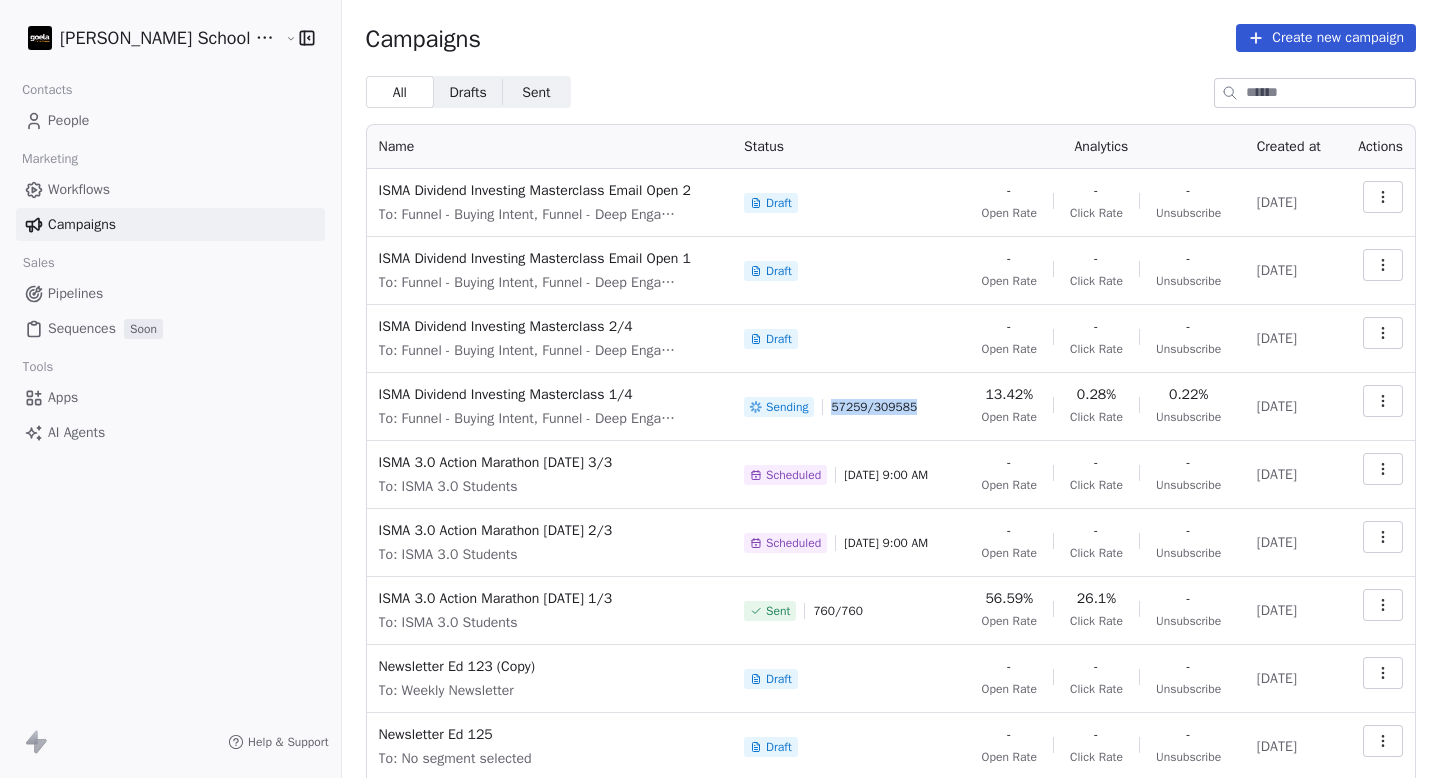 drag, startPoint x: 791, startPoint y: 409, endPoint x: 898, endPoint y: 409, distance: 107 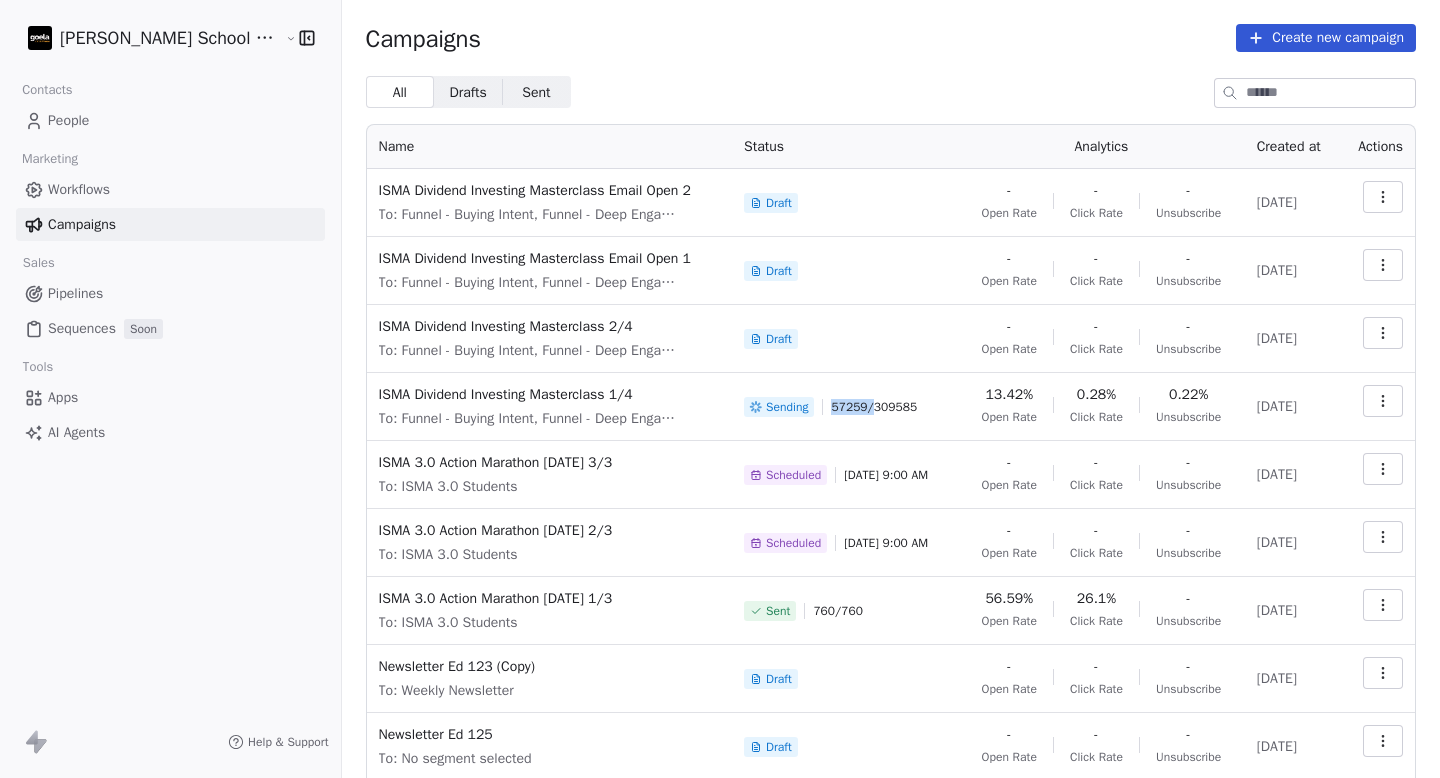 drag, startPoint x: 788, startPoint y: 411, endPoint x: 865, endPoint y: 411, distance: 77 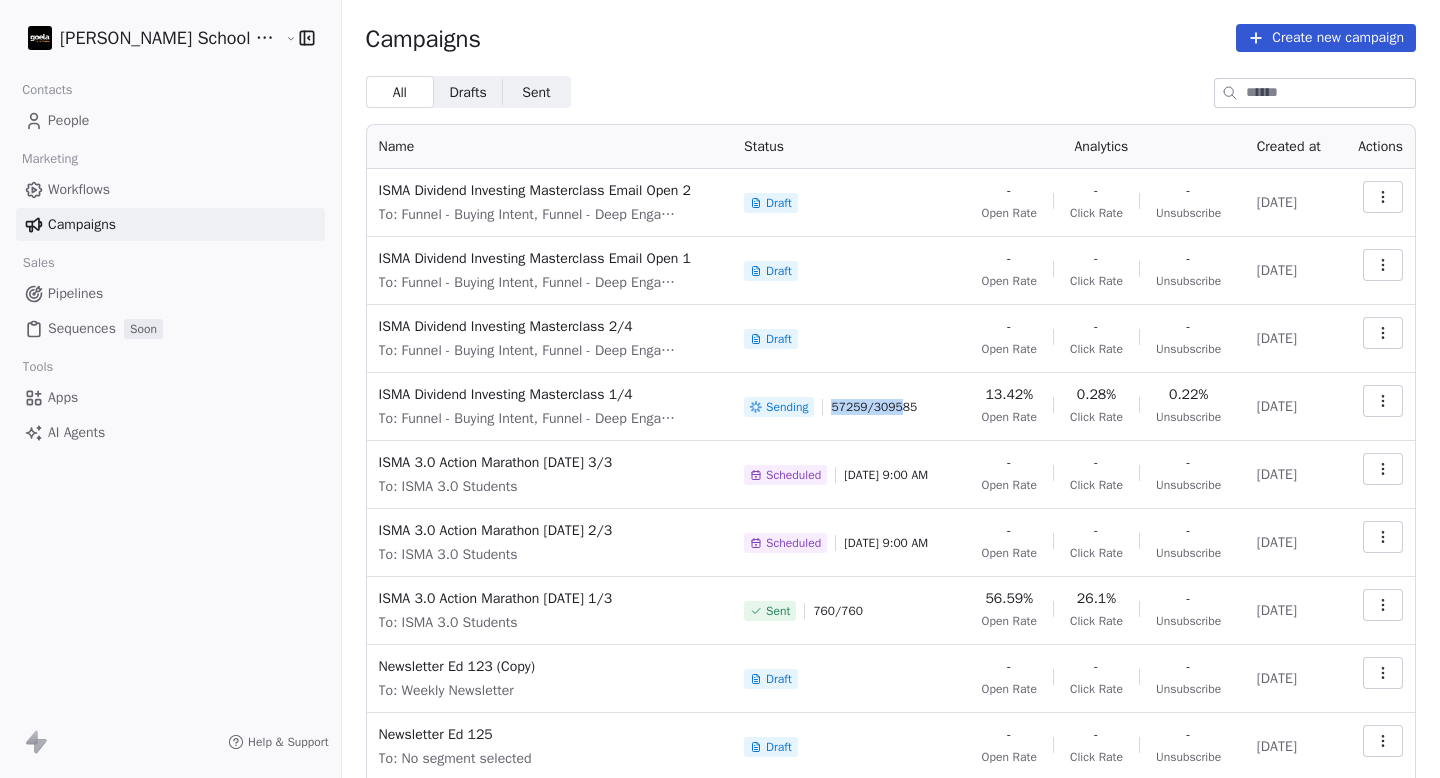 click on "57259 / 309585" at bounding box center (874, 407) 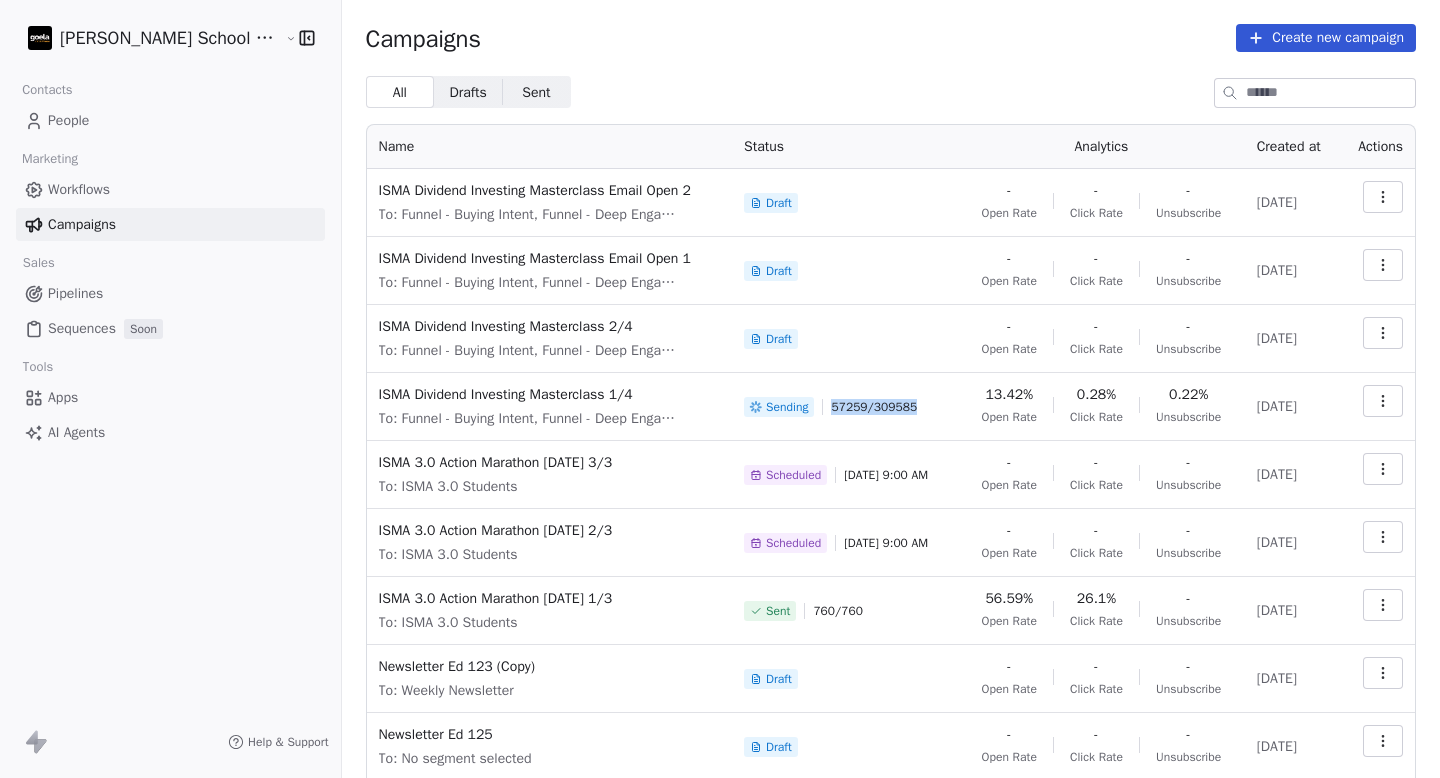 drag, startPoint x: 883, startPoint y: 409, endPoint x: 790, endPoint y: 410, distance: 93.00538 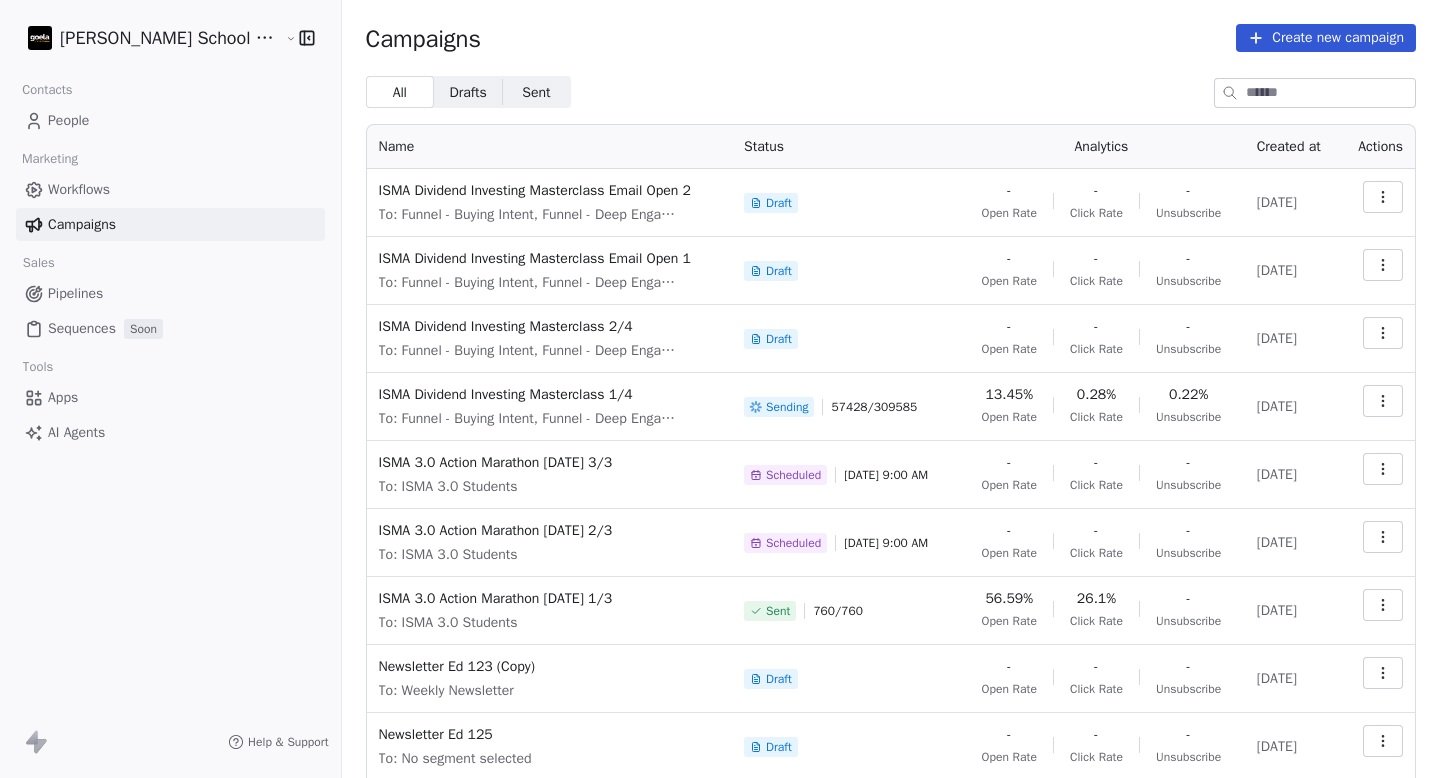 click on "People" at bounding box center (68, 120) 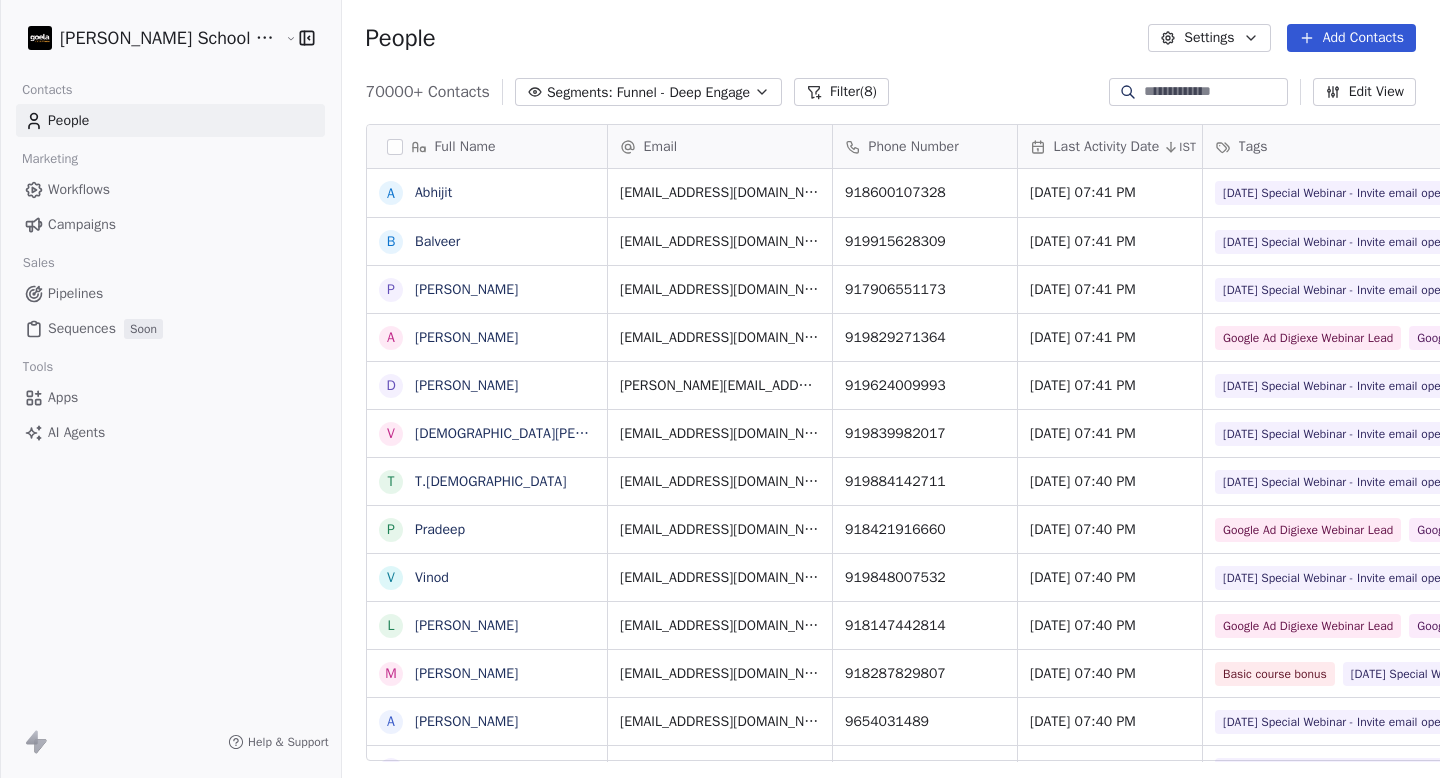 scroll, scrollTop: 1, scrollLeft: 1, axis: both 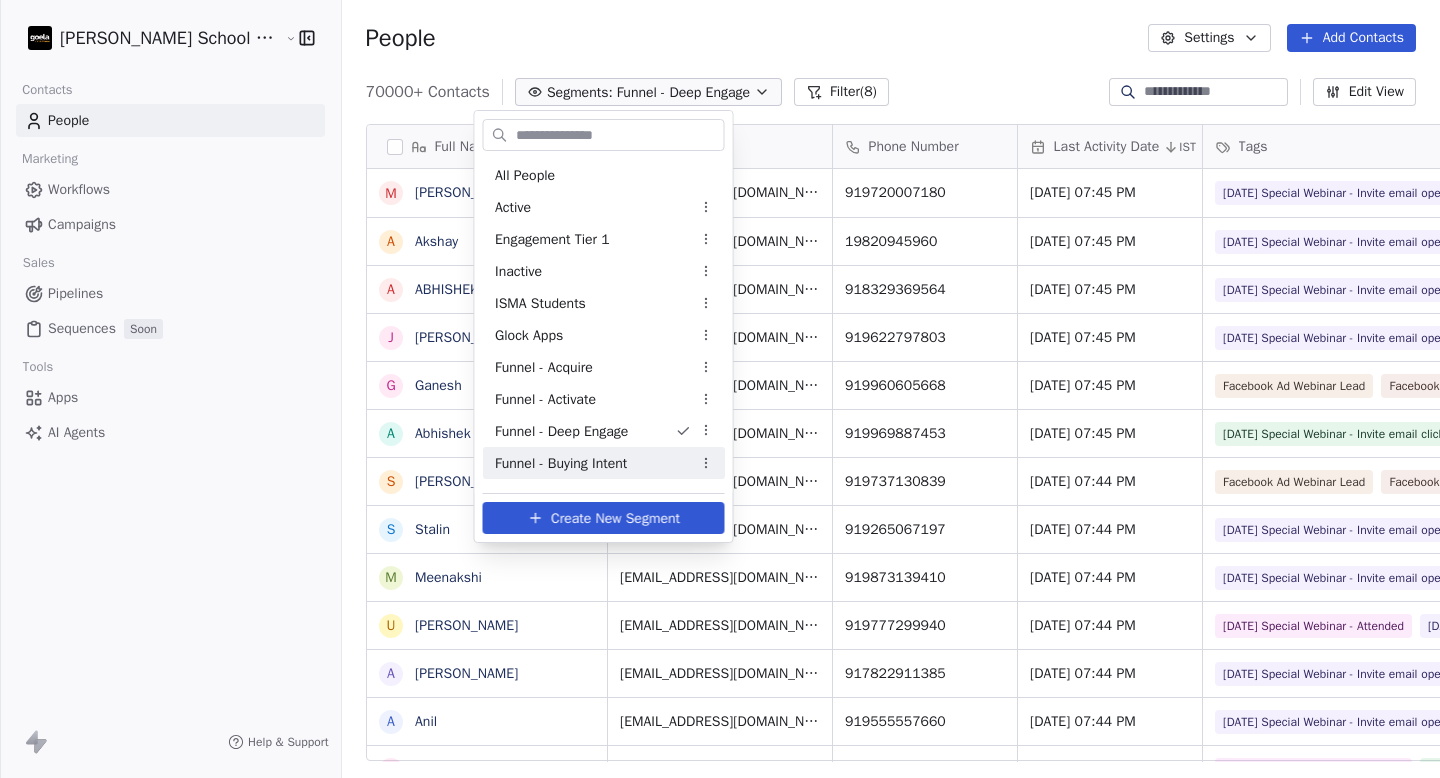 click on "Funnel - Buying Intent" at bounding box center [561, 463] 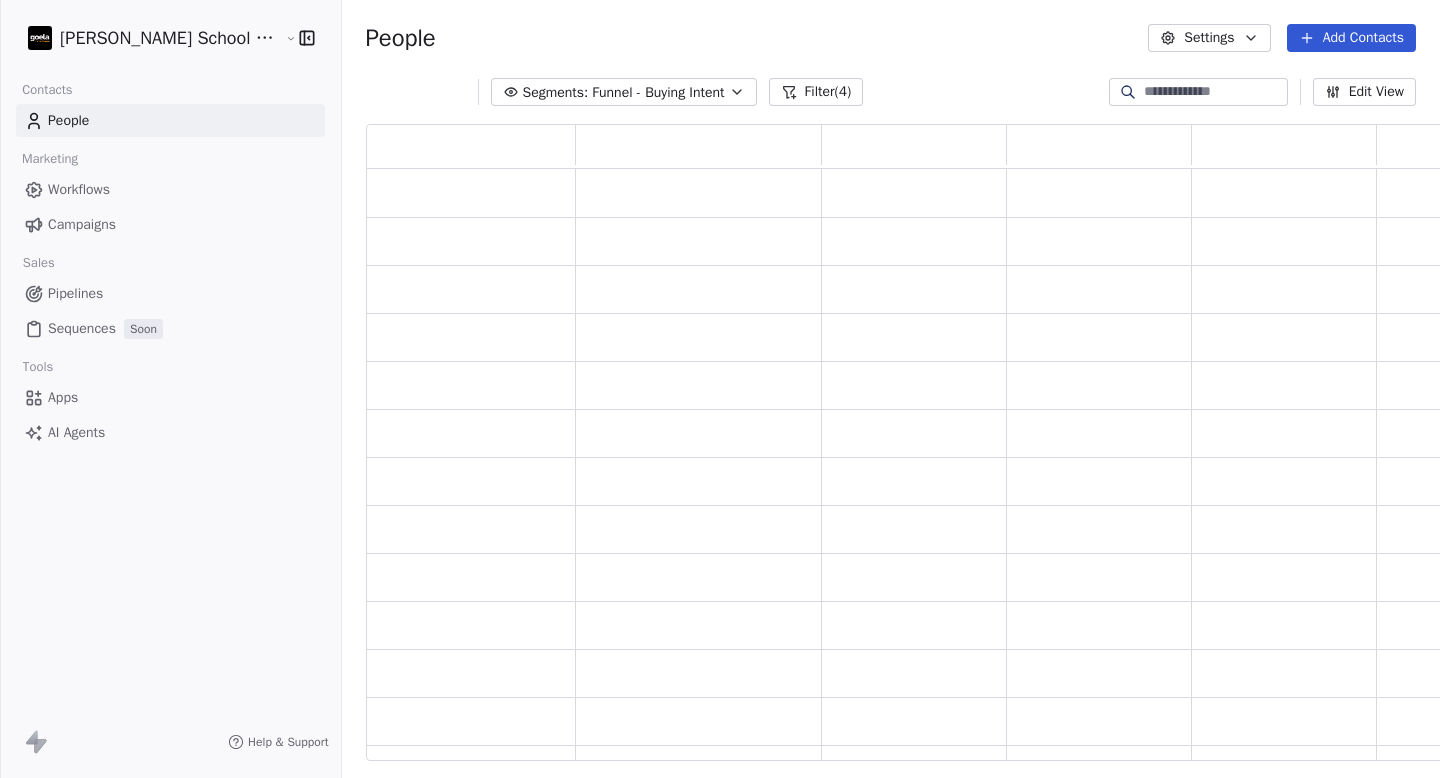 scroll, scrollTop: 1, scrollLeft: 1, axis: both 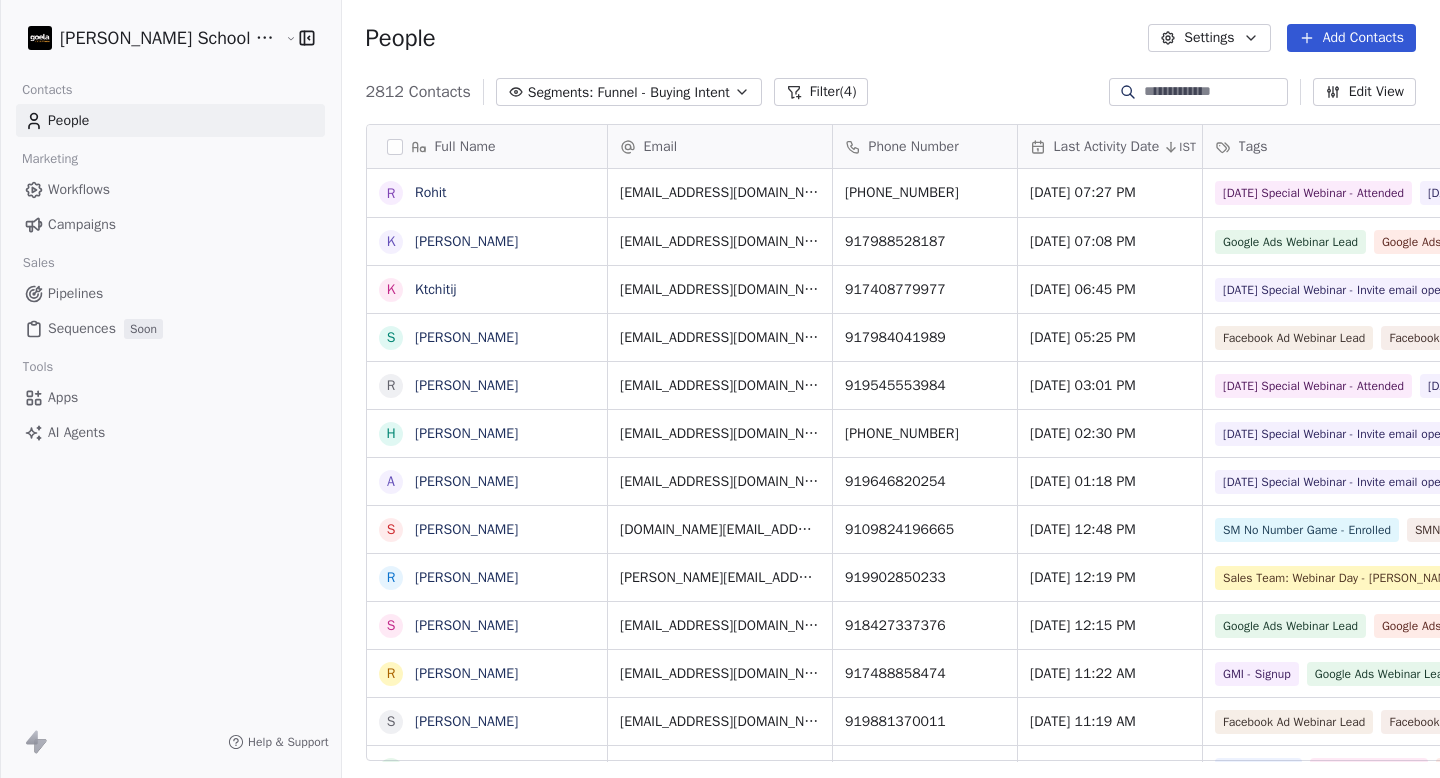 click on "Funnel - Buying Intent" at bounding box center [663, 92] 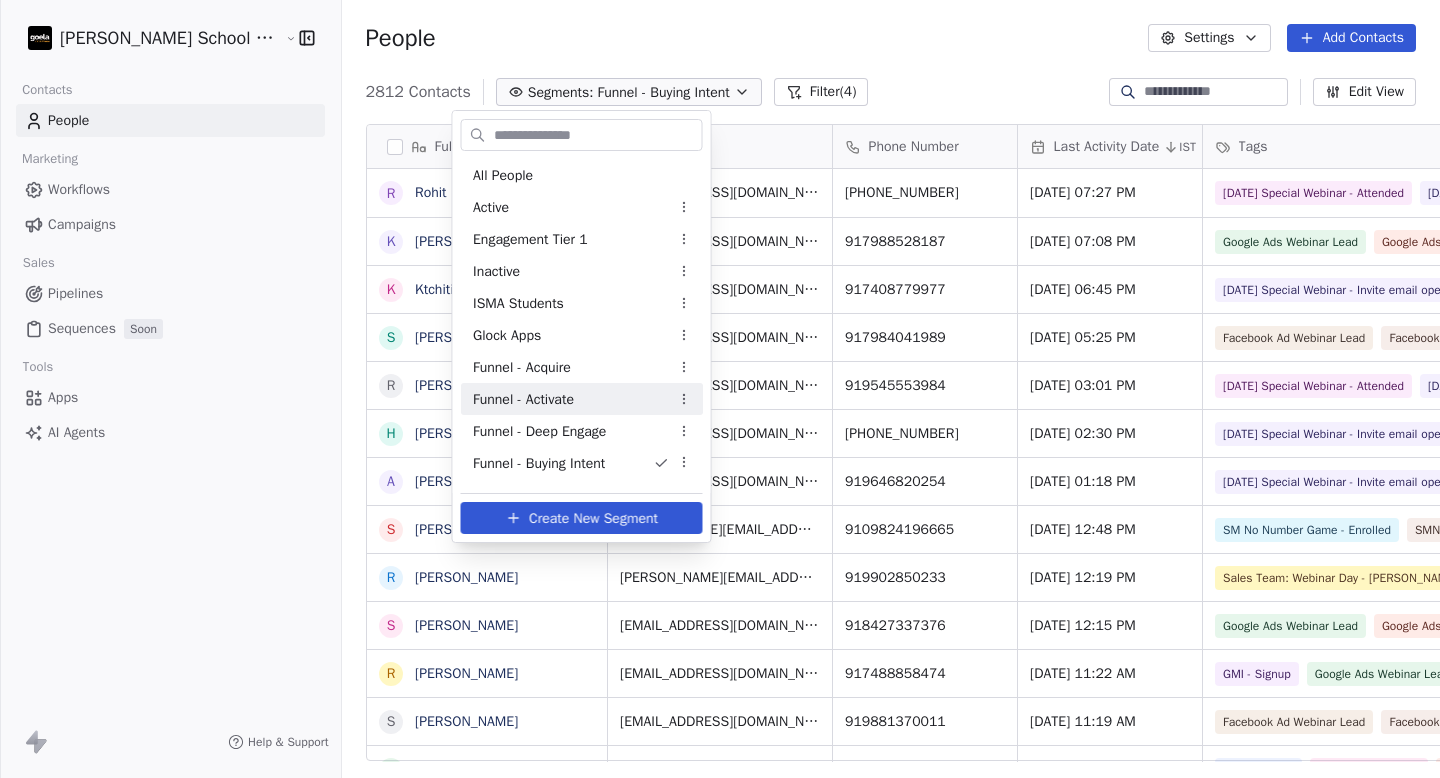 click on "Funnel - Activate" at bounding box center (582, 399) 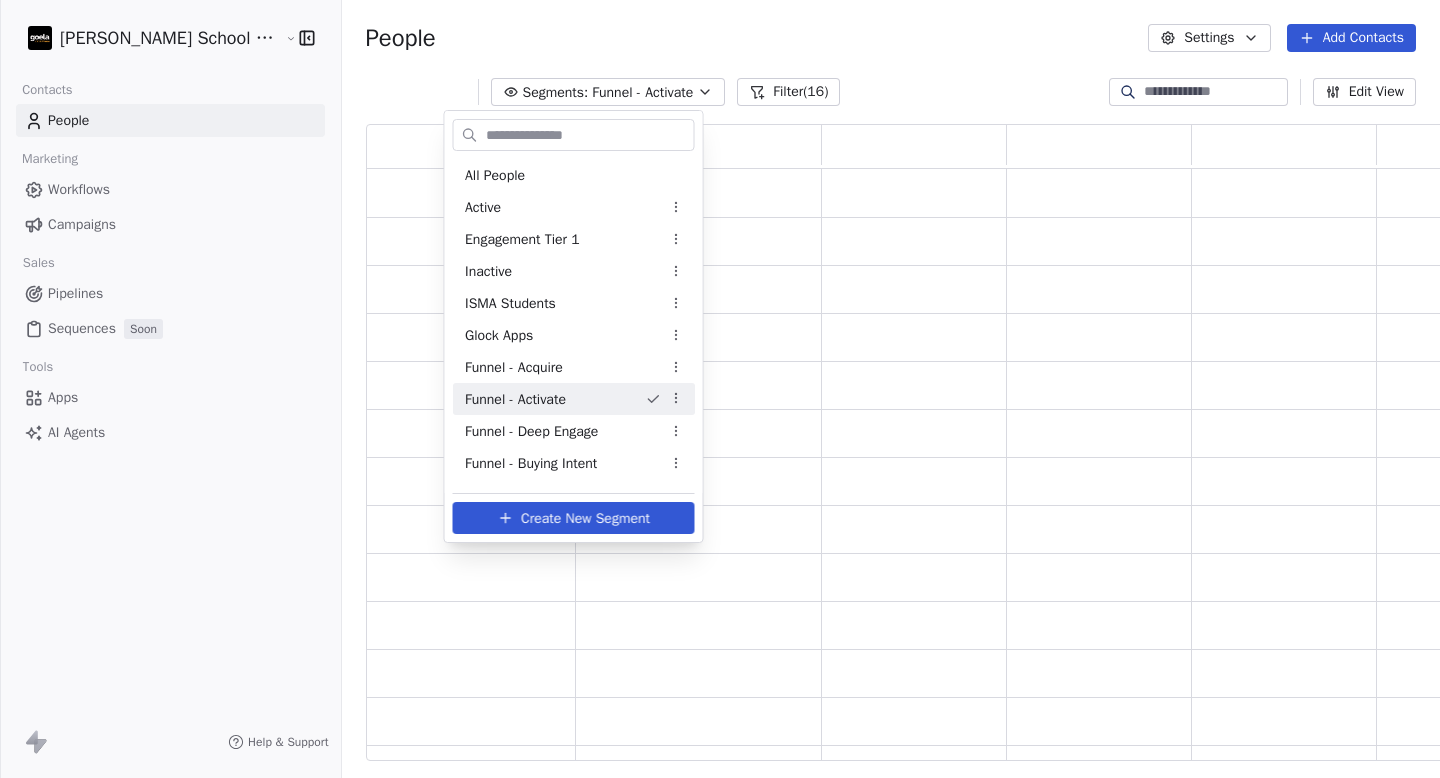 scroll, scrollTop: 1, scrollLeft: 1, axis: both 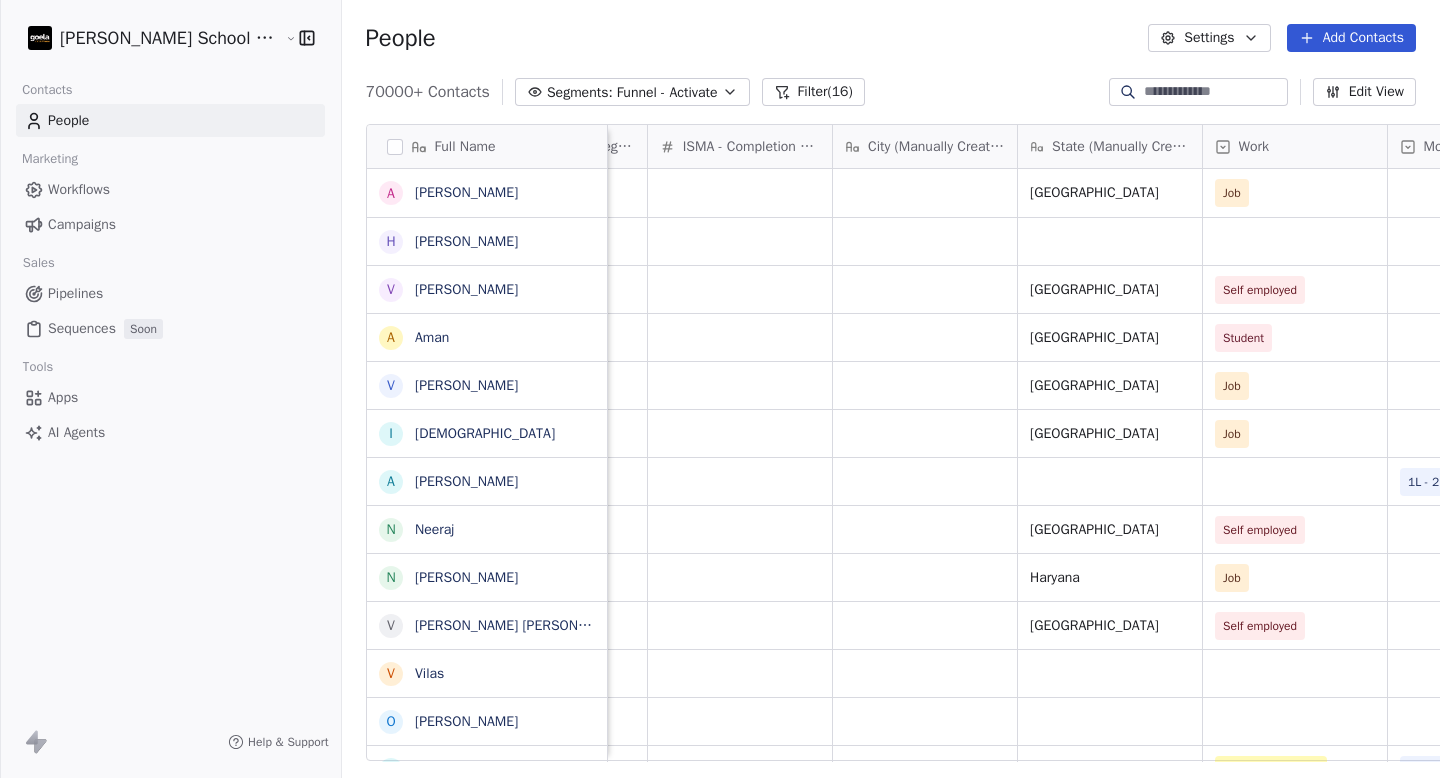 click on "Full Name A [PERSON_NAME] H [PERSON_NAME] V Vikas barnaval A [PERSON_NAME] V [PERSON_NAME] I [PERSON_NAME] [PERSON_NAME] N [PERSON_NAME] N [PERSON_NAME] V [PERSON_NAME] [PERSON_NAME] O [PERSON_NAME] S [PERSON_NAME] Y [PERSON_NAME] N [PERSON_NAME] S [PERSON_NAME] H [PERSON_NAME] N Neha A Abhishek A [PERSON_NAME] T [PERSON_NAME] J [PERSON_NAME] T [PERSON_NAME] [PERSON_NAME] K [PERSON_NAME] A [PERSON_NAME] K [PERSON_NAME] H [PERSON_NAME] M Mansa S [PERSON_NAME] V [PERSON_NAME] J [PERSON_NAME] Language Understand English? SSM - Time In Live Room Annual Income (Segments) ISMA - Completion Rate City (Manually Created) State (Manually Created) Work Monthly Income Current Wealth LinkedIn URL MM - Webinar Last Attended   I can understand and speak English 5L - 10L [GEOGRAPHIC_DATA] Job     I can only understand English, can't speak 2.5L - 5L [GEOGRAPHIC_DATA] Self employed   I can only understand English, can't speak 0:05:00 2.5L - 5L [GEOGRAPHIC_DATA] Student   I cannot understand English 2.5L - 5L [GEOGRAPHIC_DATA] Job   I cannot understand English Less than 2.5L Delhi Job   1L - 2L 50L - 1cr" at bounding box center [891, 450] 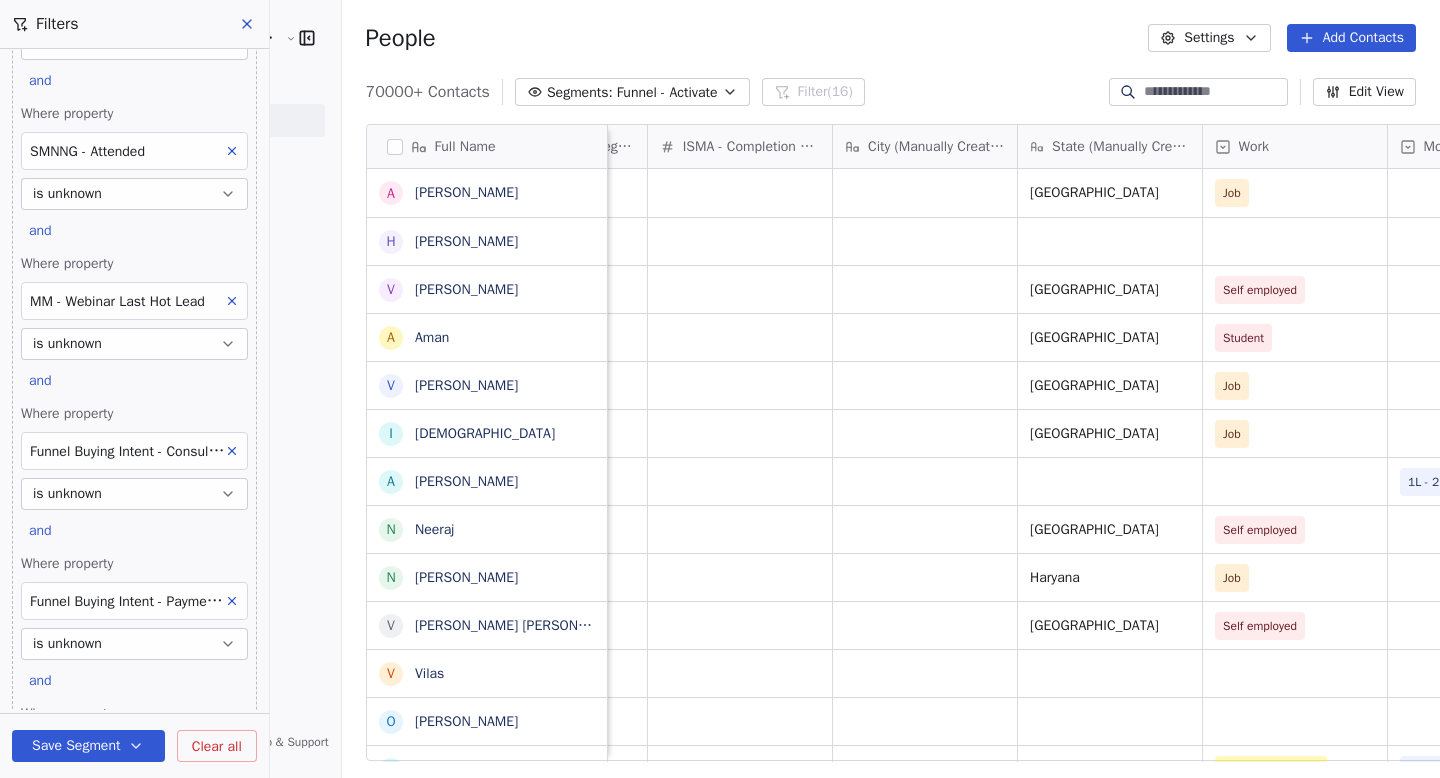 scroll, scrollTop: 2002, scrollLeft: 0, axis: vertical 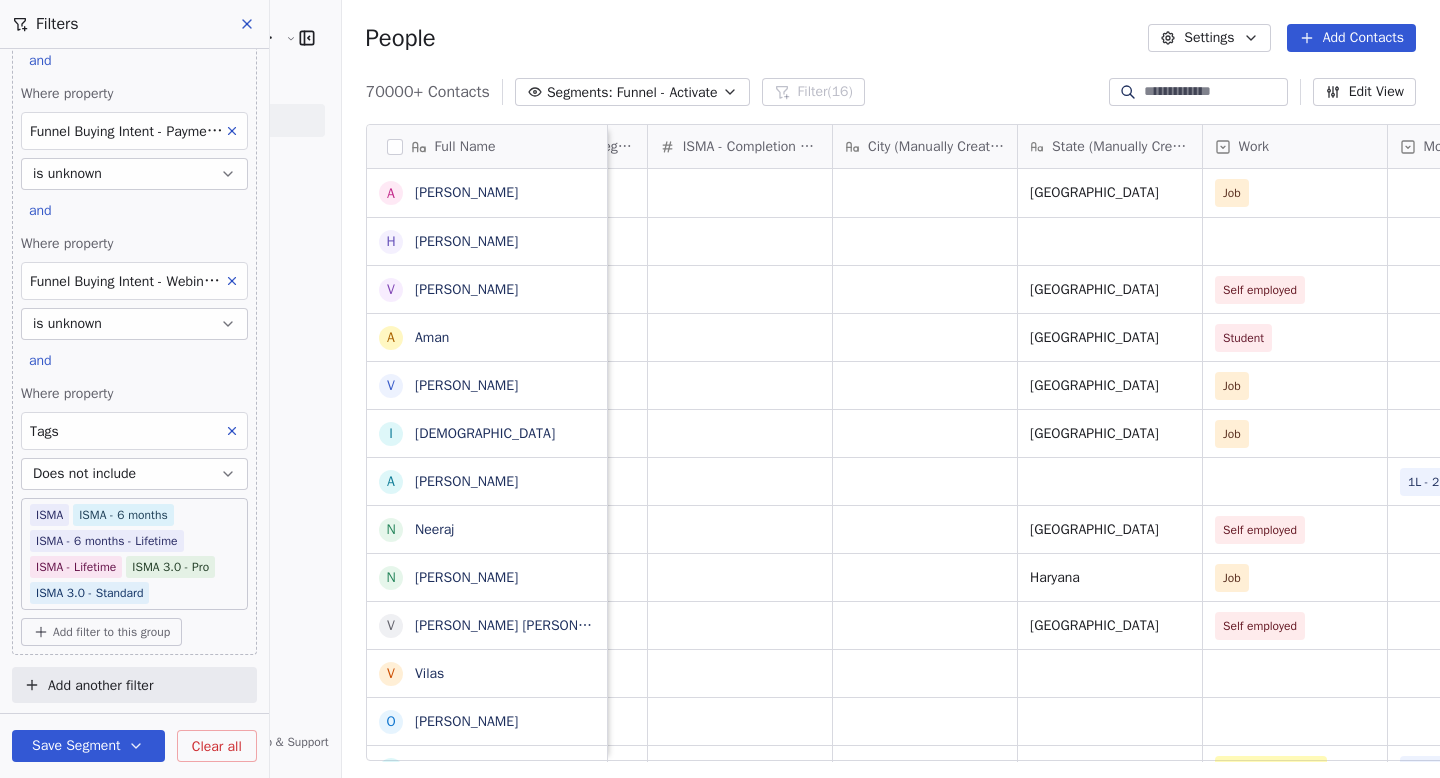 click on "Add another filter" at bounding box center (100, 685) 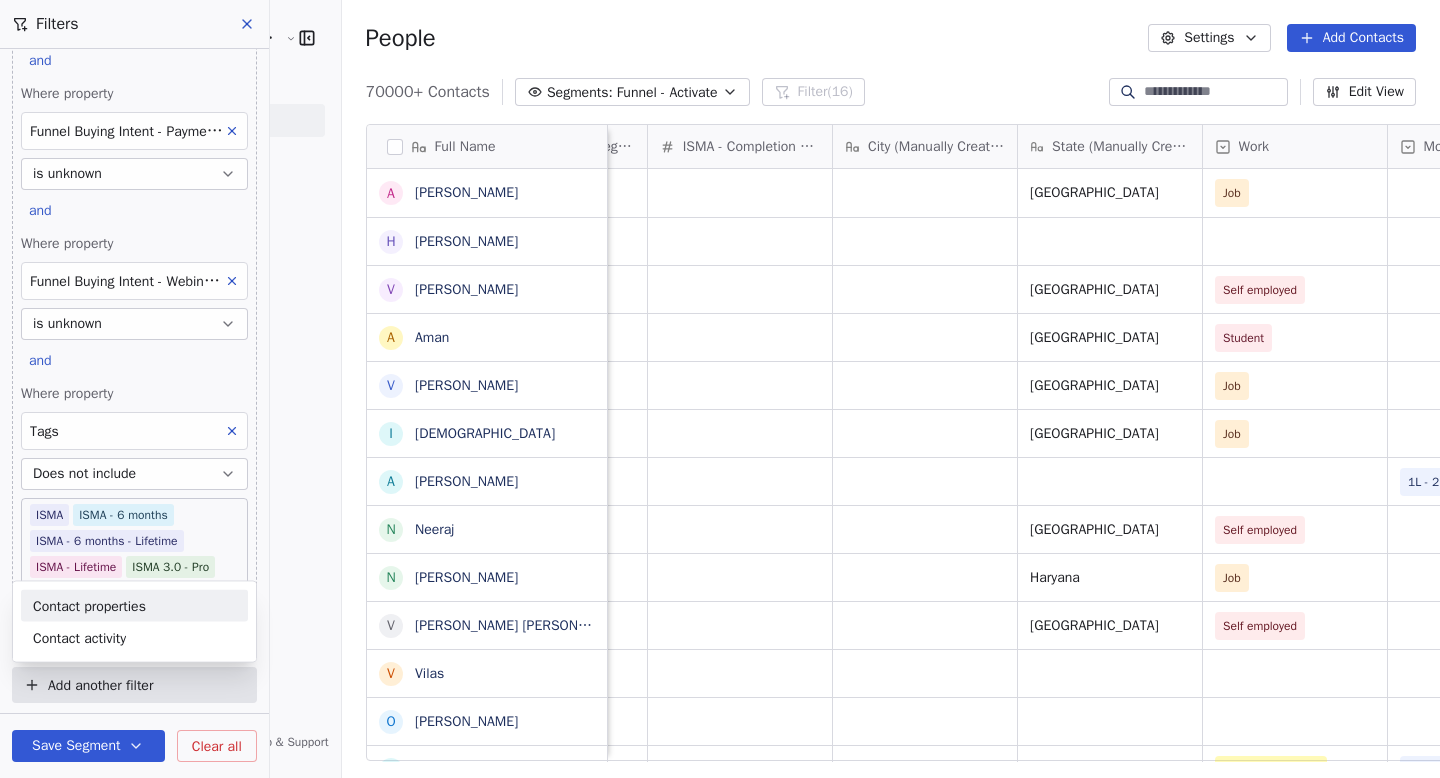 click on "Contact properties" at bounding box center [89, 605] 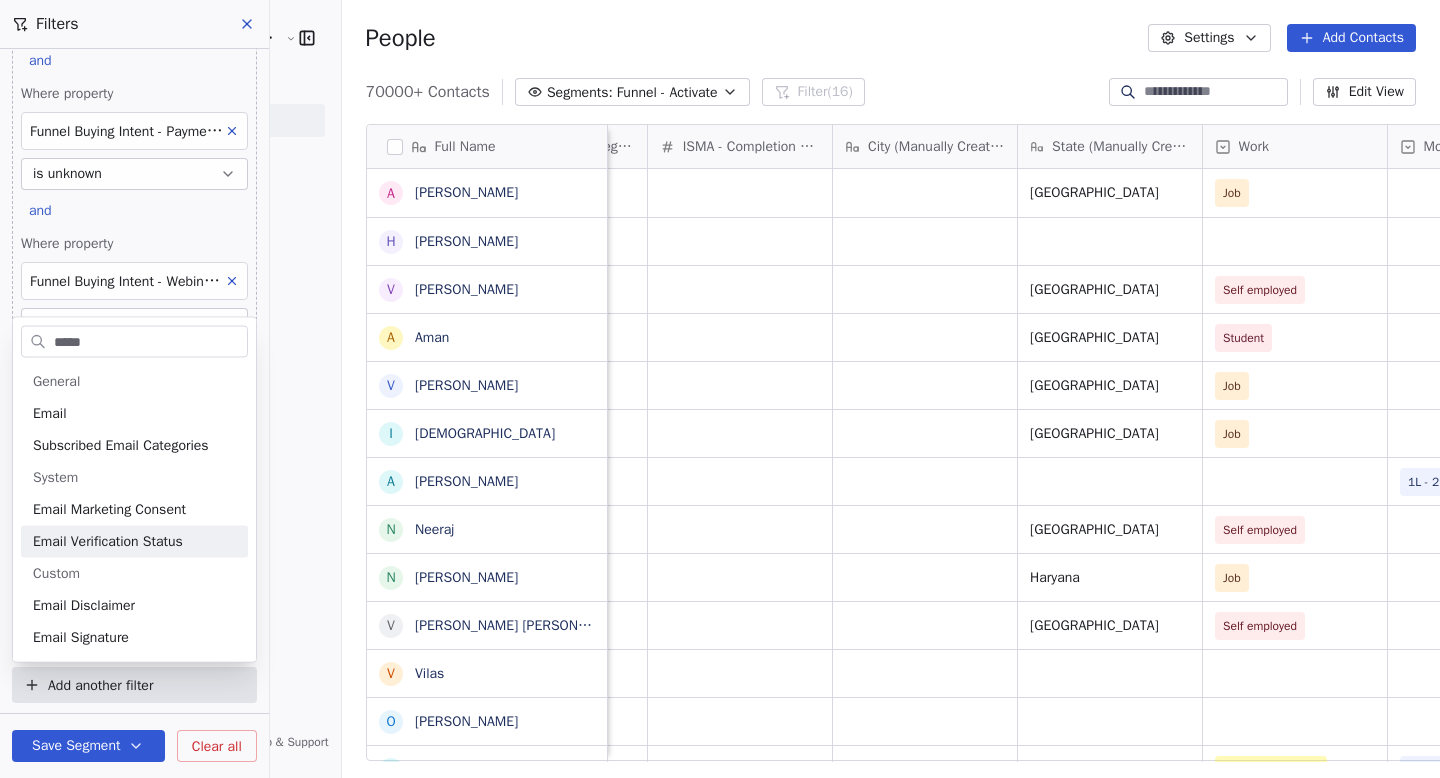 type on "*****" 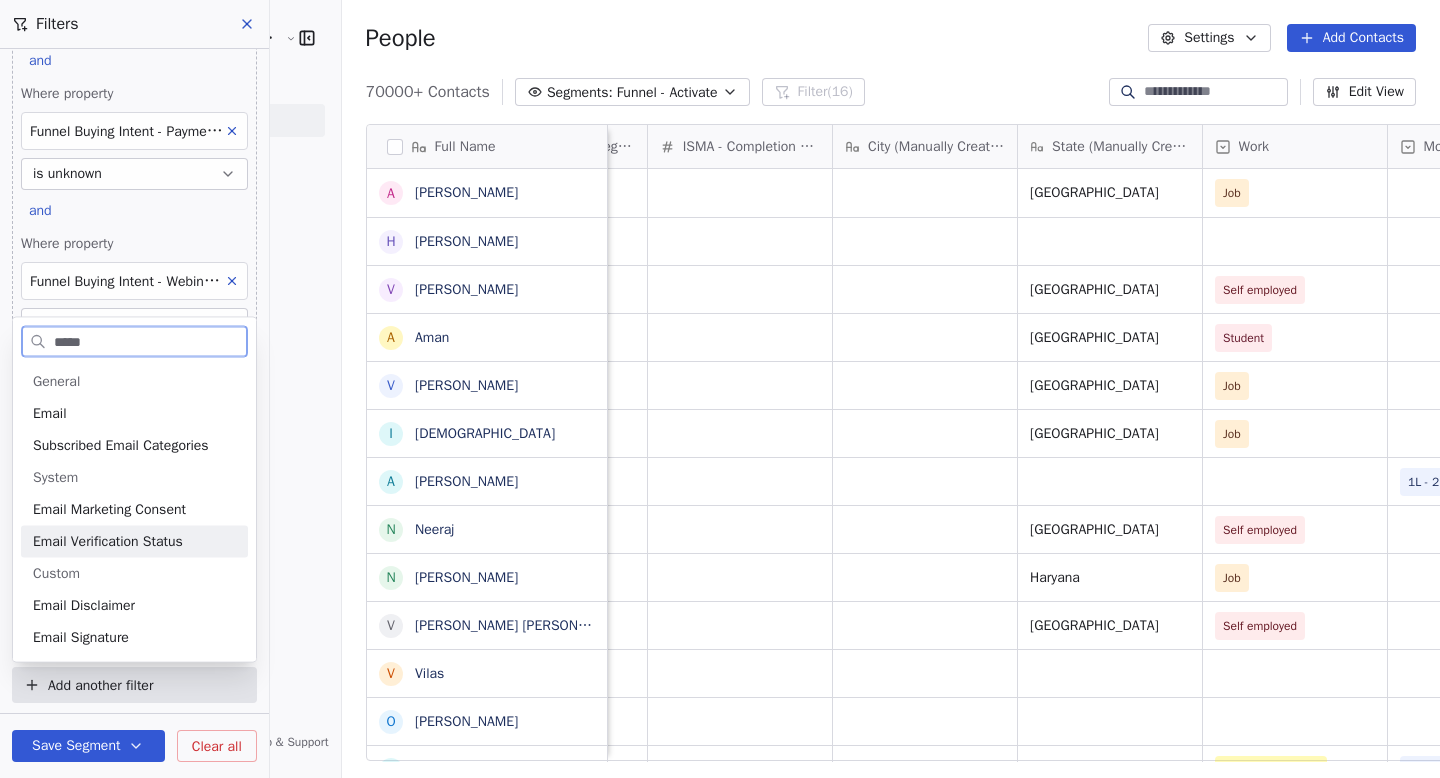click on "Email Verification Status" at bounding box center [134, 542] 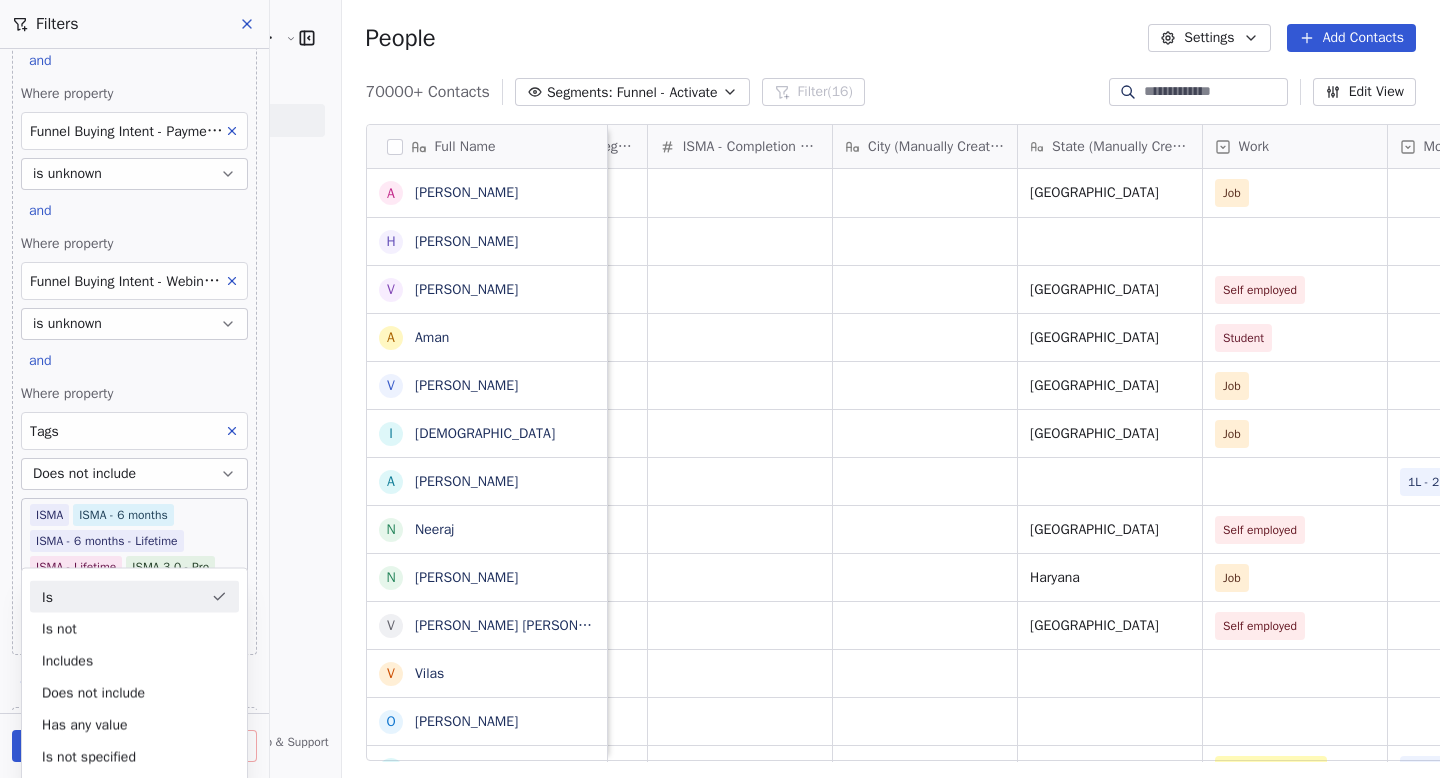 click on "Where property   SSM - Webinar Attended < 30 mins   has any value or Where property   SSM - Webinar Last Attended   has any value or Where property   SMNNG - Enrolled   has any value or Where property   IIP - Enrolled   has any value or Where property   MM - Webinar Attended < 30 mins   has any value or Where property   MM - Webinar Last Attended   has any value or Where property   GMI - Attended   has any value or Where property   MCM - Attended   has any value Add filter to this group and Where property   SSM - Webinar Last Hot lead   is unknown and Where property   IIP - Attended   is unknown and Where property   SMNNG - Attended   is unknown and Where property   MM - Webinar Last Hot Lead   is unknown and Where property   Funnel Buying Intent - Consultation Call   is unknown and Where property   Funnel Buying Intent - Payment Drop   is unknown and Where property   Funnel Buying Intent - Webinar Day Number   is unknown and Where property   Tags   Does not include ISMA ISMA - 6 months ISMA - Lifetime and" at bounding box center (134, 379) 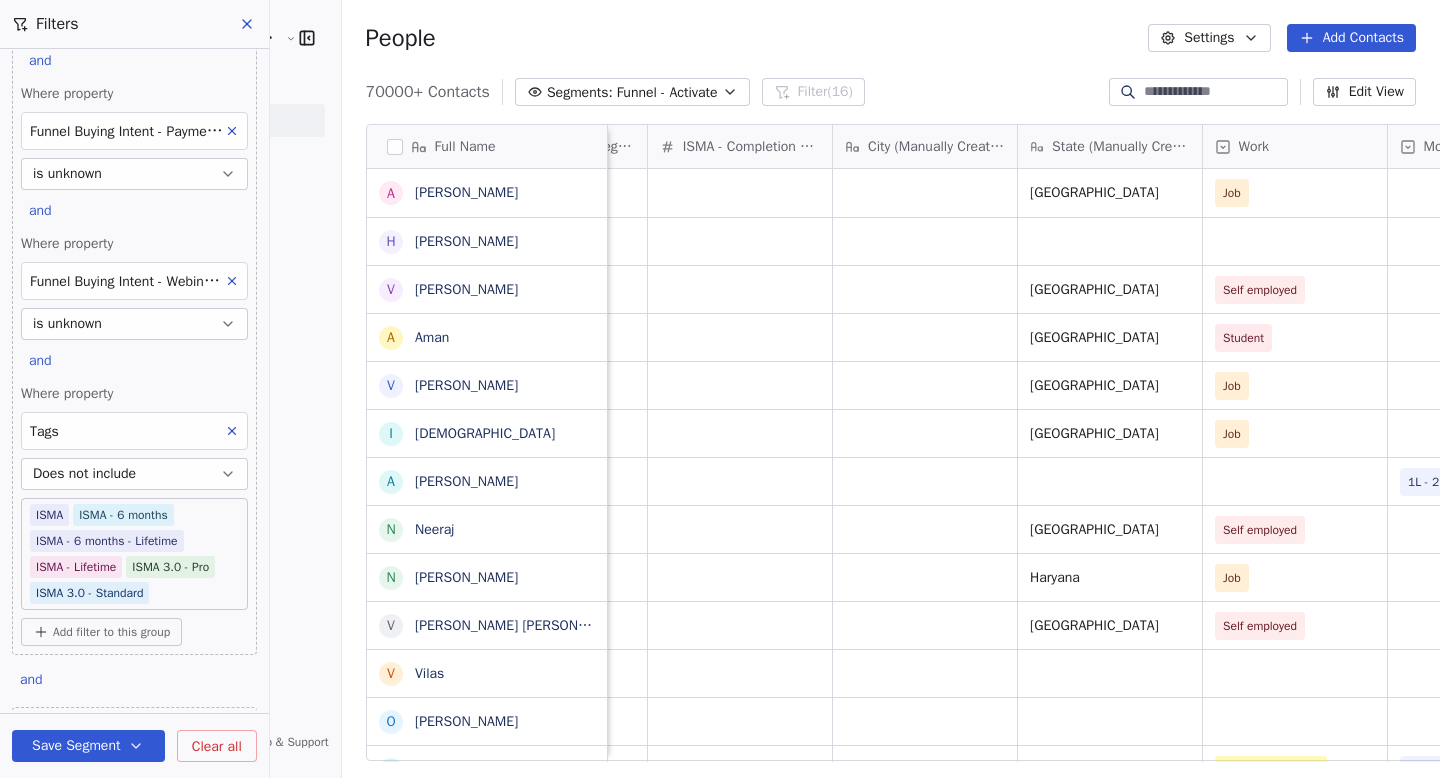 scroll, scrollTop: 2254, scrollLeft: 0, axis: vertical 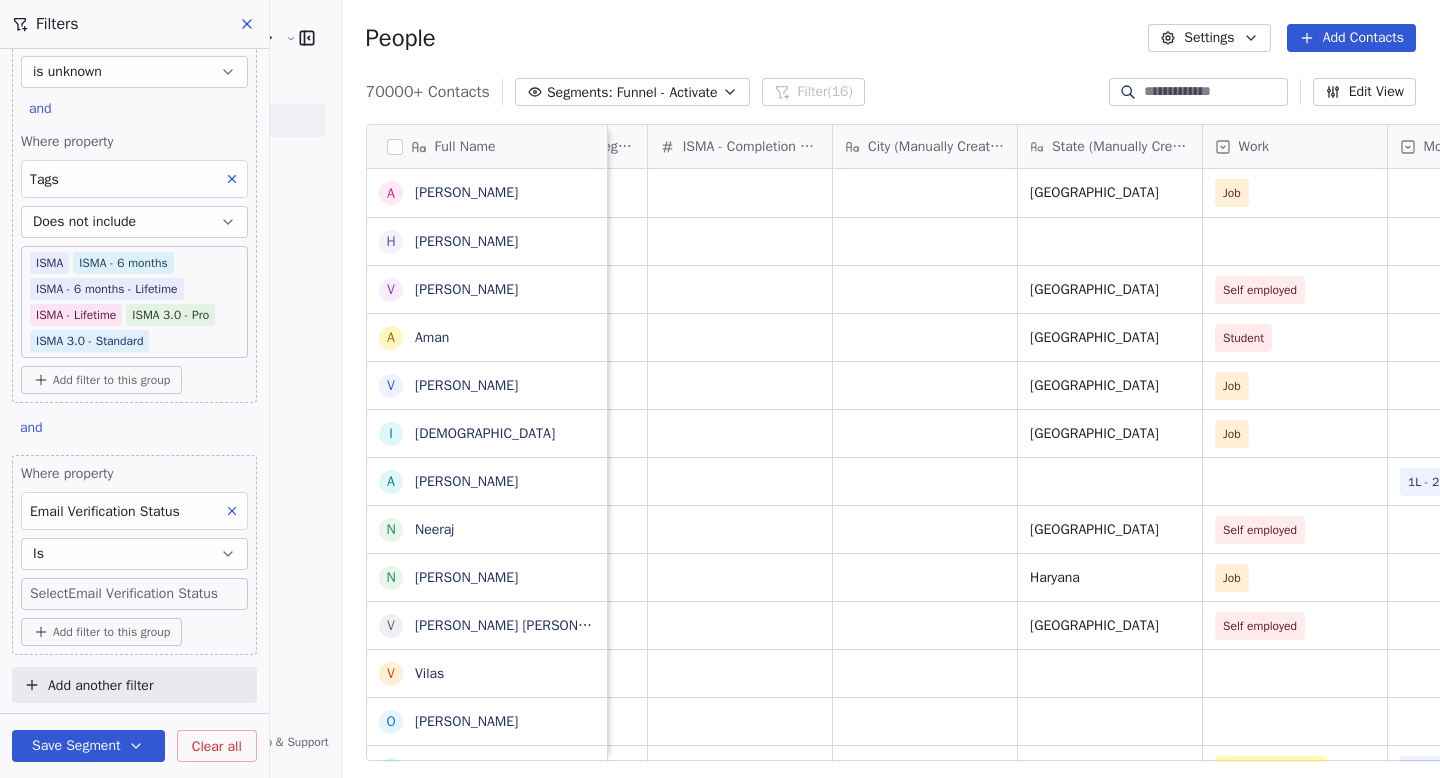 click on "Email Verification Status" at bounding box center [134, 511] 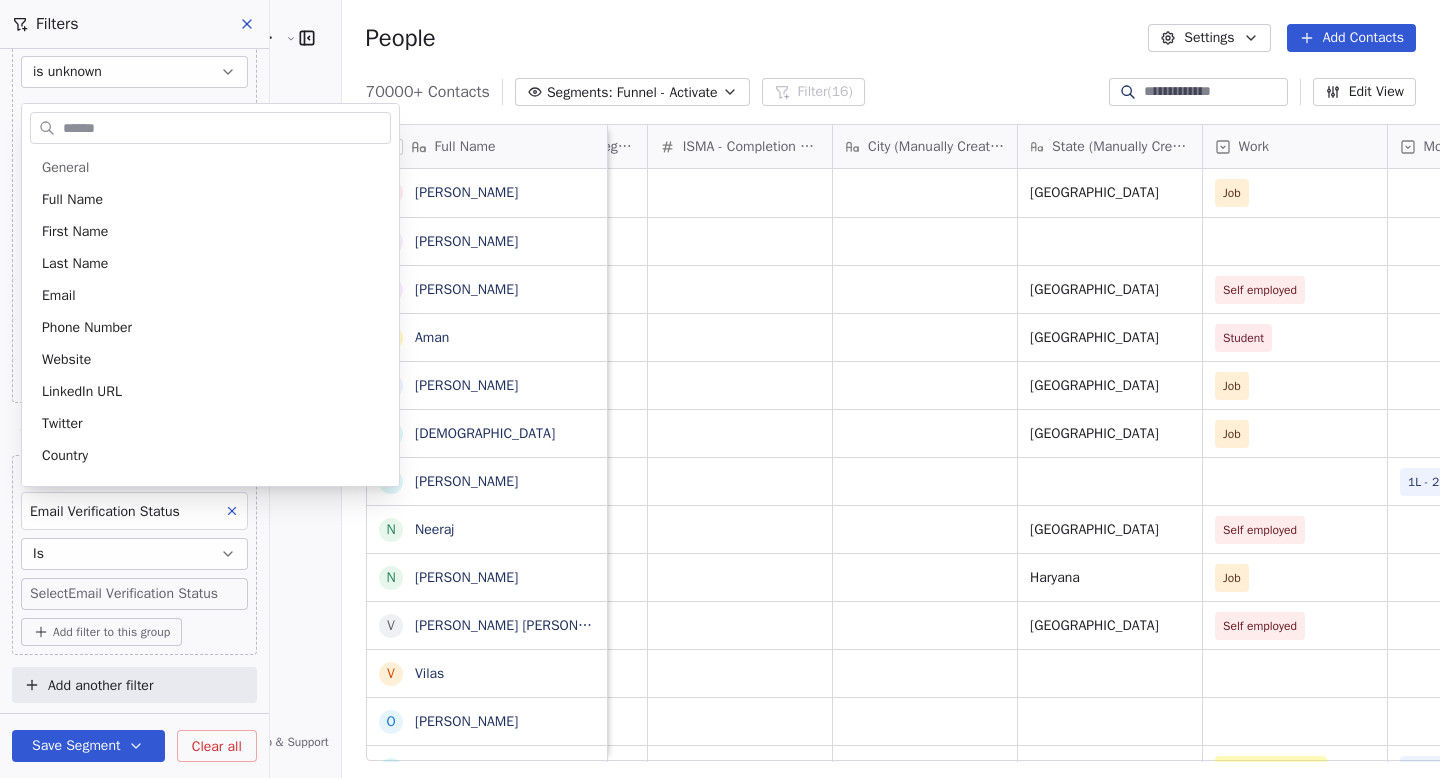 scroll, scrollTop: 618, scrollLeft: 0, axis: vertical 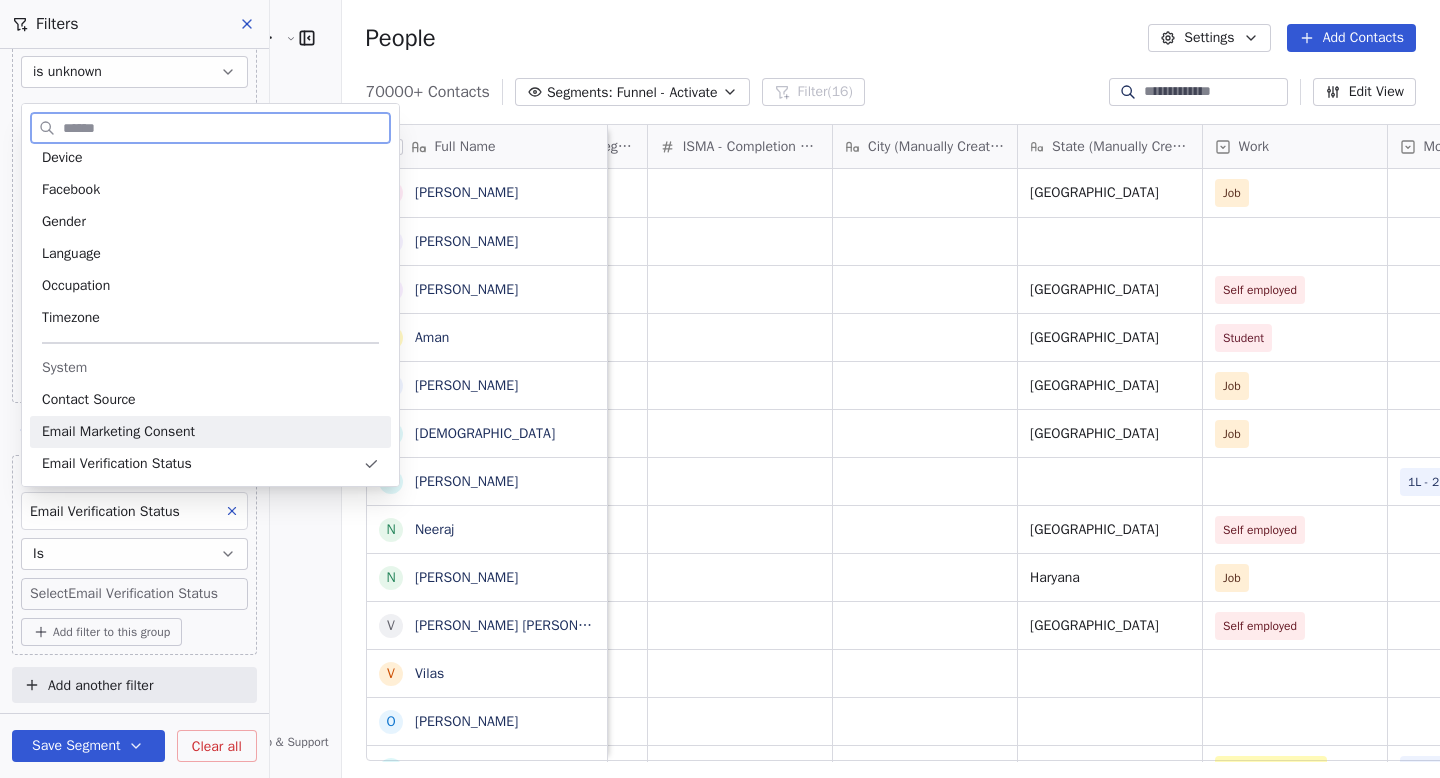 click on "Email Marketing Consent" at bounding box center [118, 432] 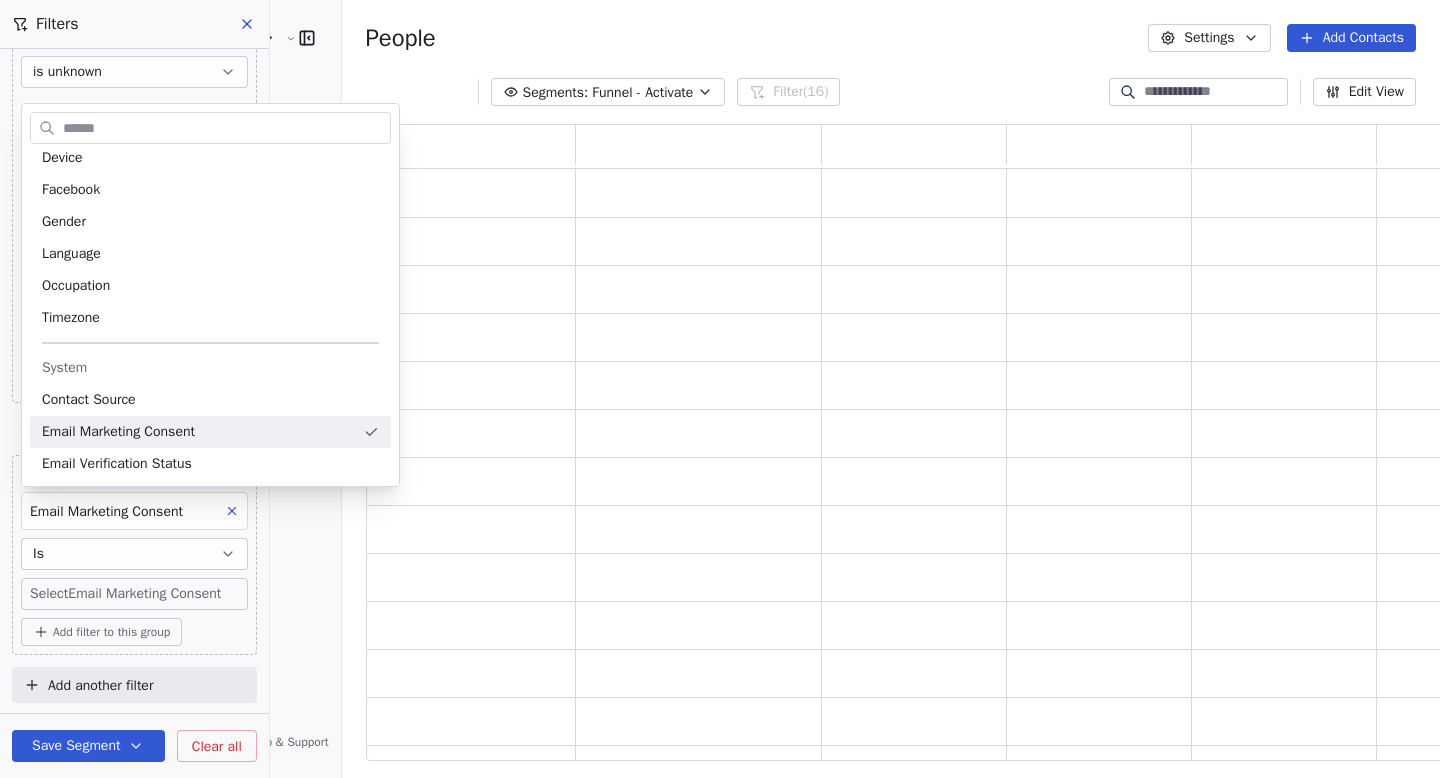 scroll, scrollTop: 1, scrollLeft: 1, axis: both 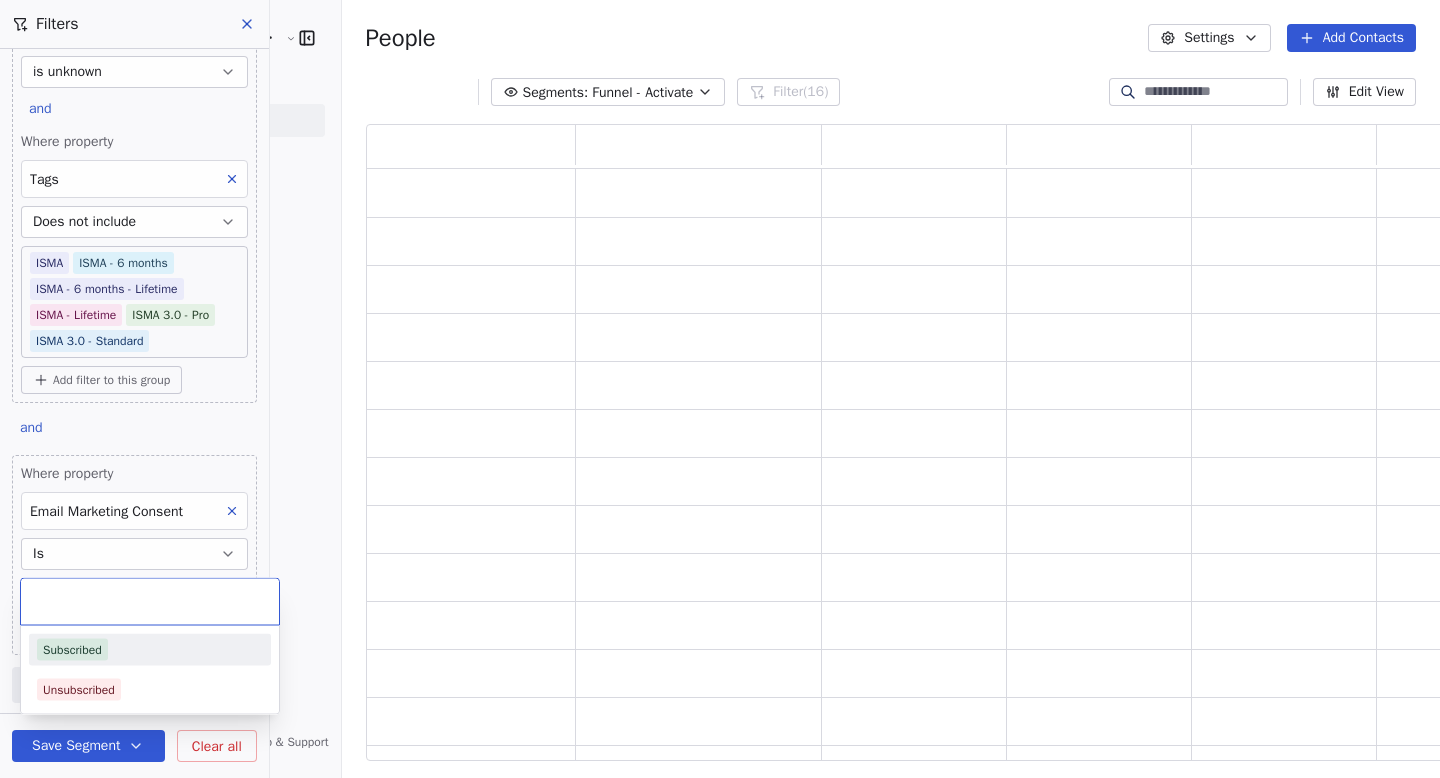 click on "[PERSON_NAME] School of Finance LLP Contacts People Marketing Workflows Campaigns Sales Pipelines Sequences Soon Tools Apps AI Agents Help & Support Filters Where property   SSM - Webinar Attended < 30 mins   has any value or Where property   SSM - Webinar Last Attended   has any value or Where property   SMNNG - Enrolled   has any value or Where property   IIP - Enrolled   has any value or Where property   MM - Webinar Attended < 30 mins   has any value or Where property   MM - Webinar Last Attended   has any value or Where property   GMI - Attended   has any value or Where property   MCM - Attended   has any value Add filter to this group and Where property   SSM - Webinar Last Hot lead   is unknown and Where property   IIP - Attended   is unknown and Where property   SMNNG - Attended   is unknown and Where property   MM - Webinar Last Hot Lead   is unknown and Where property   Funnel Buying Intent - Consultation Call   is unknown and Where property   Funnel Buying Intent - Payment Drop   is unknown and     and" at bounding box center (720, 389) 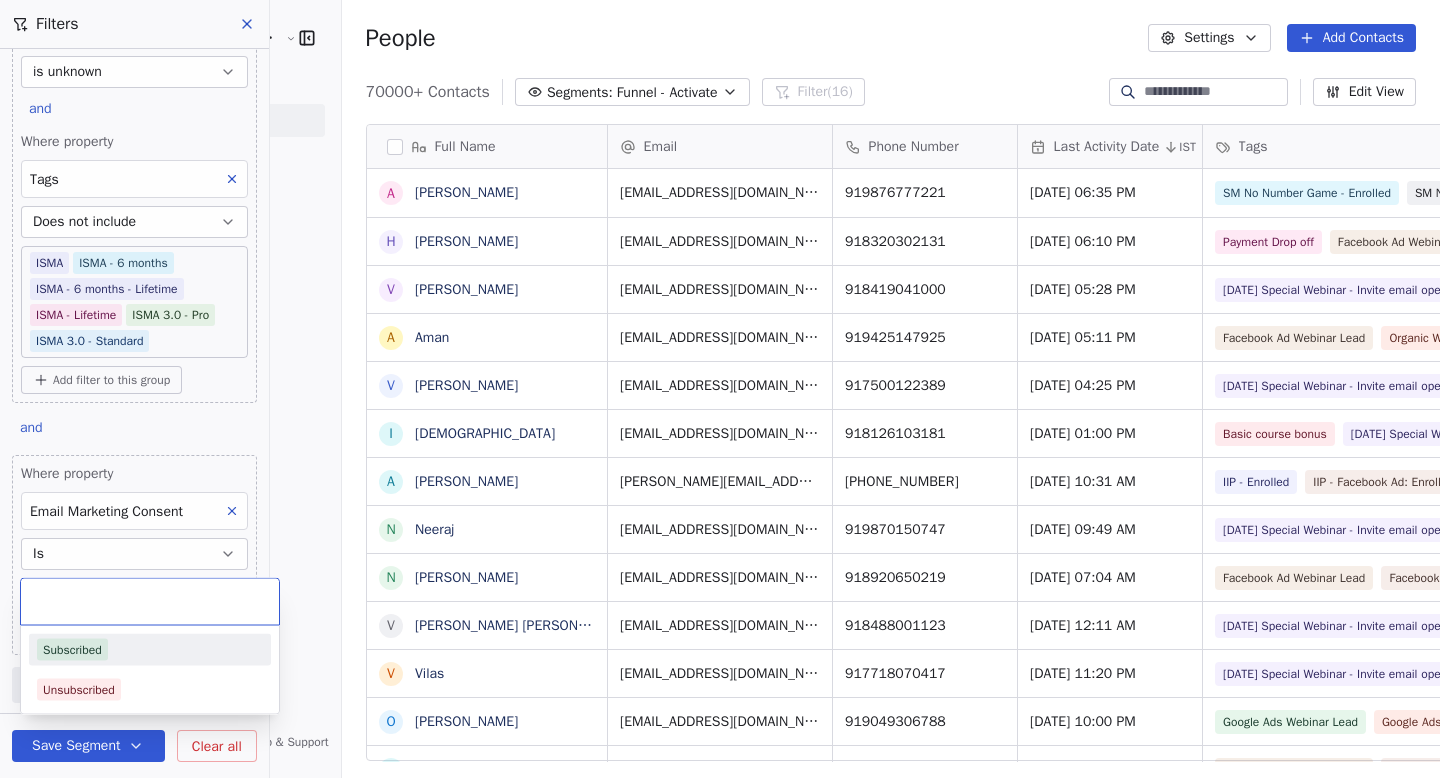 scroll, scrollTop: 1, scrollLeft: 1, axis: both 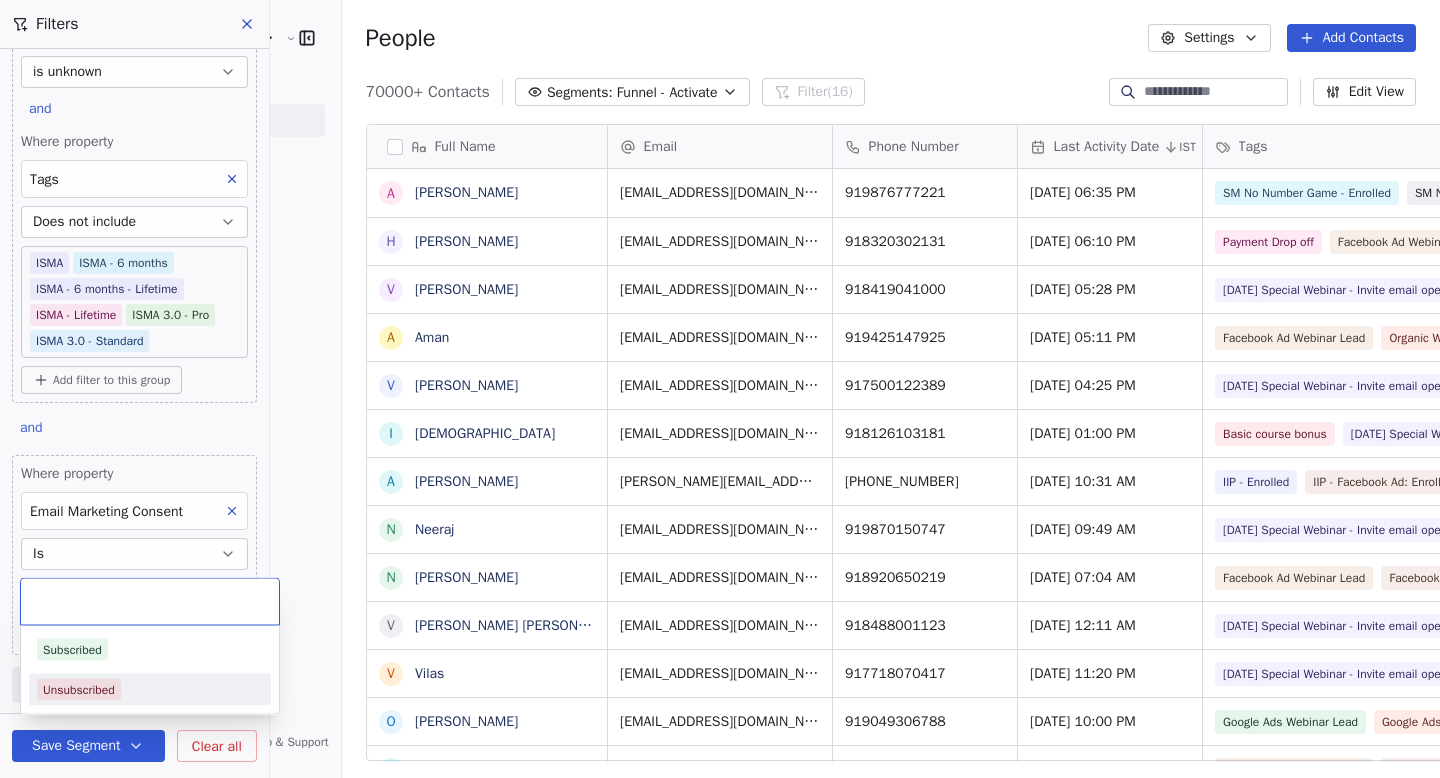 click on "Unsubscribed" at bounding box center [79, 690] 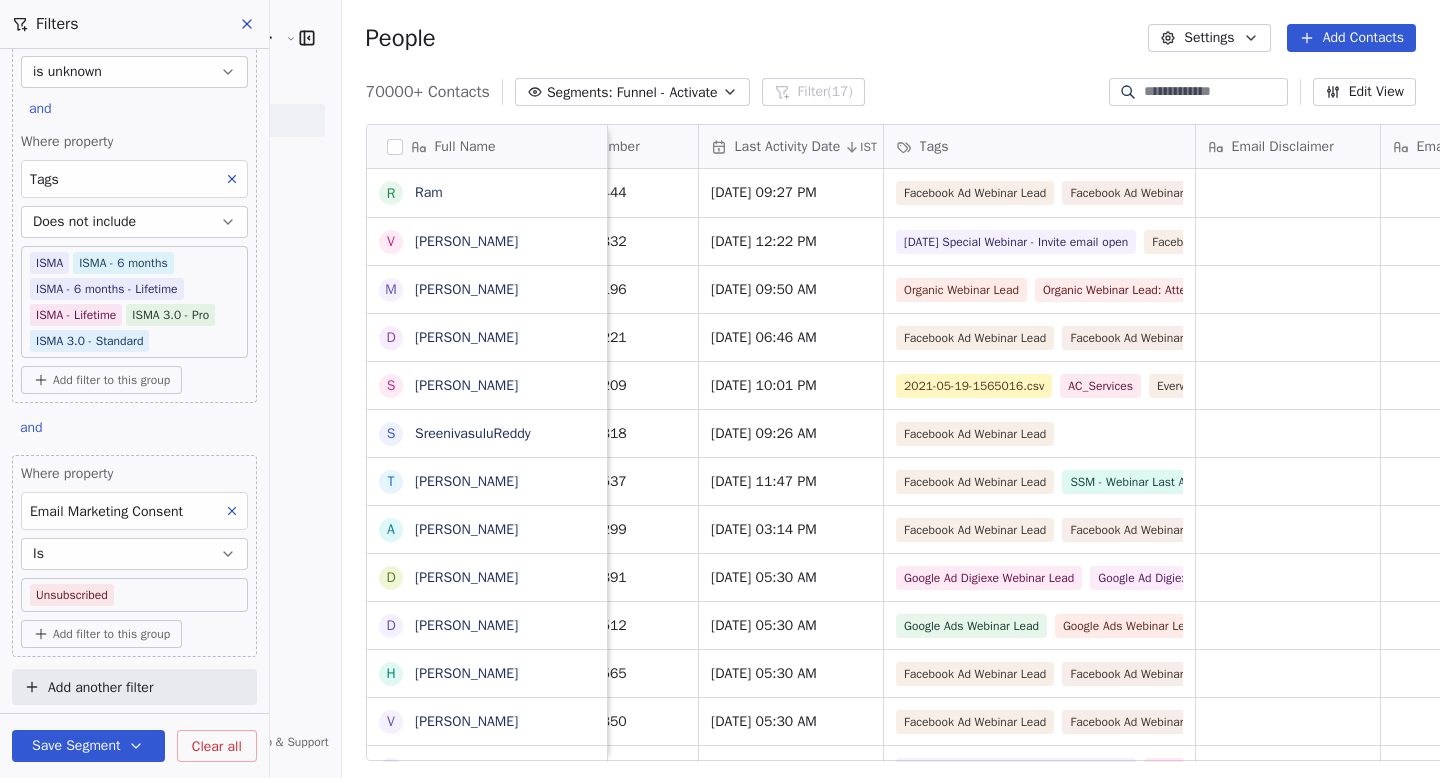 scroll, scrollTop: 0, scrollLeft: 0, axis: both 